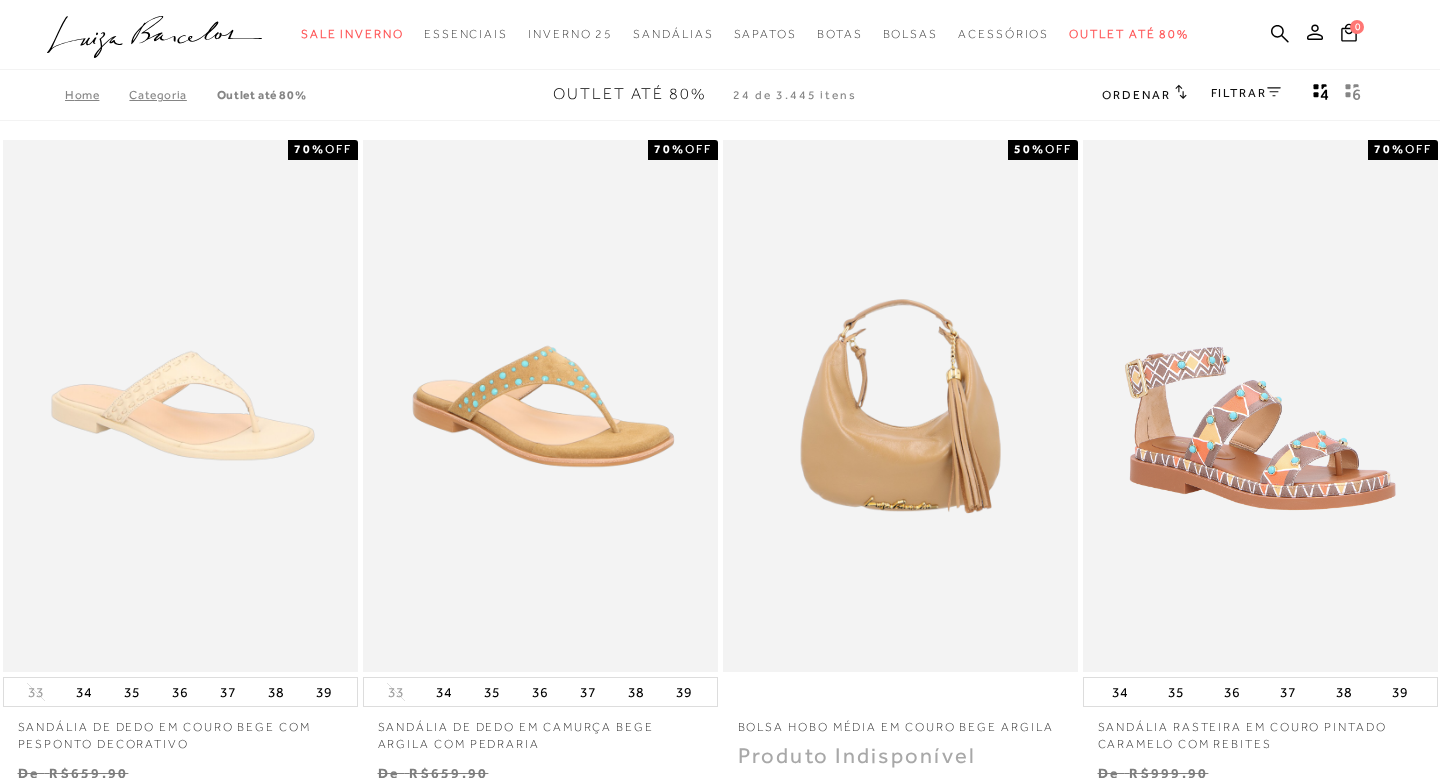scroll, scrollTop: 432, scrollLeft: 0, axis: vertical 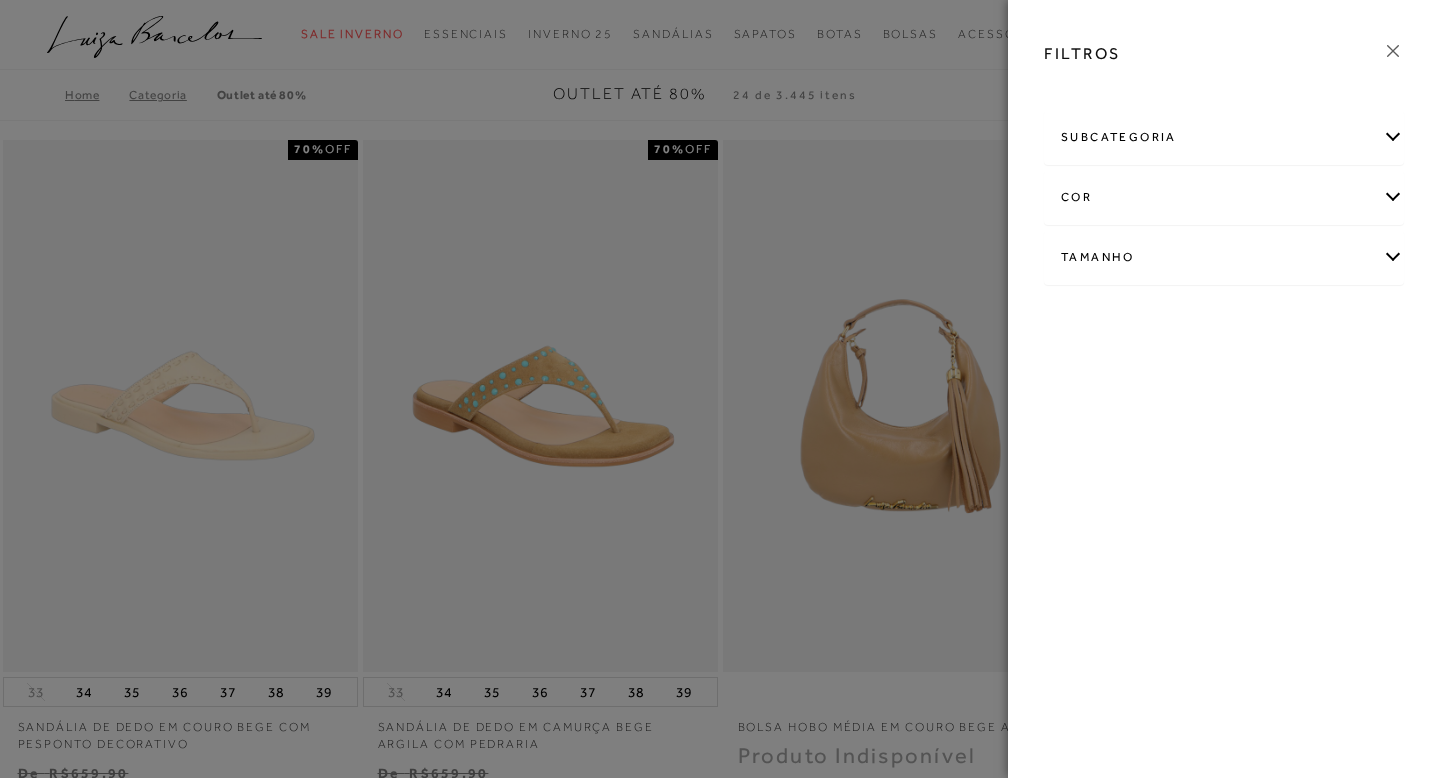 click on "Tamanho" at bounding box center [1224, 257] 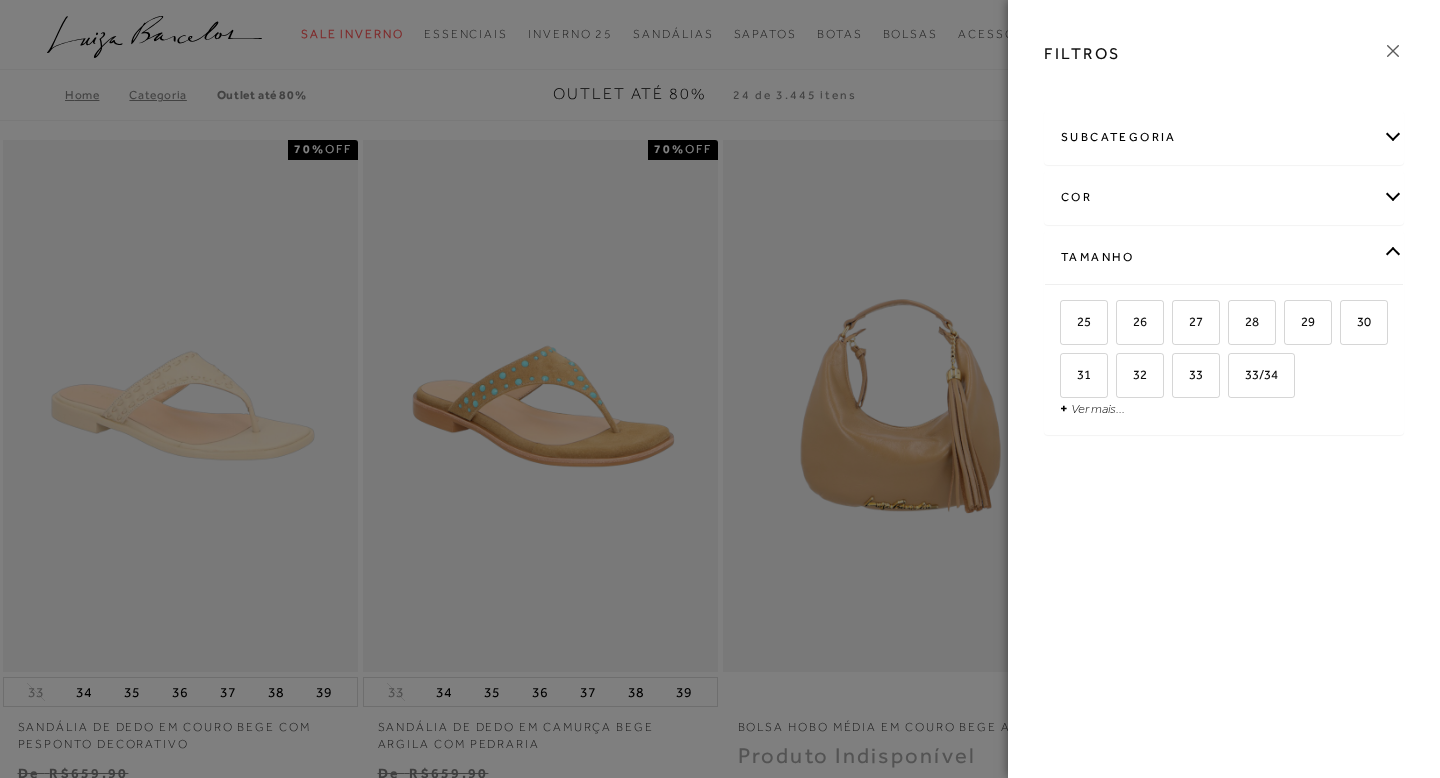 click on "+
Ver mais..." at bounding box center (1092, 408) 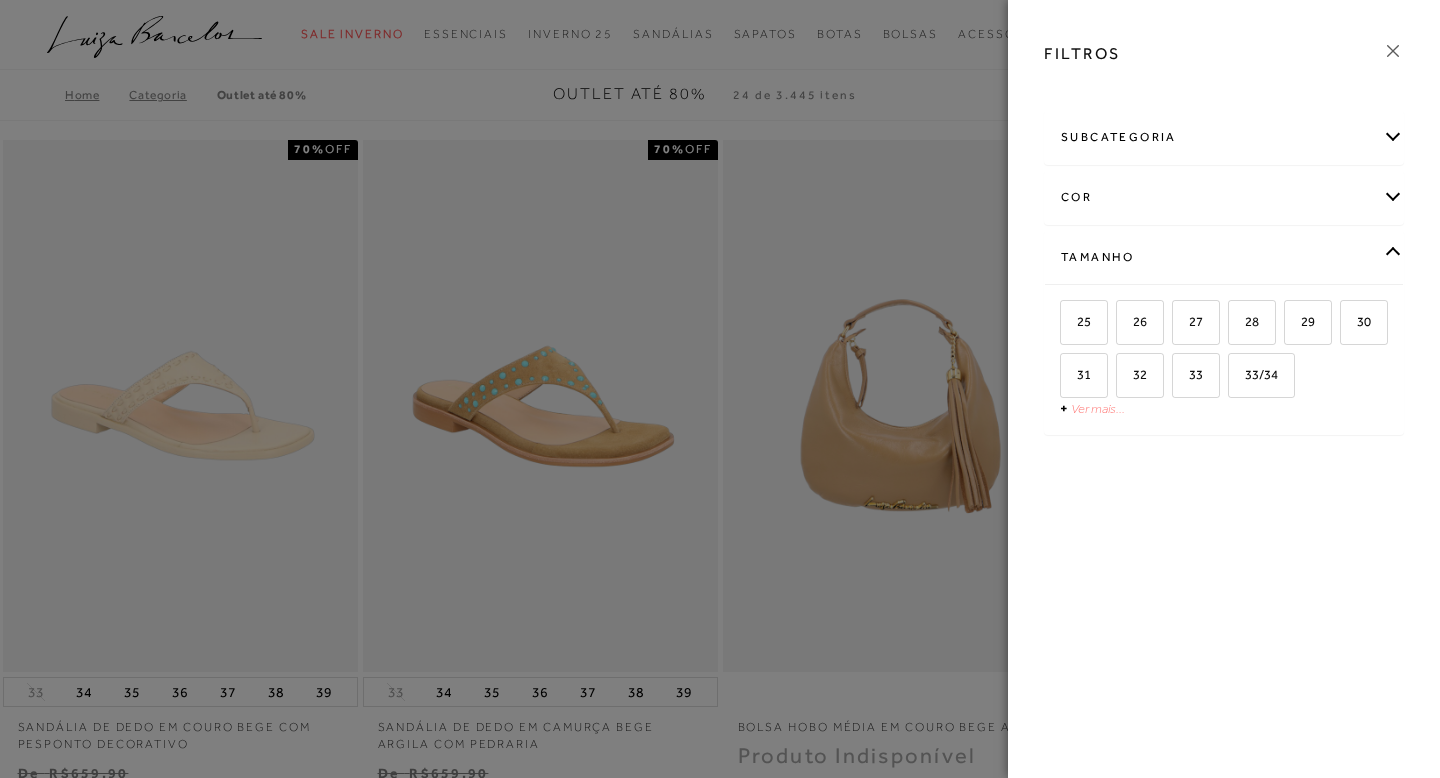 click on "Ver mais..." at bounding box center [1098, 408] 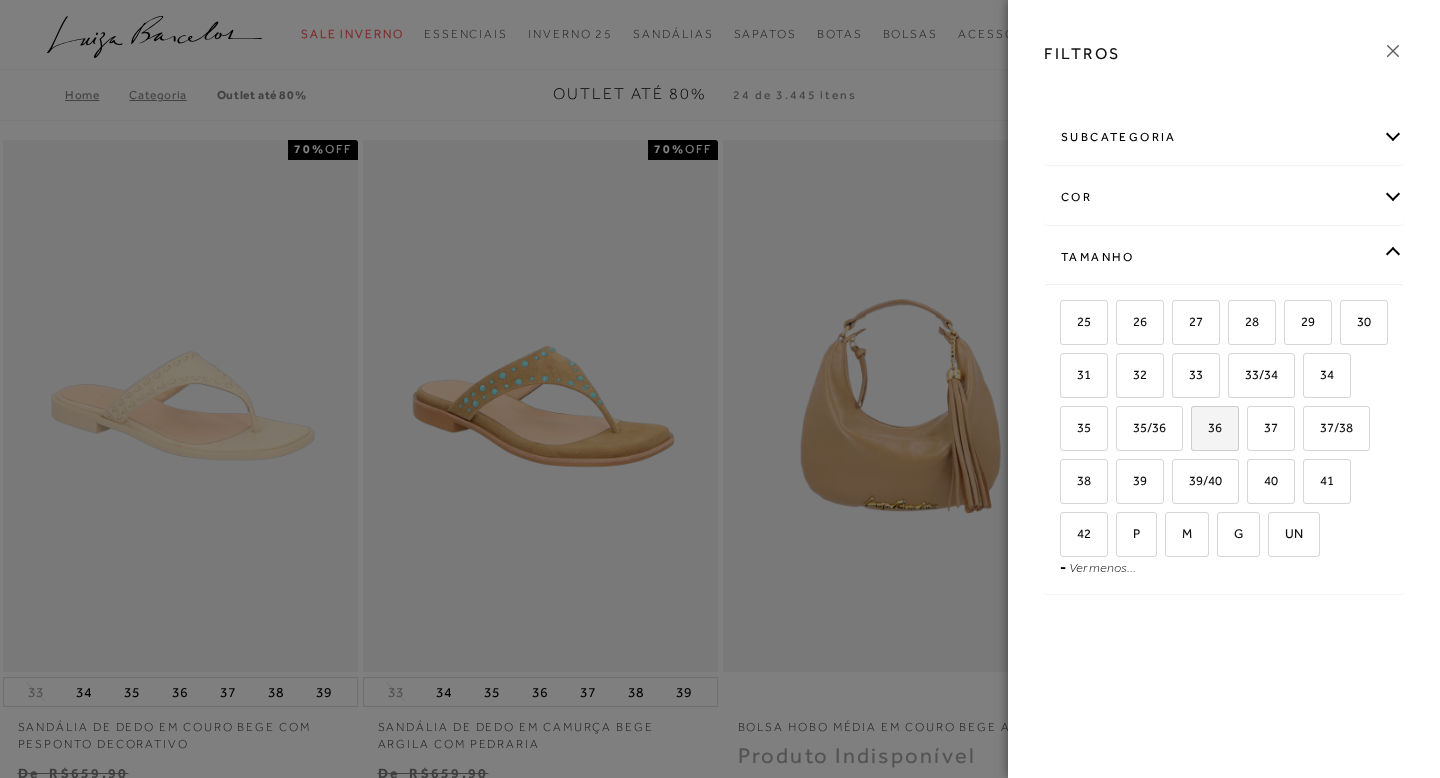 click on "36" at bounding box center [1215, 428] 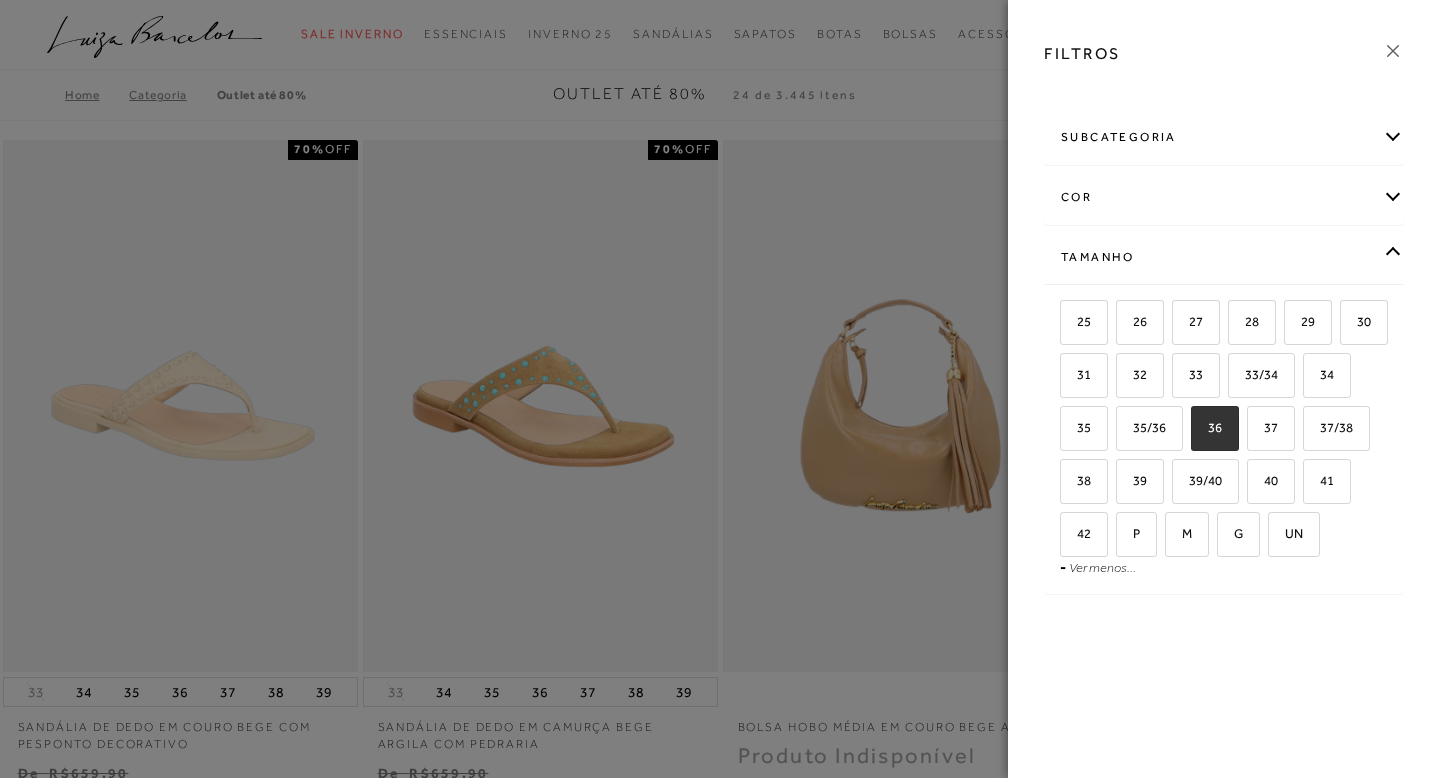 checkbox on "true" 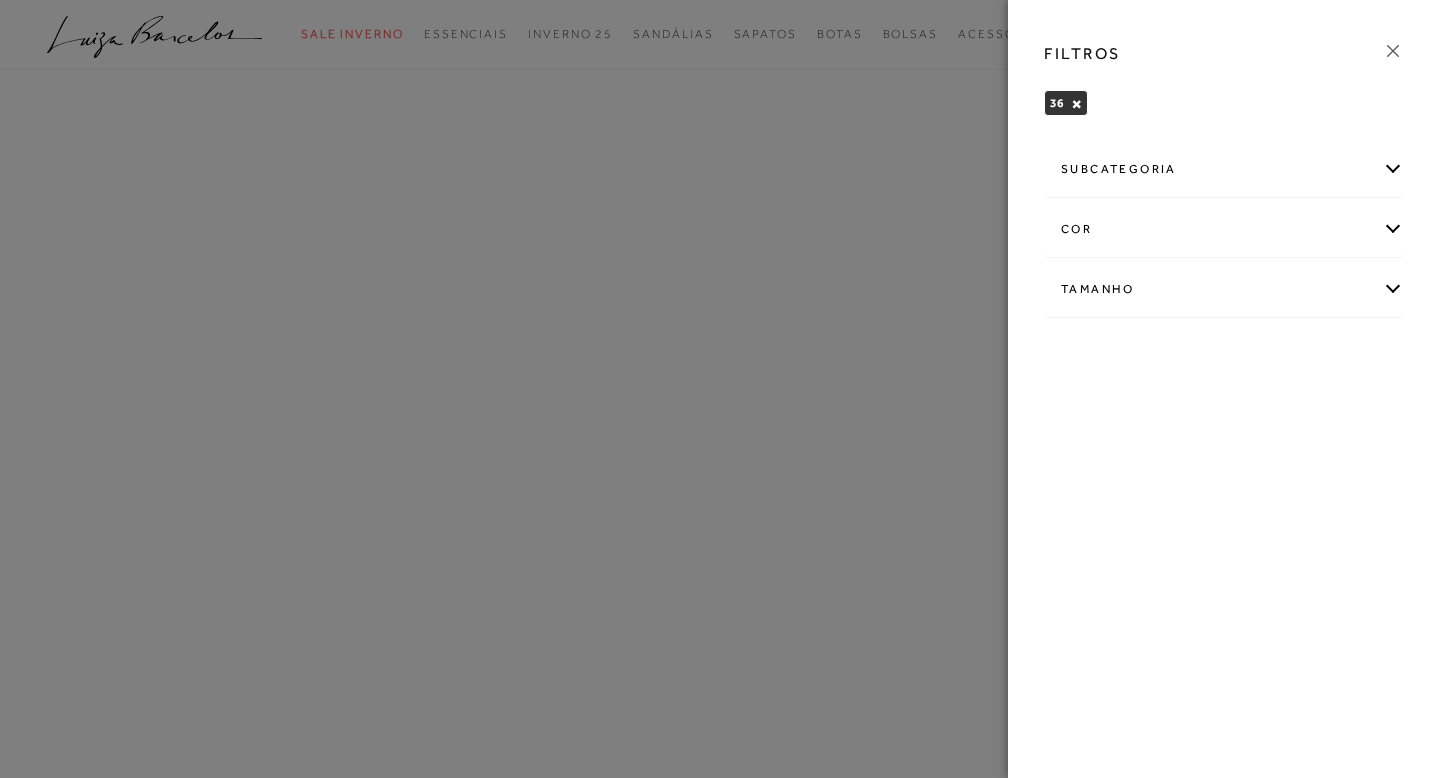 click at bounding box center [720, 389] 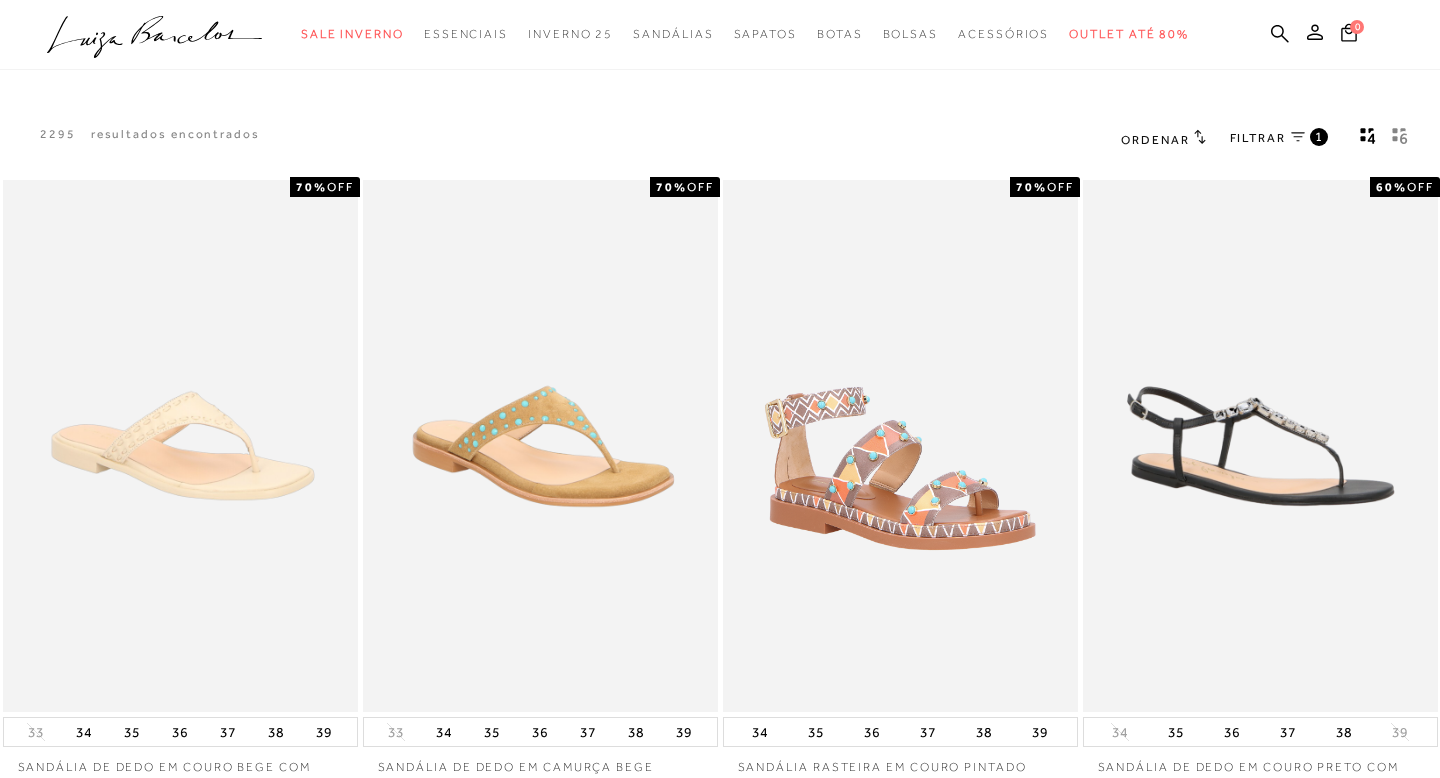 click 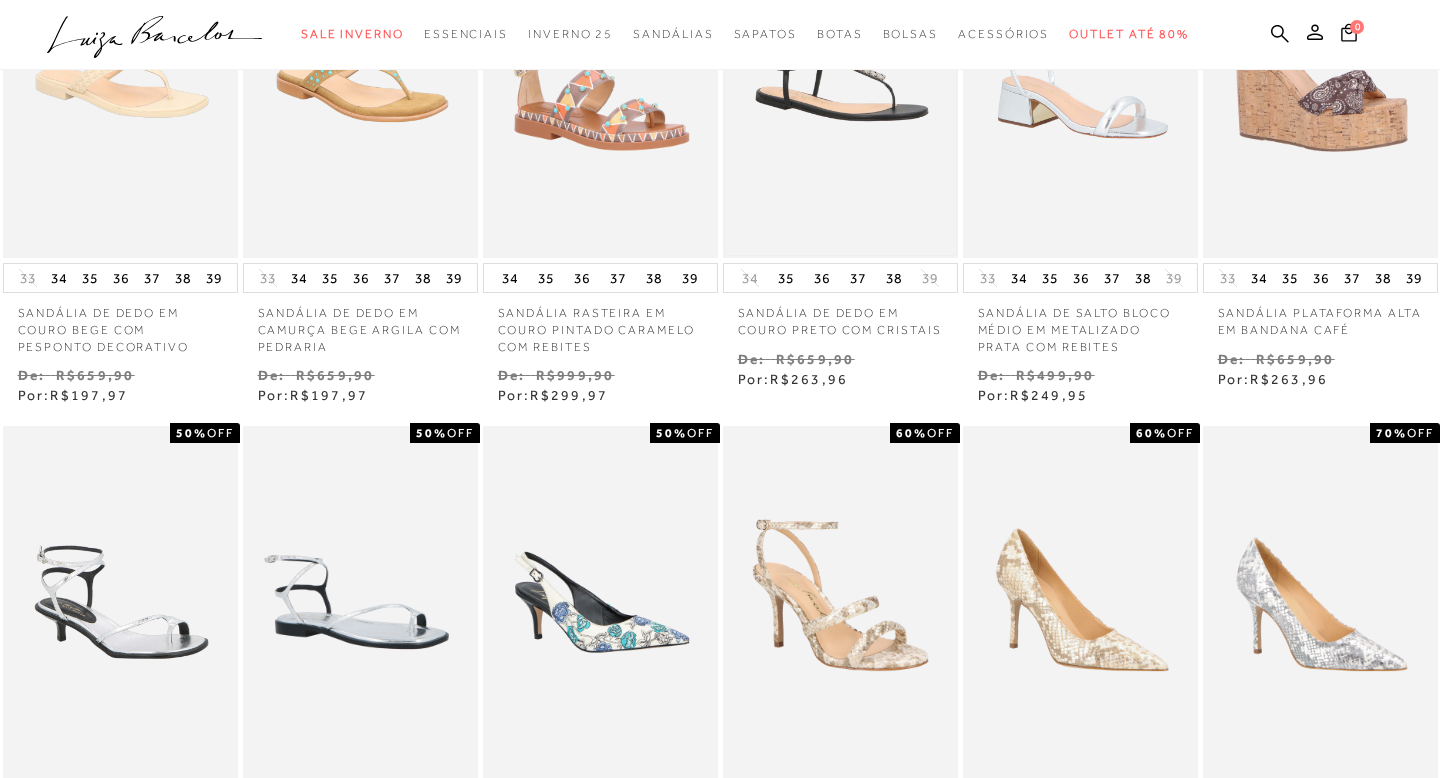 scroll, scrollTop: 0, scrollLeft: 0, axis: both 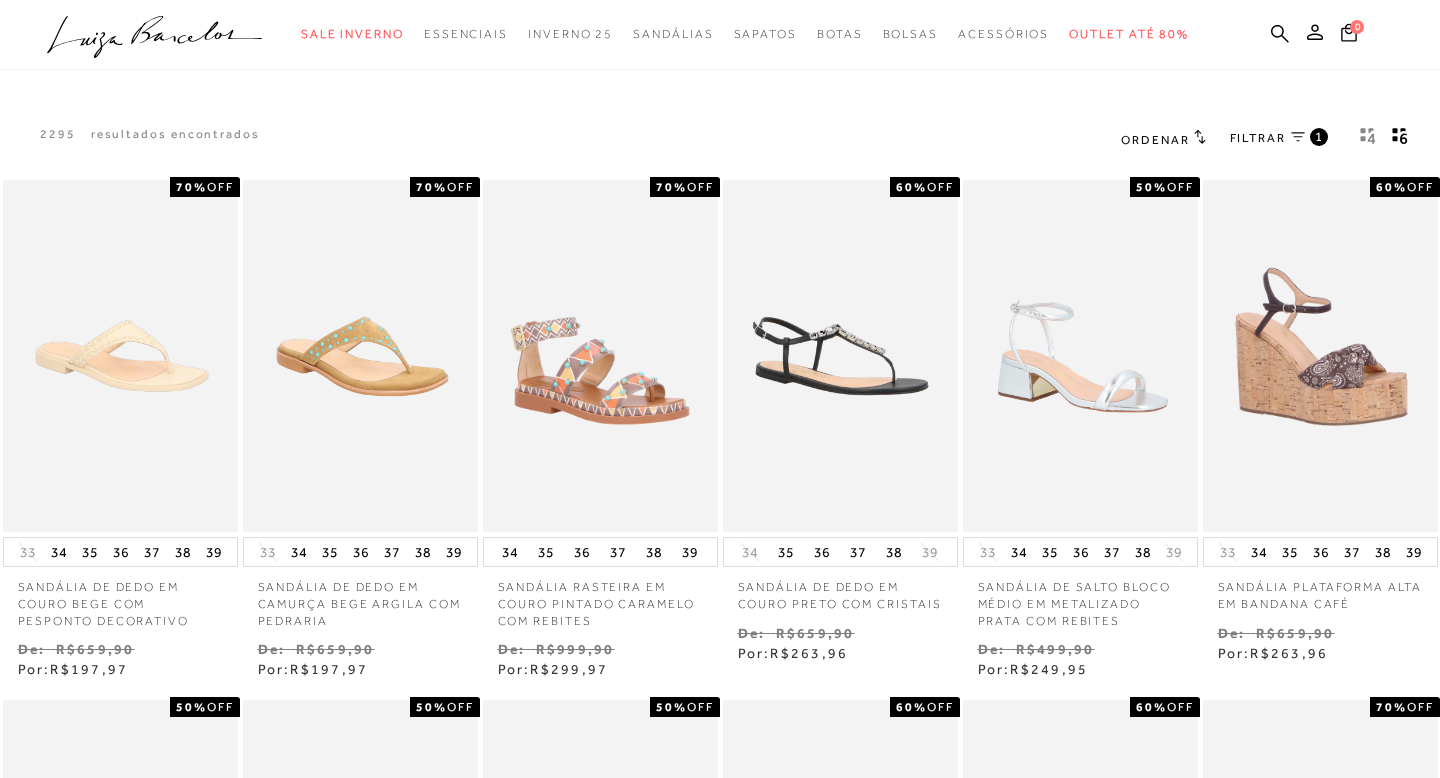 click on "FILTRAR
1" at bounding box center (1279, 139) 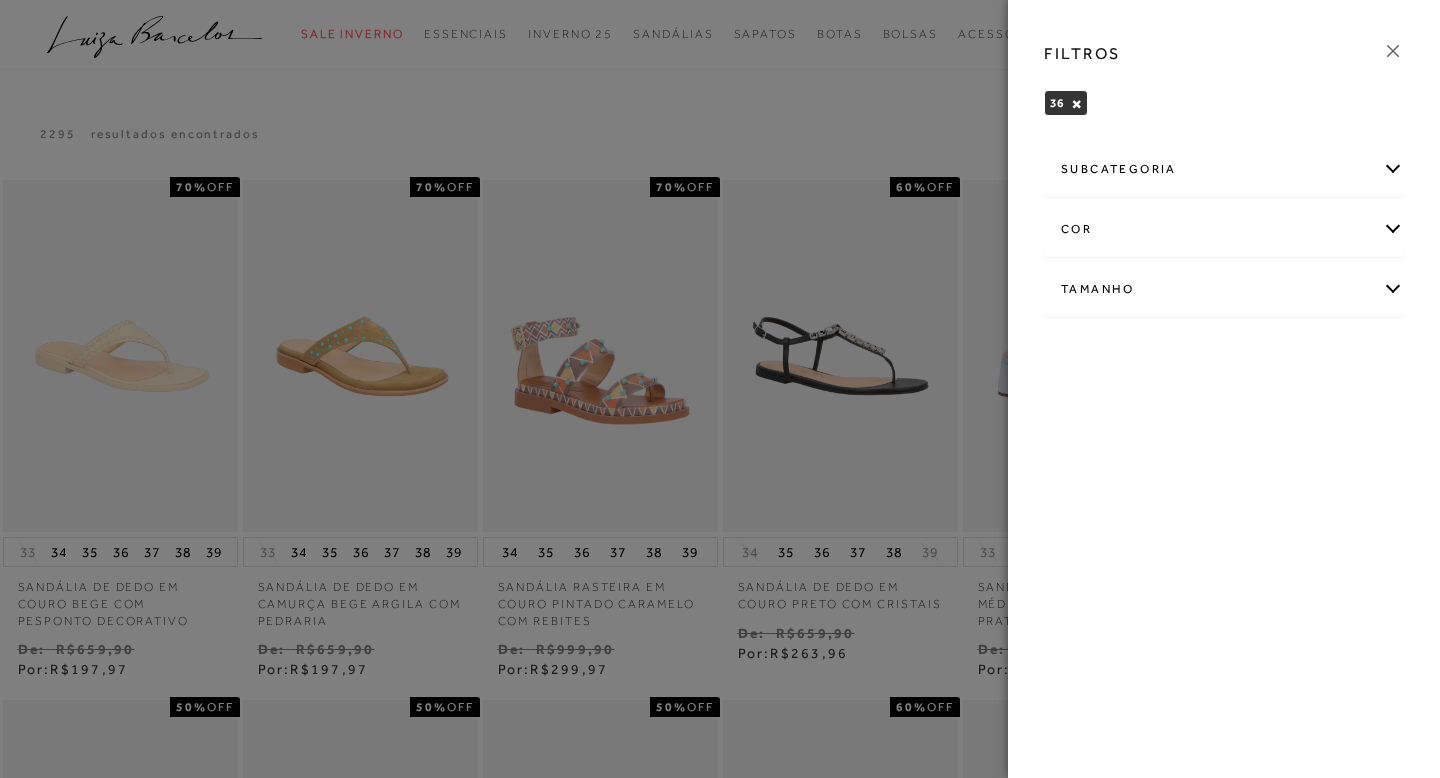 click on "Tamanho" at bounding box center [1224, 289] 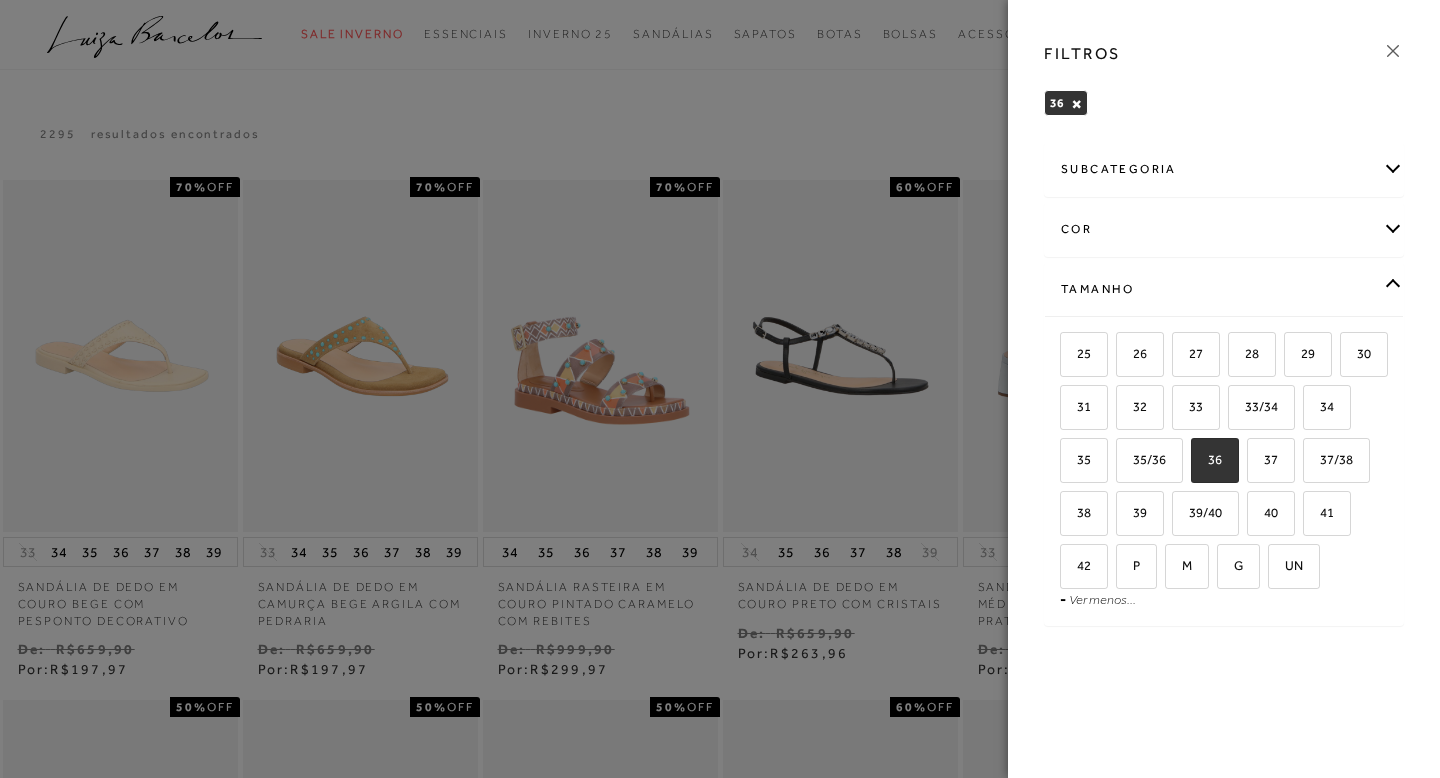 click on "Tamanho" at bounding box center (1224, 289) 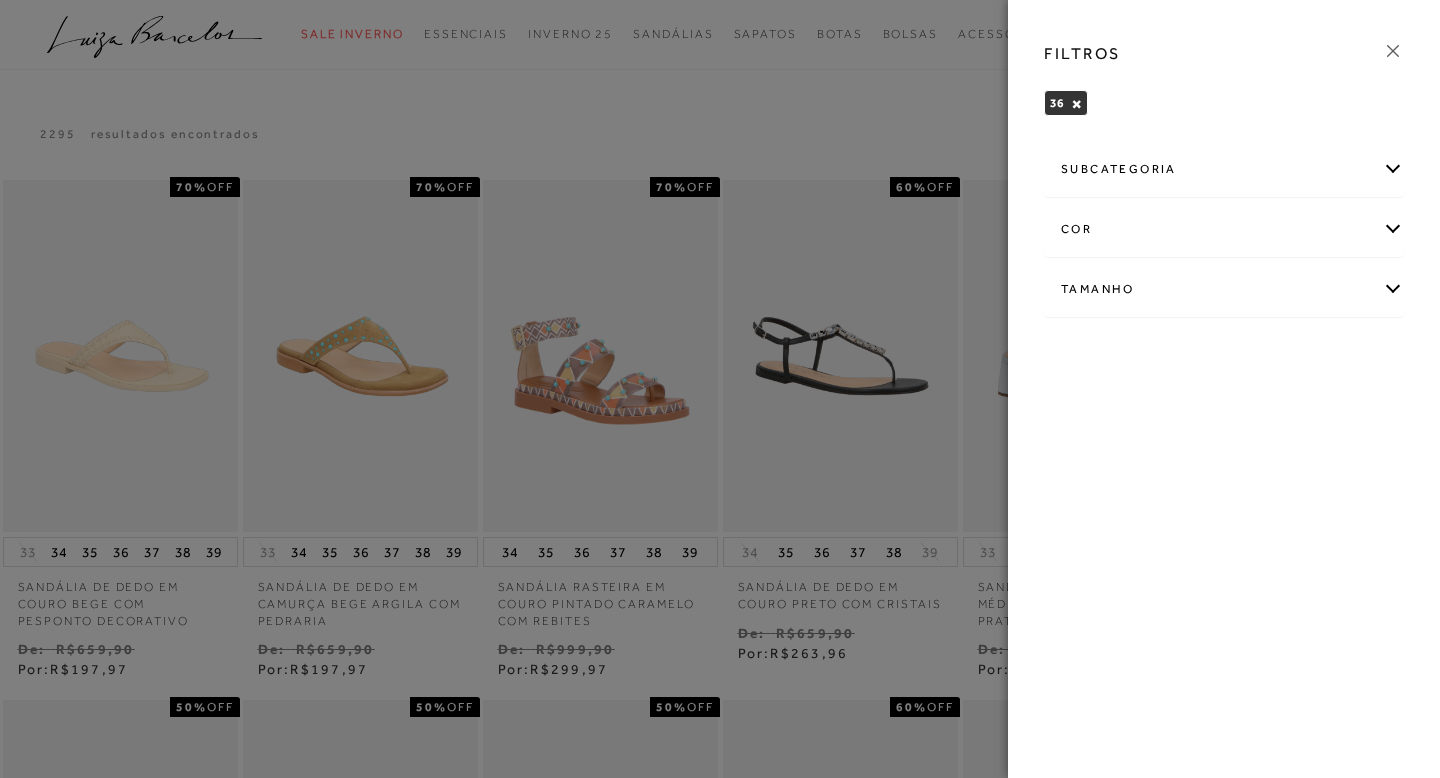 click 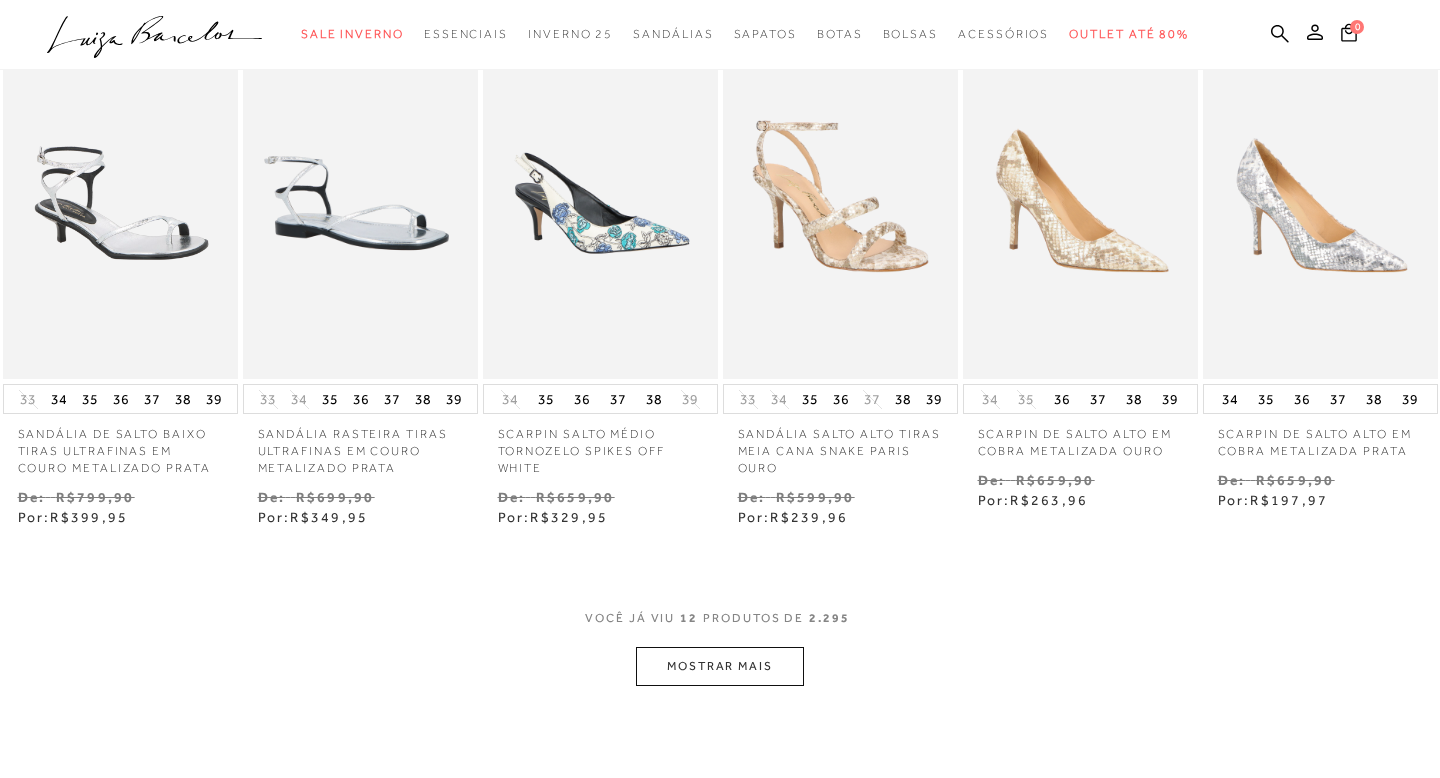 scroll, scrollTop: 695, scrollLeft: 0, axis: vertical 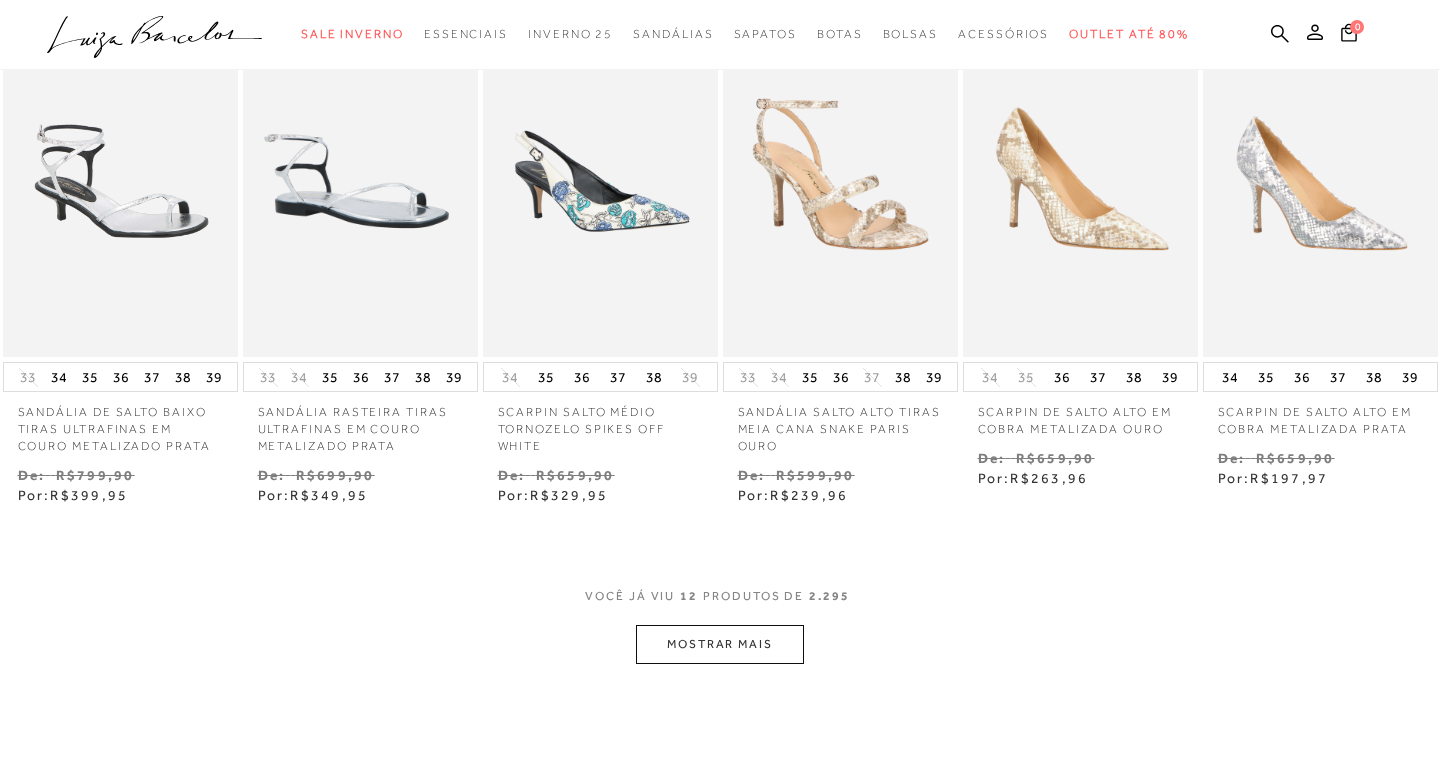 click on "MOSTRAR MAIS" at bounding box center (720, 644) 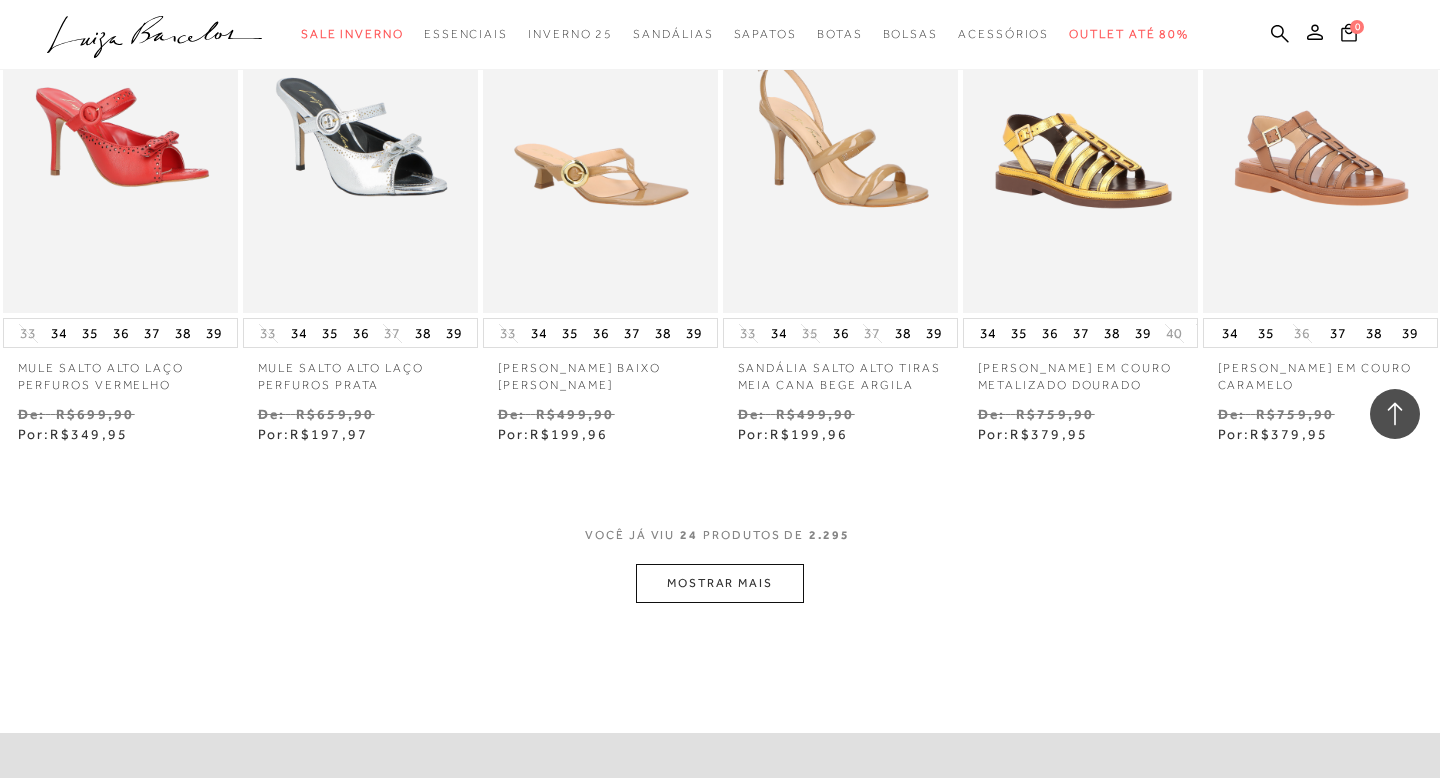 scroll, scrollTop: 1781, scrollLeft: 0, axis: vertical 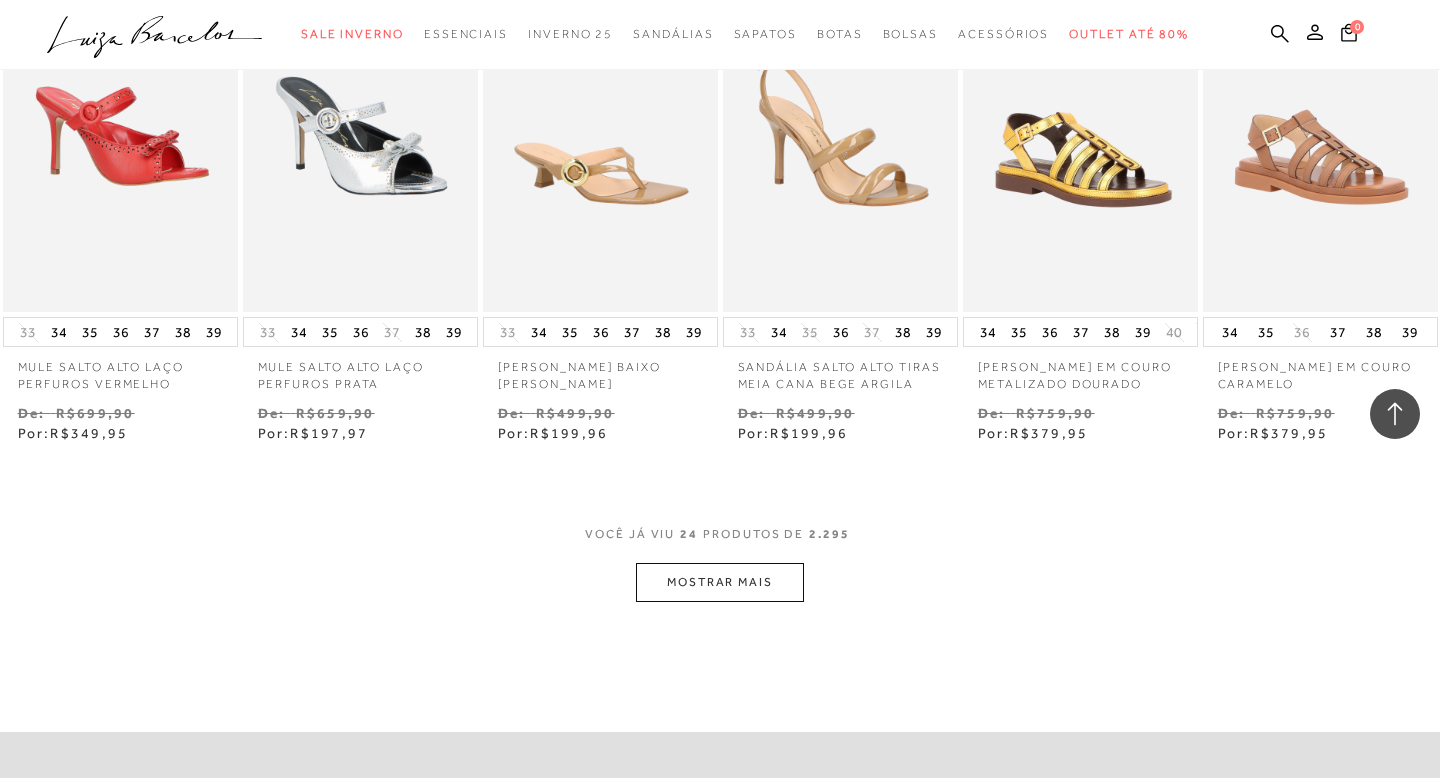 click on "MOSTRAR MAIS" at bounding box center (720, 582) 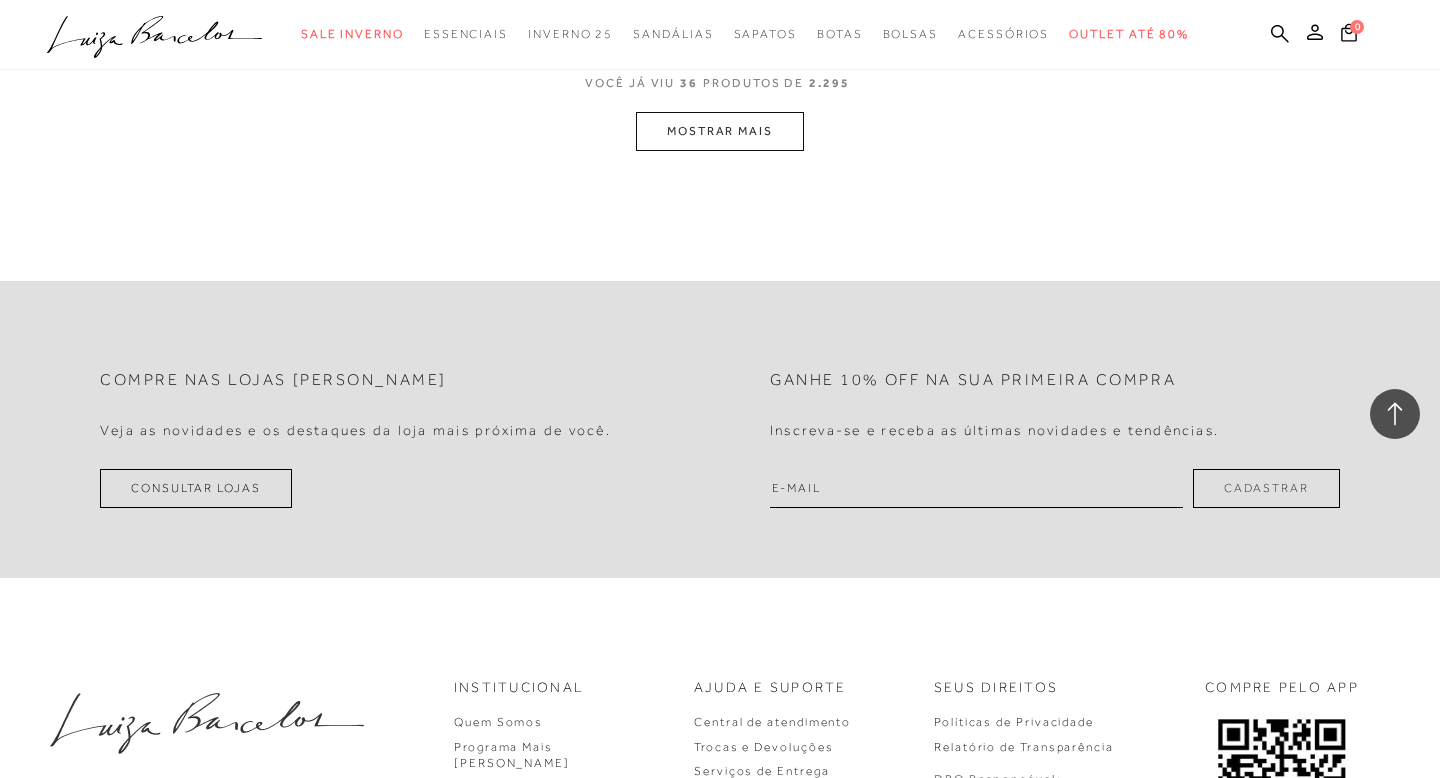 scroll, scrollTop: 3320, scrollLeft: 0, axis: vertical 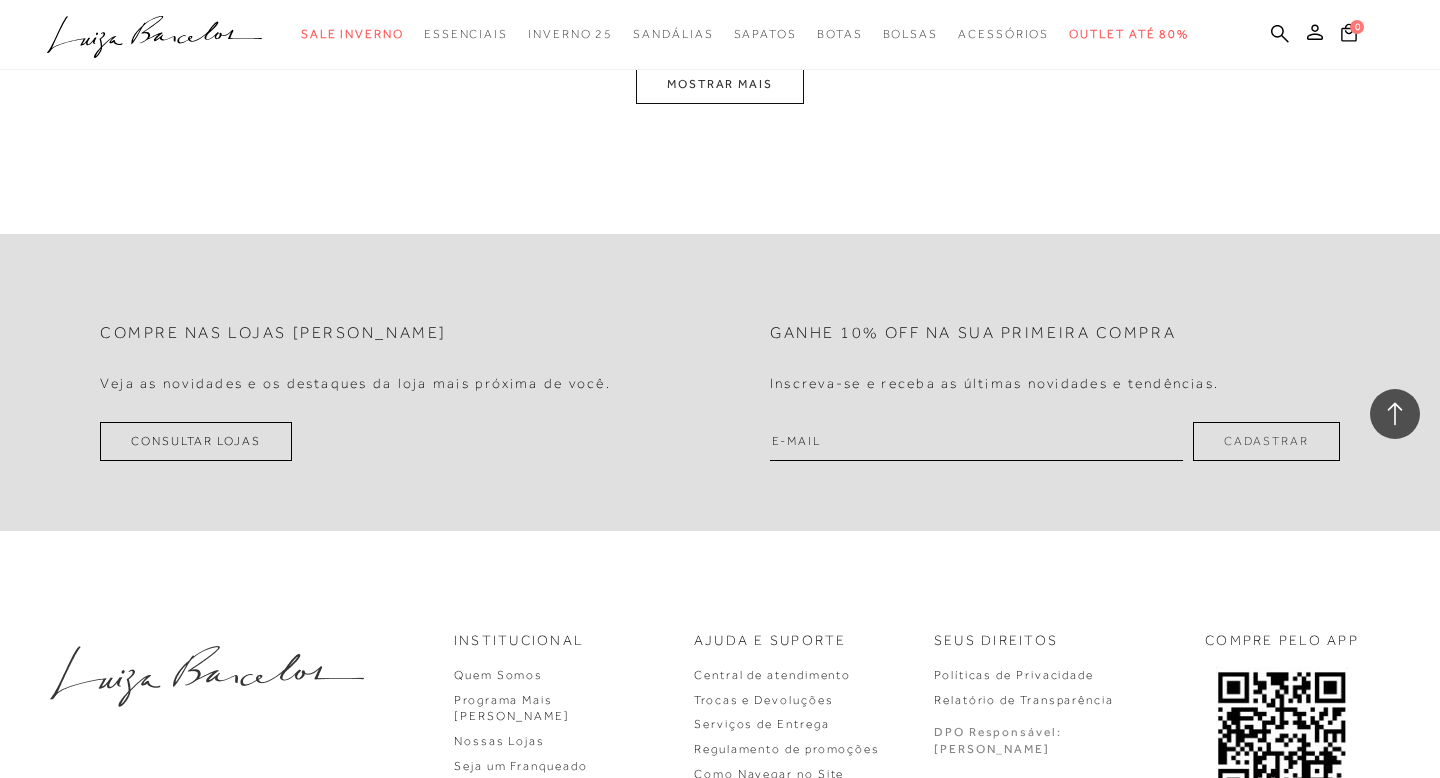 click on "Resultados da pesquisa
Outlet até 80%
Resultados: 25 - 36 (de 2.295)
Opções de exibição
2295
resultados encontrados
Ordenar Padrão Estoque" at bounding box center [720, -1568] 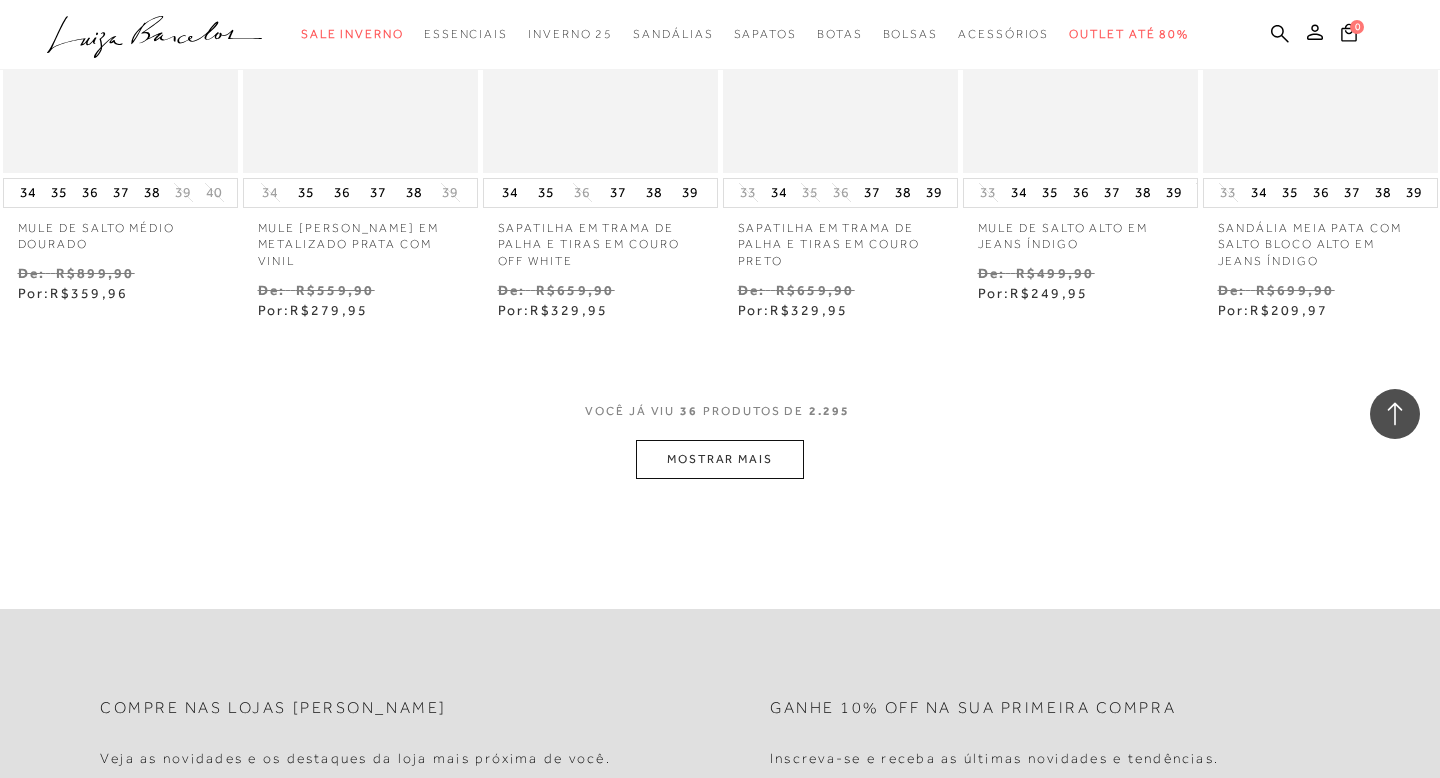 scroll, scrollTop: 2927, scrollLeft: 0, axis: vertical 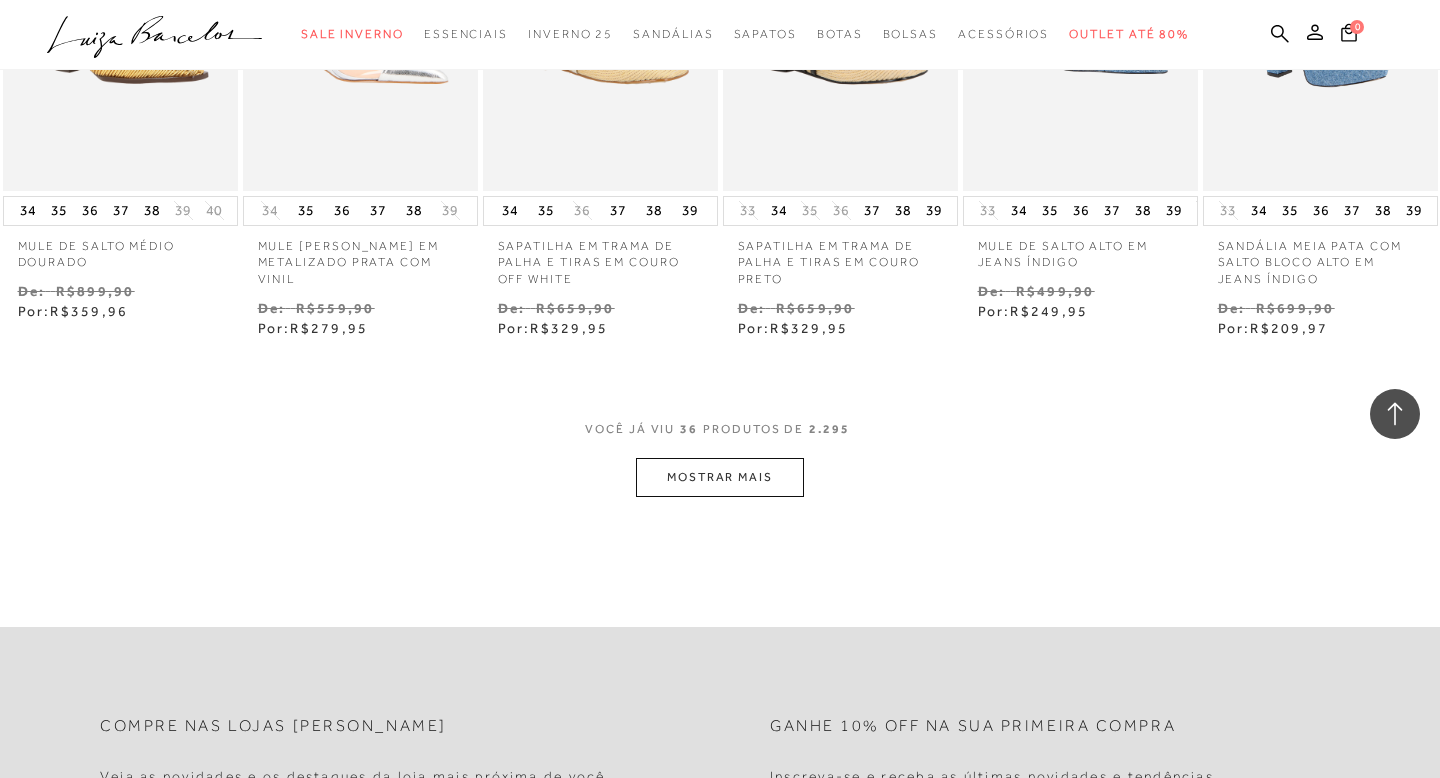 click on "Resultados da pesquisa
Outlet até 80%
Resultados: 25 - 36 (de 2.295)
Opções de exibição
2295
resultados encontrados
Ordenar Padrão Estoque" at bounding box center [720, -1175] 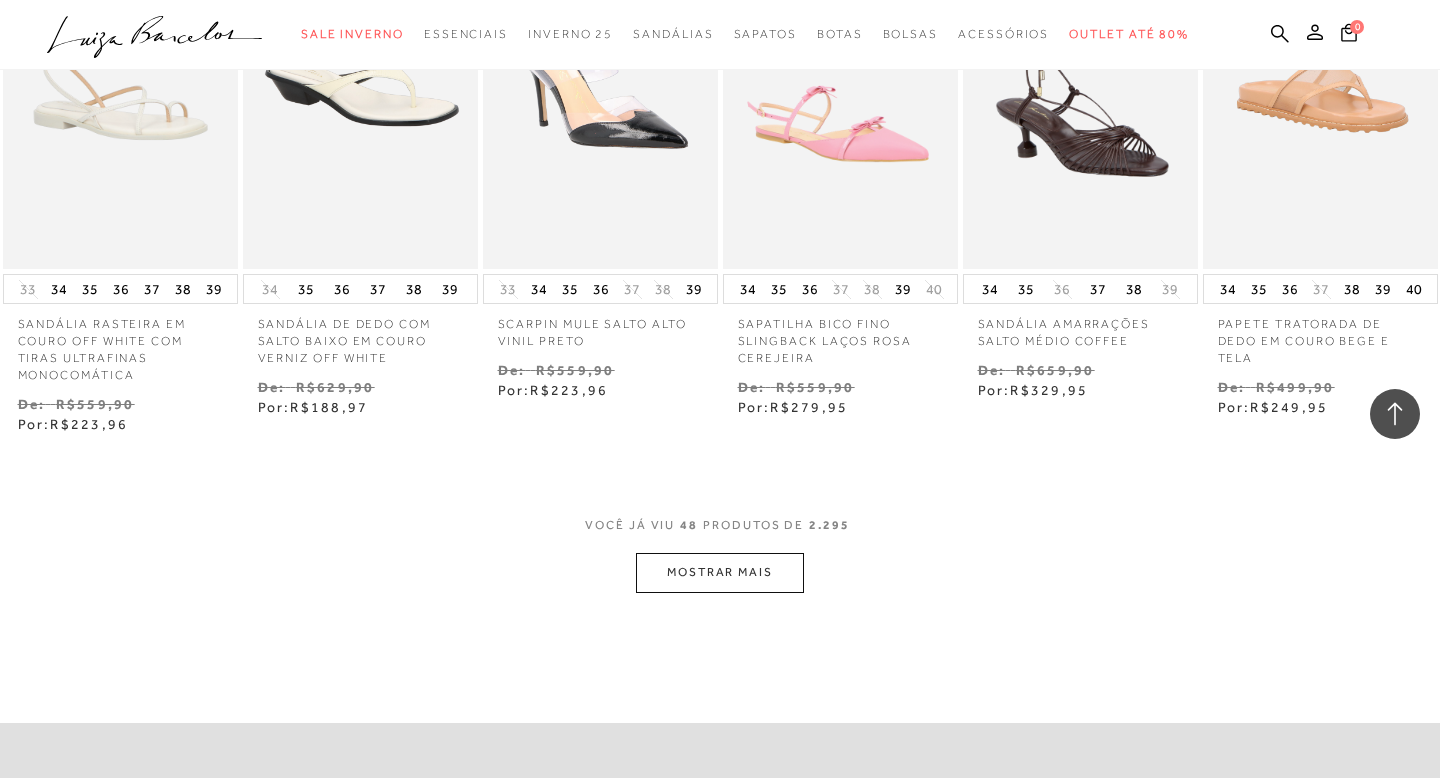 scroll, scrollTop: 3908, scrollLeft: 0, axis: vertical 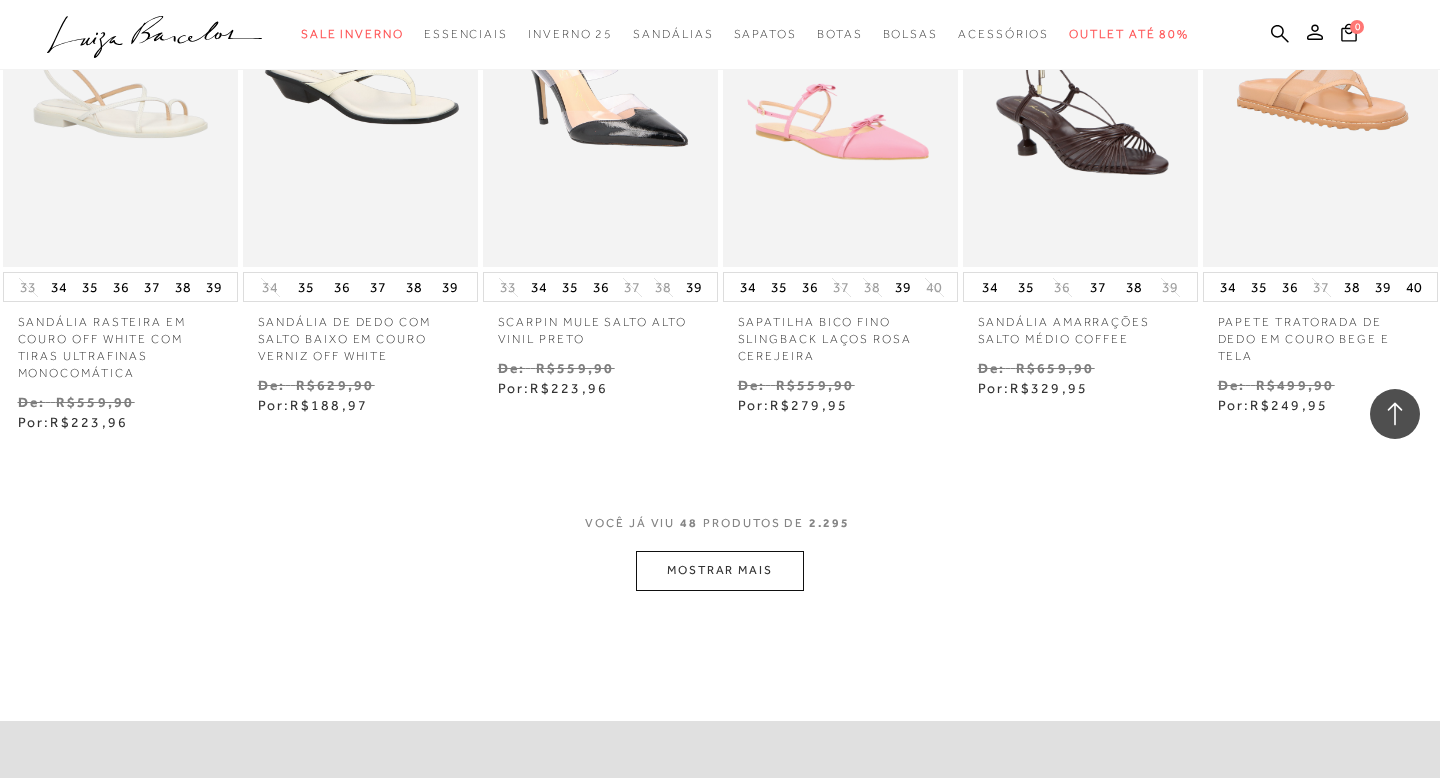 click on "MOSTRAR MAIS" at bounding box center (720, 570) 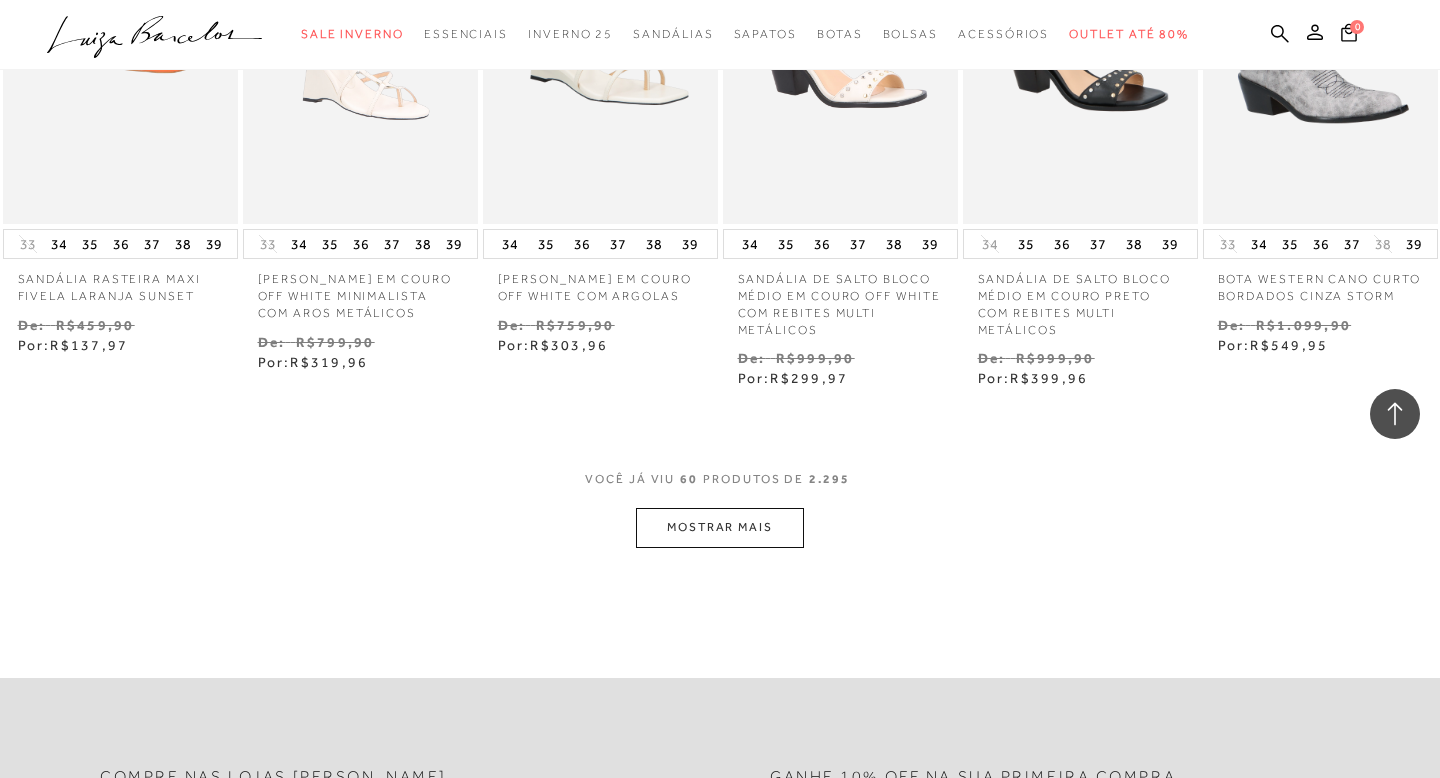 scroll, scrollTop: 5057, scrollLeft: 0, axis: vertical 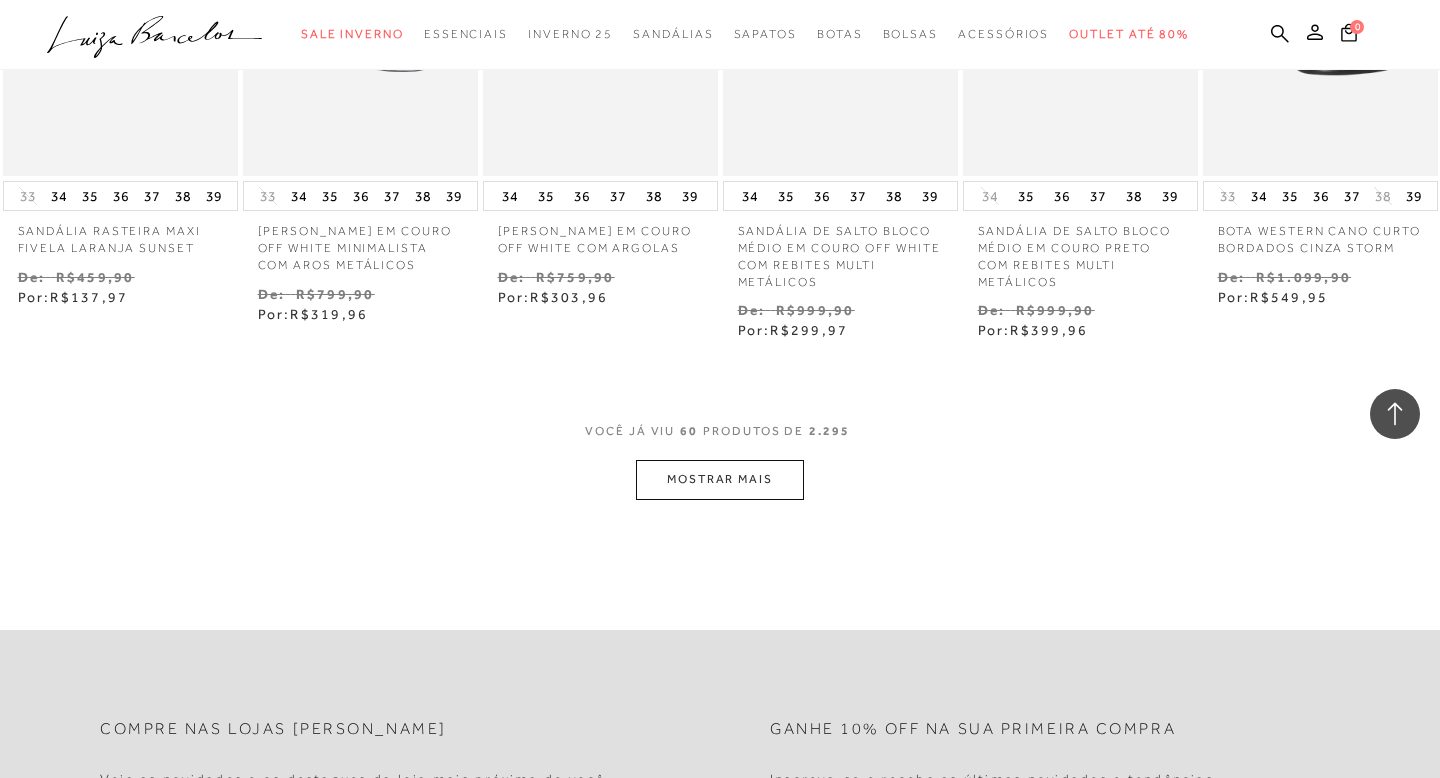 click on "MOSTRAR MAIS" at bounding box center [720, 479] 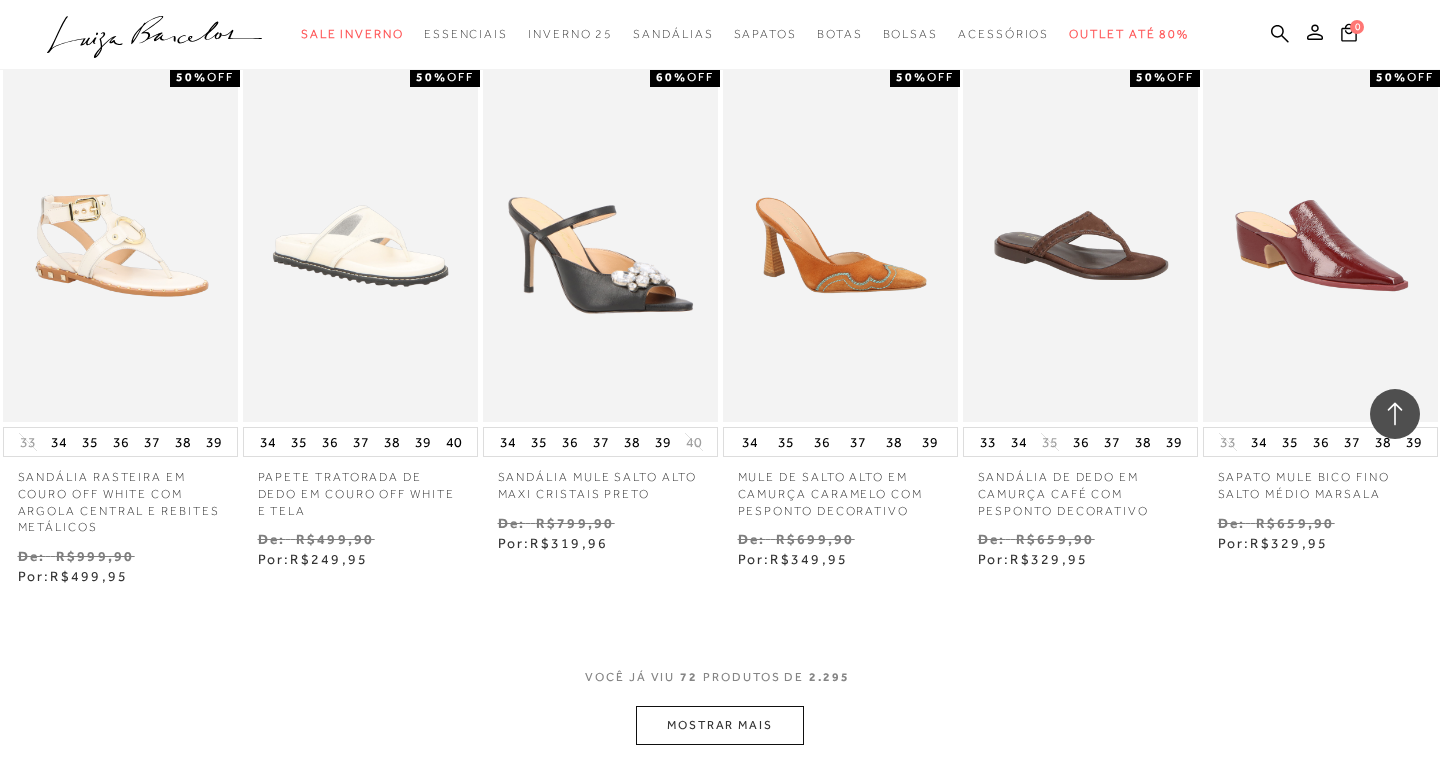scroll, scrollTop: 5870, scrollLeft: 0, axis: vertical 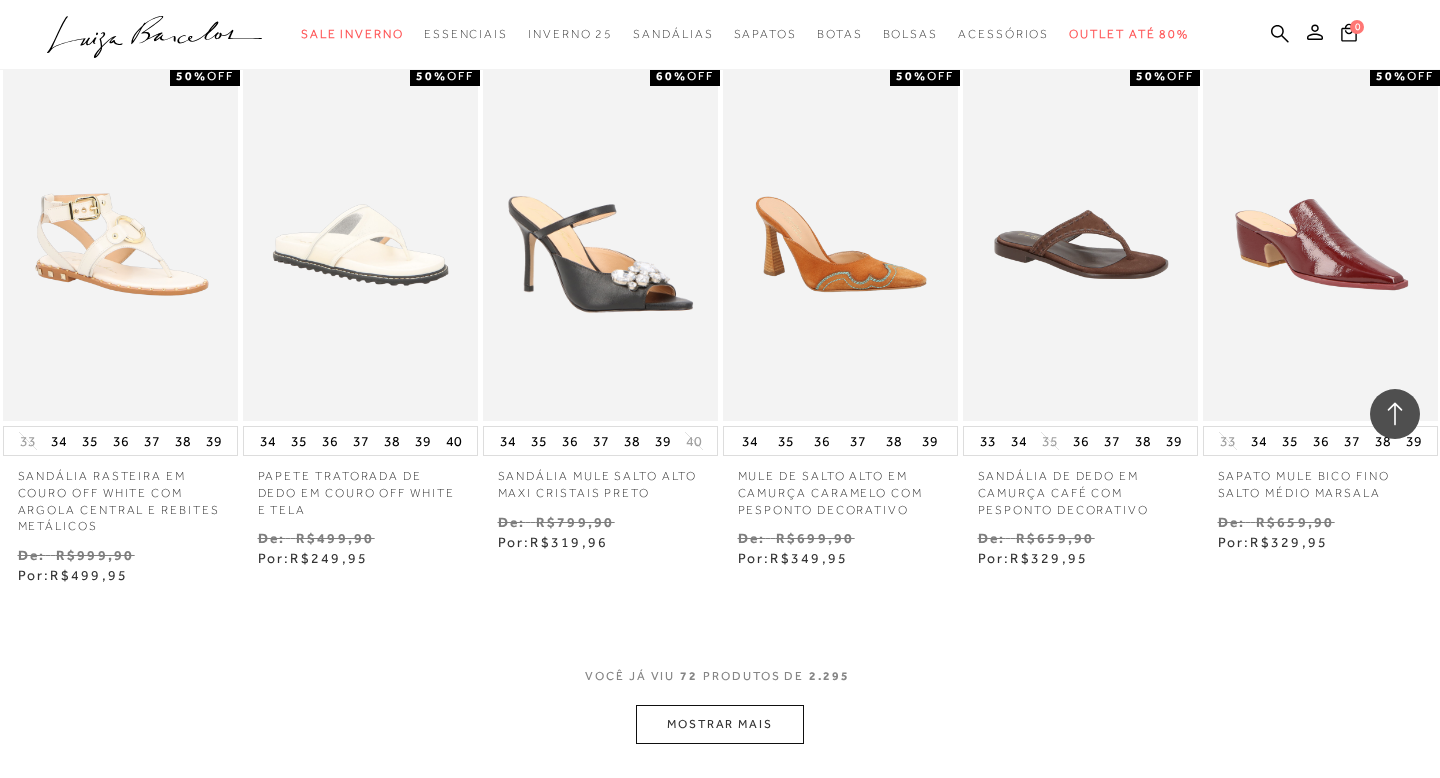 click on "MOSTRAR MAIS" at bounding box center (720, 724) 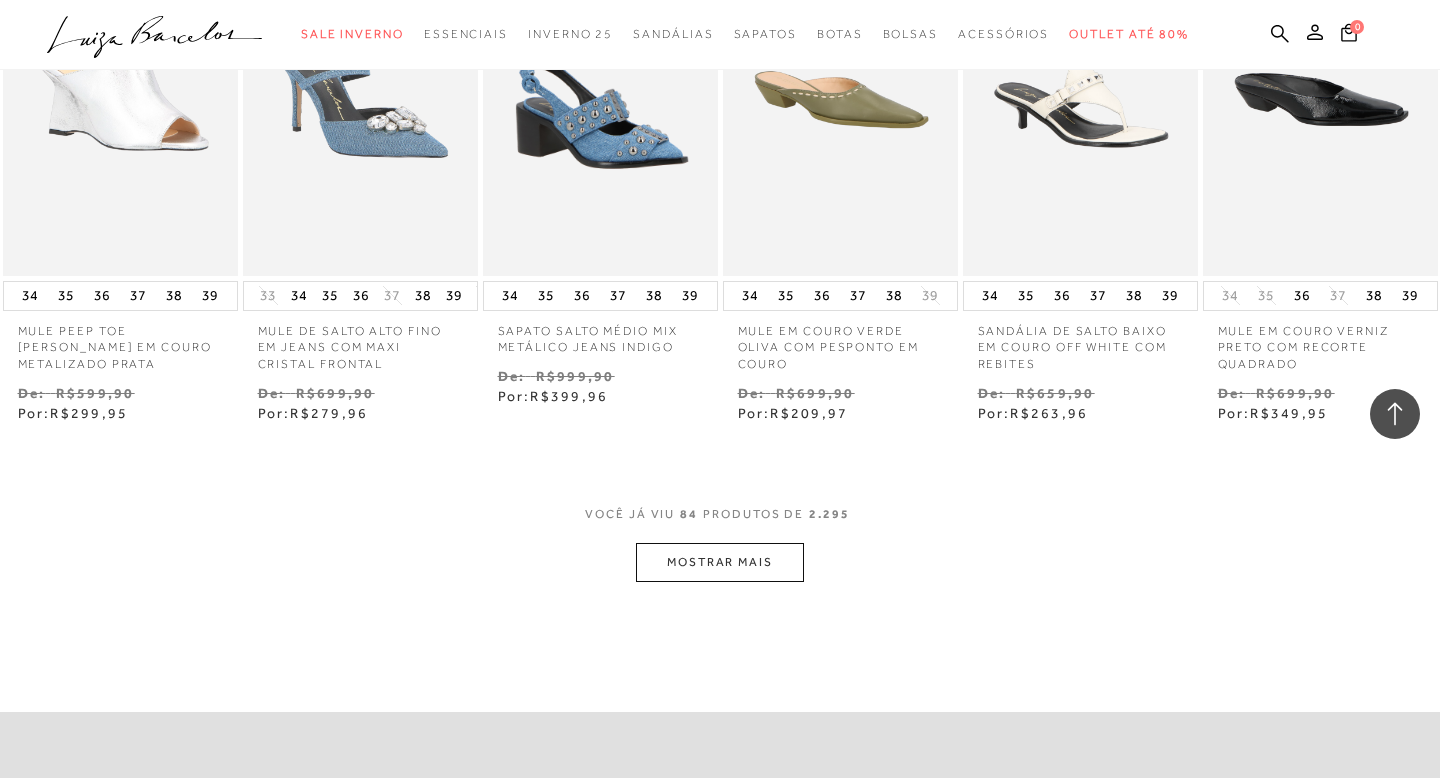 scroll, scrollTop: 7097, scrollLeft: 0, axis: vertical 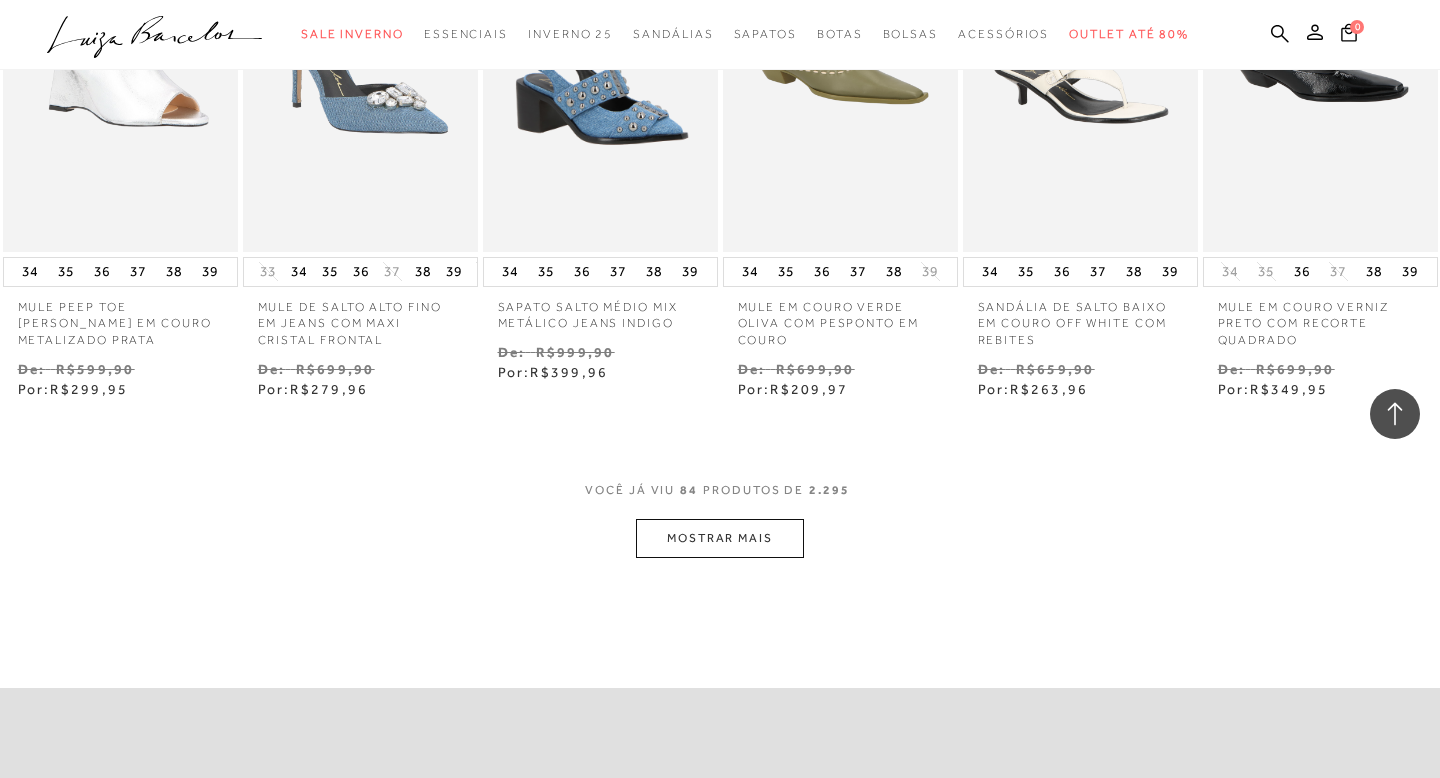 click on "MOSTRAR MAIS" at bounding box center [720, 538] 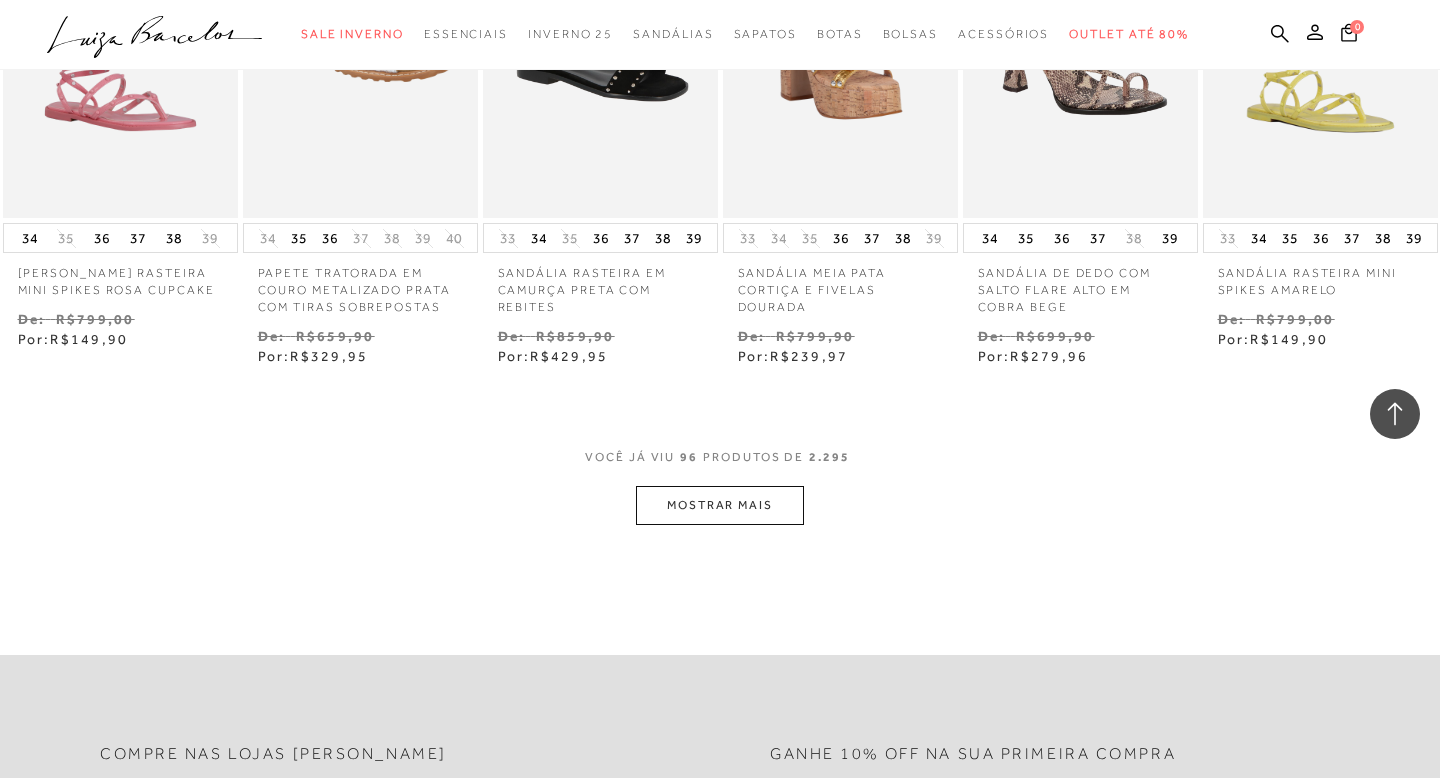 scroll, scrollTop: 8199, scrollLeft: 0, axis: vertical 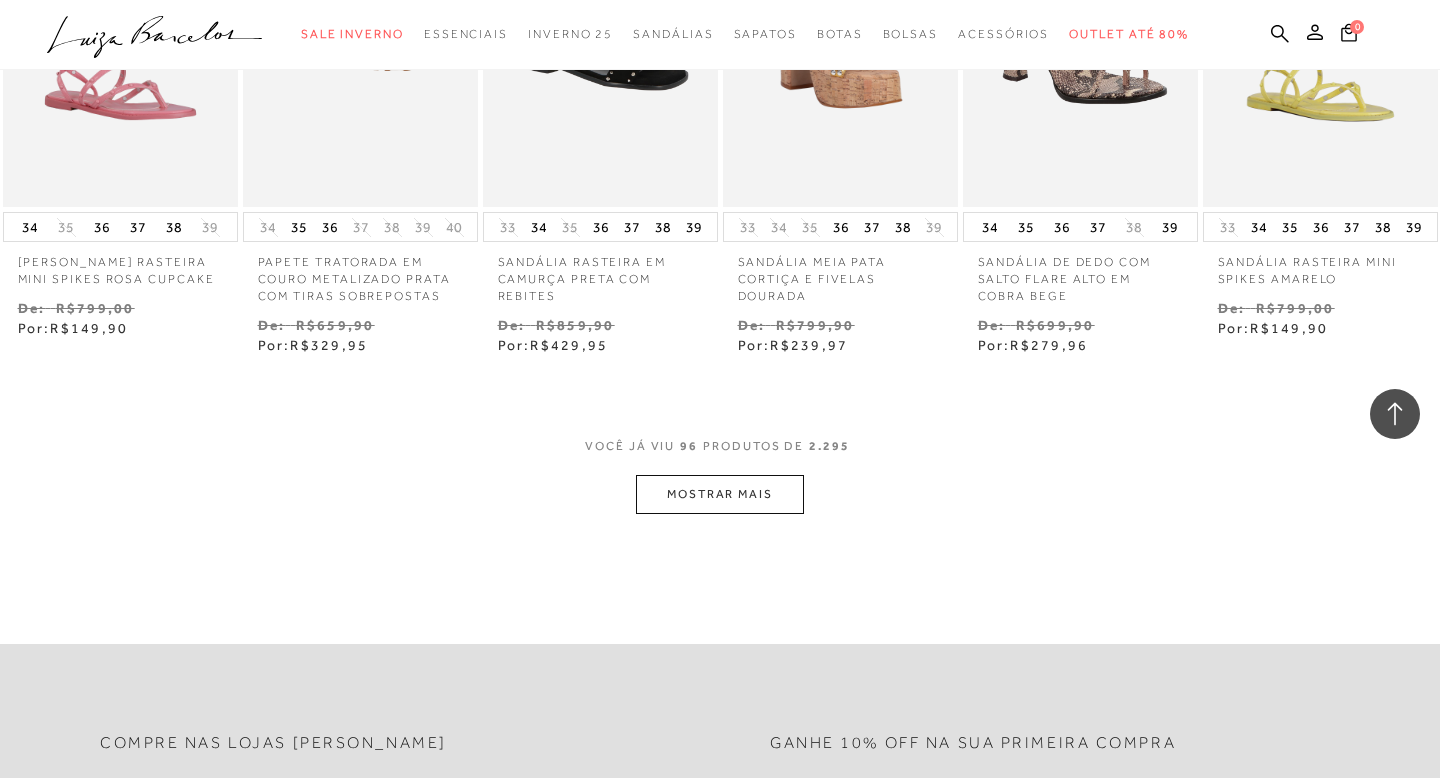 click on "Resultados da pesquisa
Outlet até 80%
Resultados: 85 - 96 (de 2.295)
Opções de exibição
2295
resultados encontrados
Ordenar Padrão Estoque" at bounding box center (720, -3802) 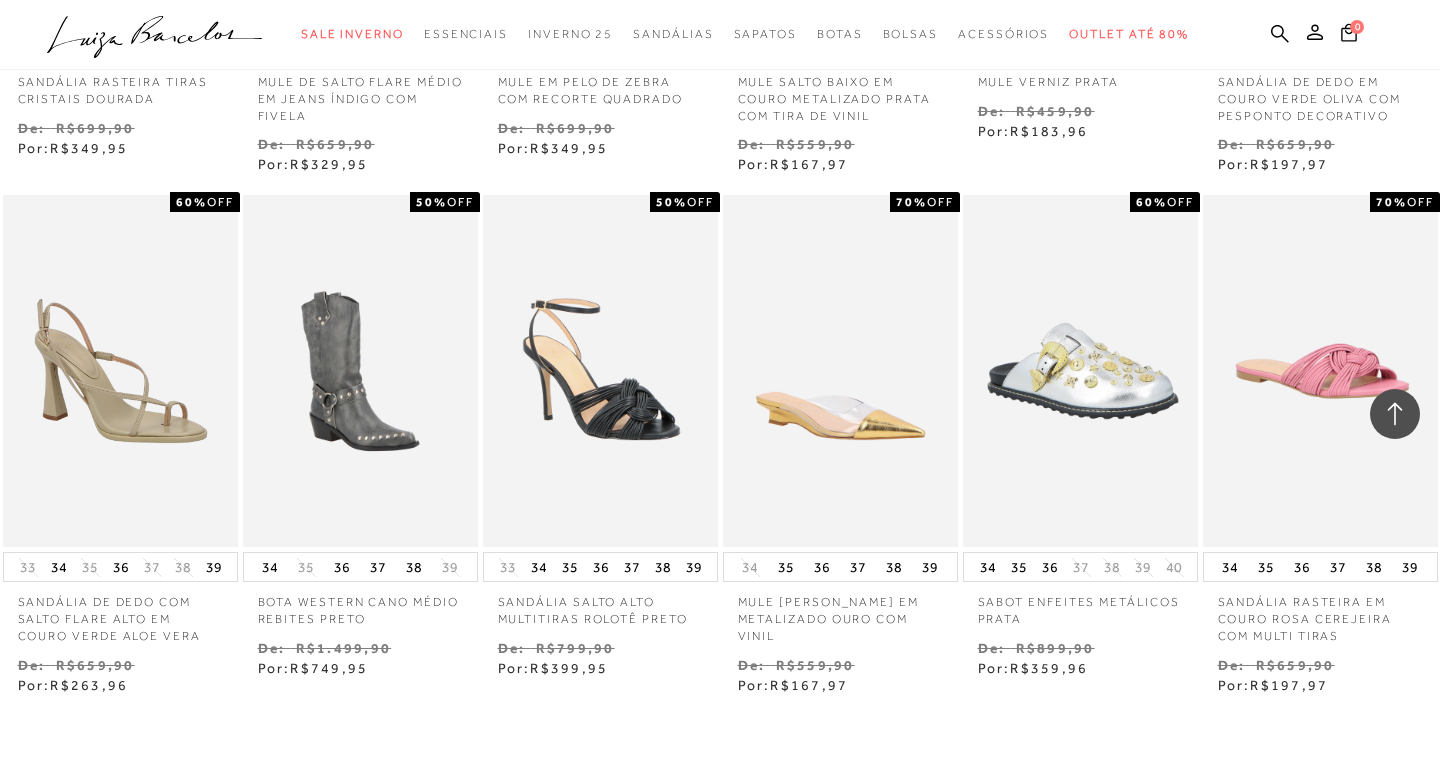 scroll, scrollTop: 9098, scrollLeft: 0, axis: vertical 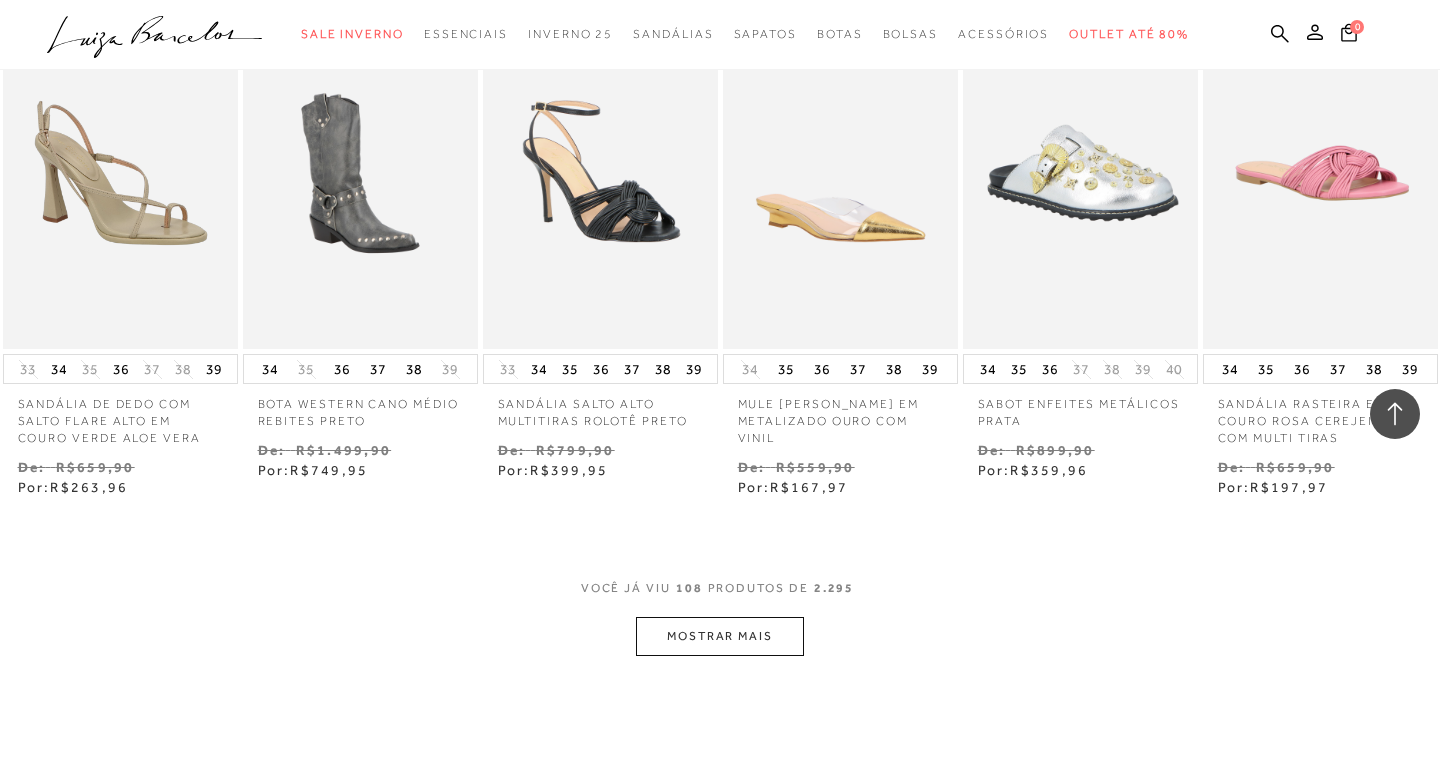 click on "MOSTRAR MAIS" at bounding box center [720, 636] 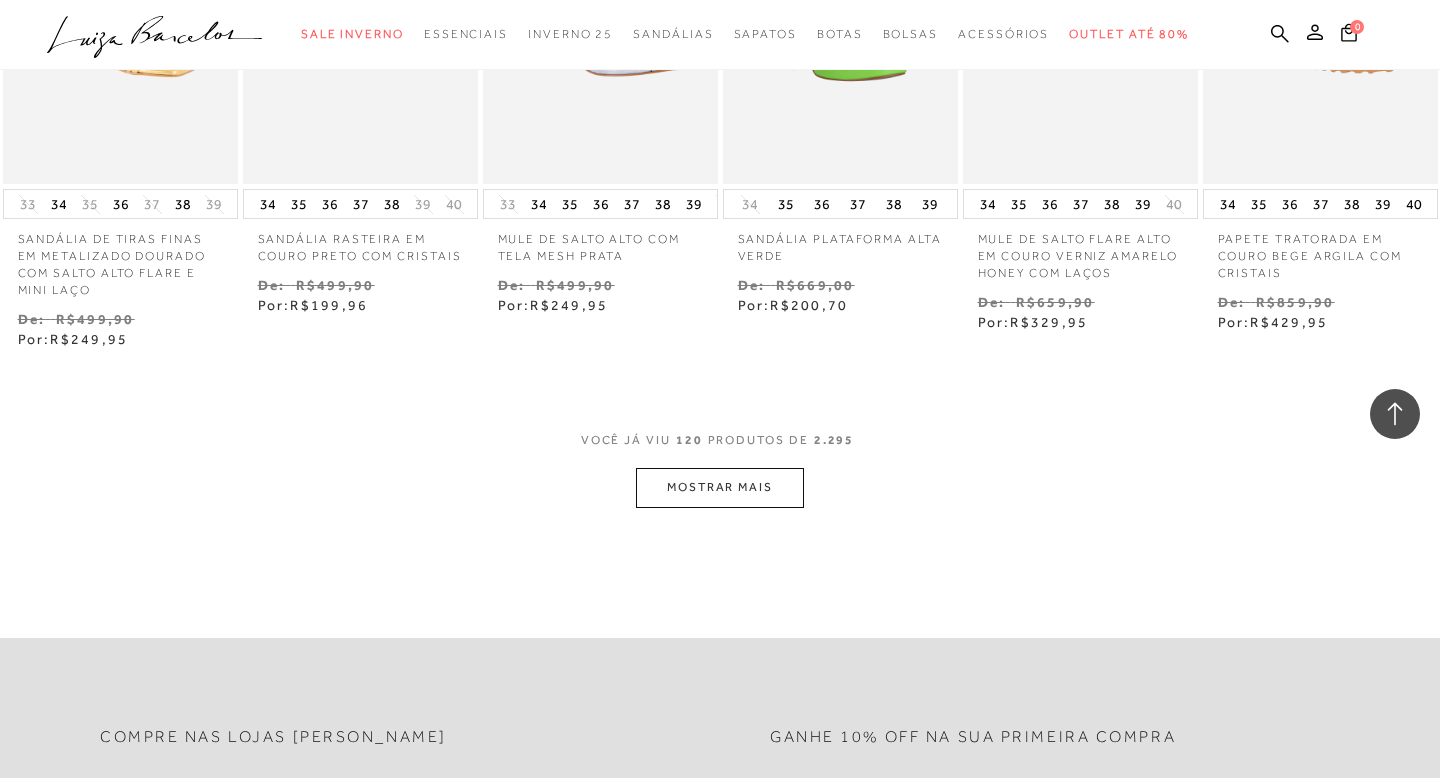scroll, scrollTop: 10321, scrollLeft: 0, axis: vertical 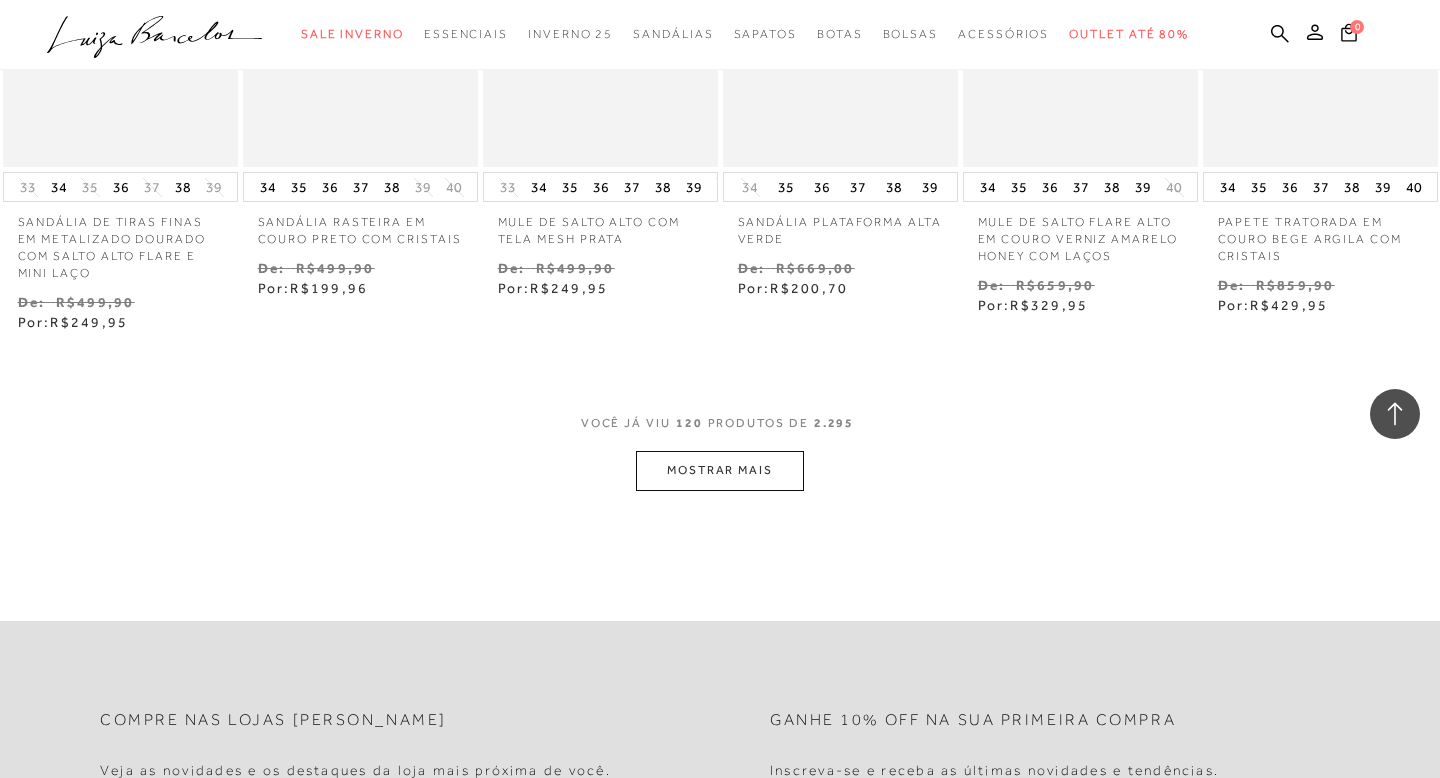 click on "MOSTRAR MAIS" at bounding box center [720, 470] 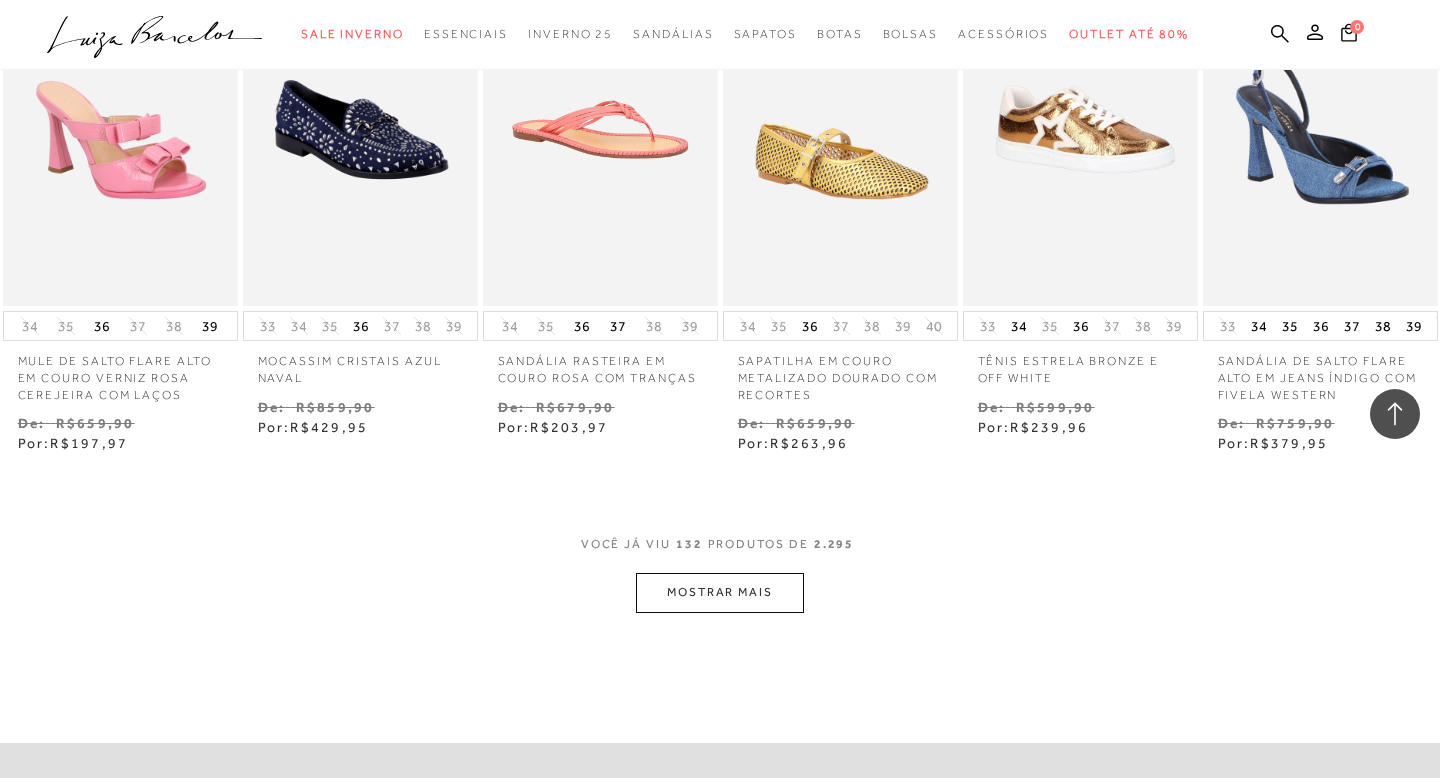 scroll, scrollTop: 11394, scrollLeft: 0, axis: vertical 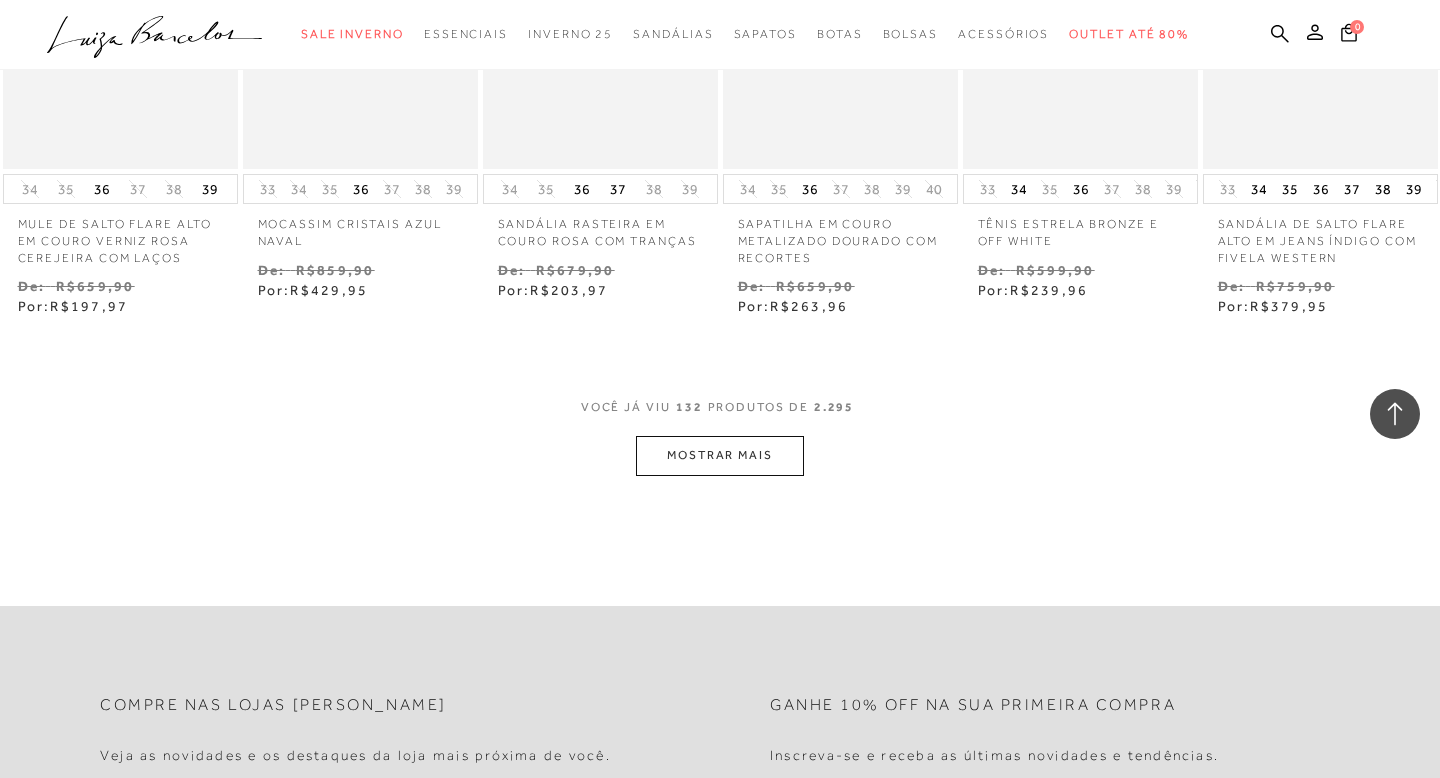 click on "MOSTRAR MAIS" at bounding box center [720, 455] 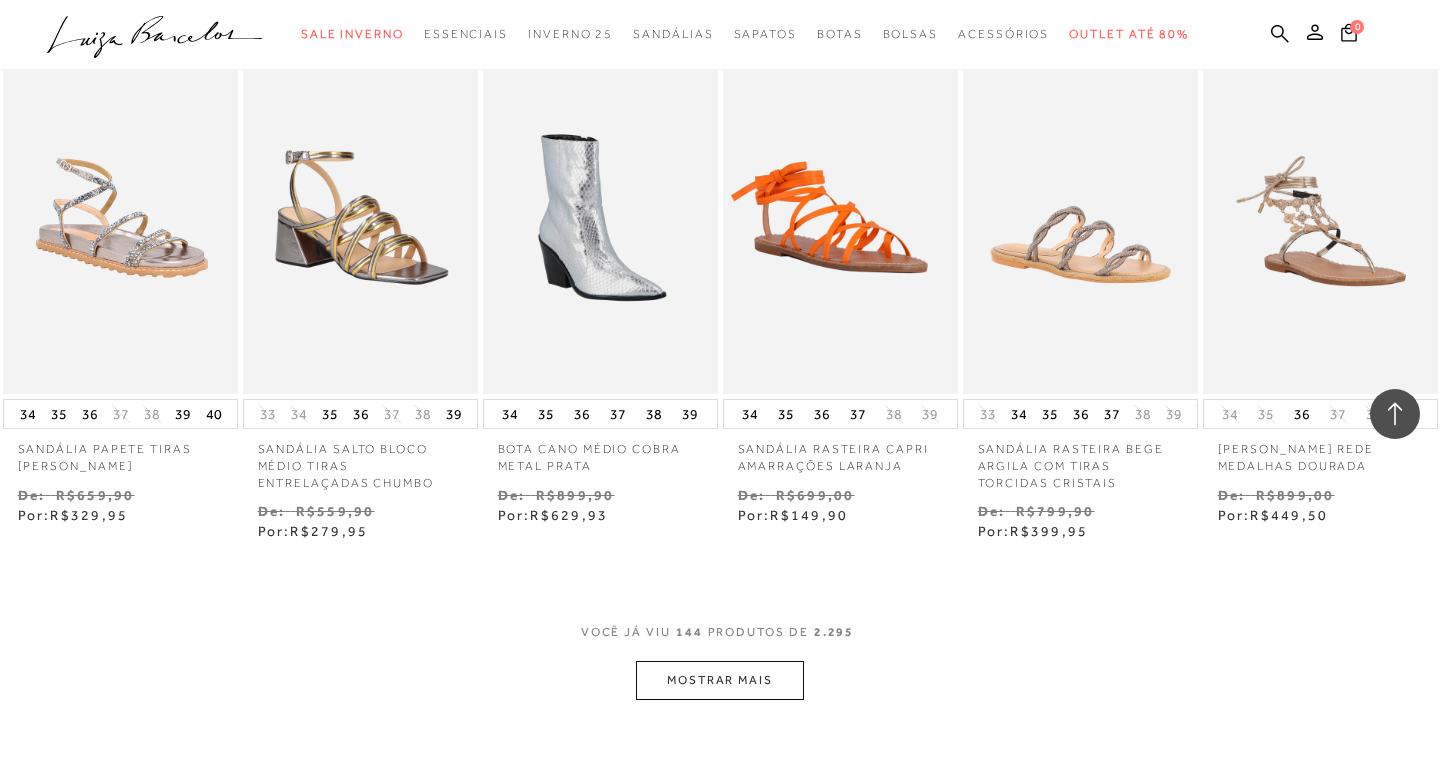 scroll, scrollTop: 12213, scrollLeft: 0, axis: vertical 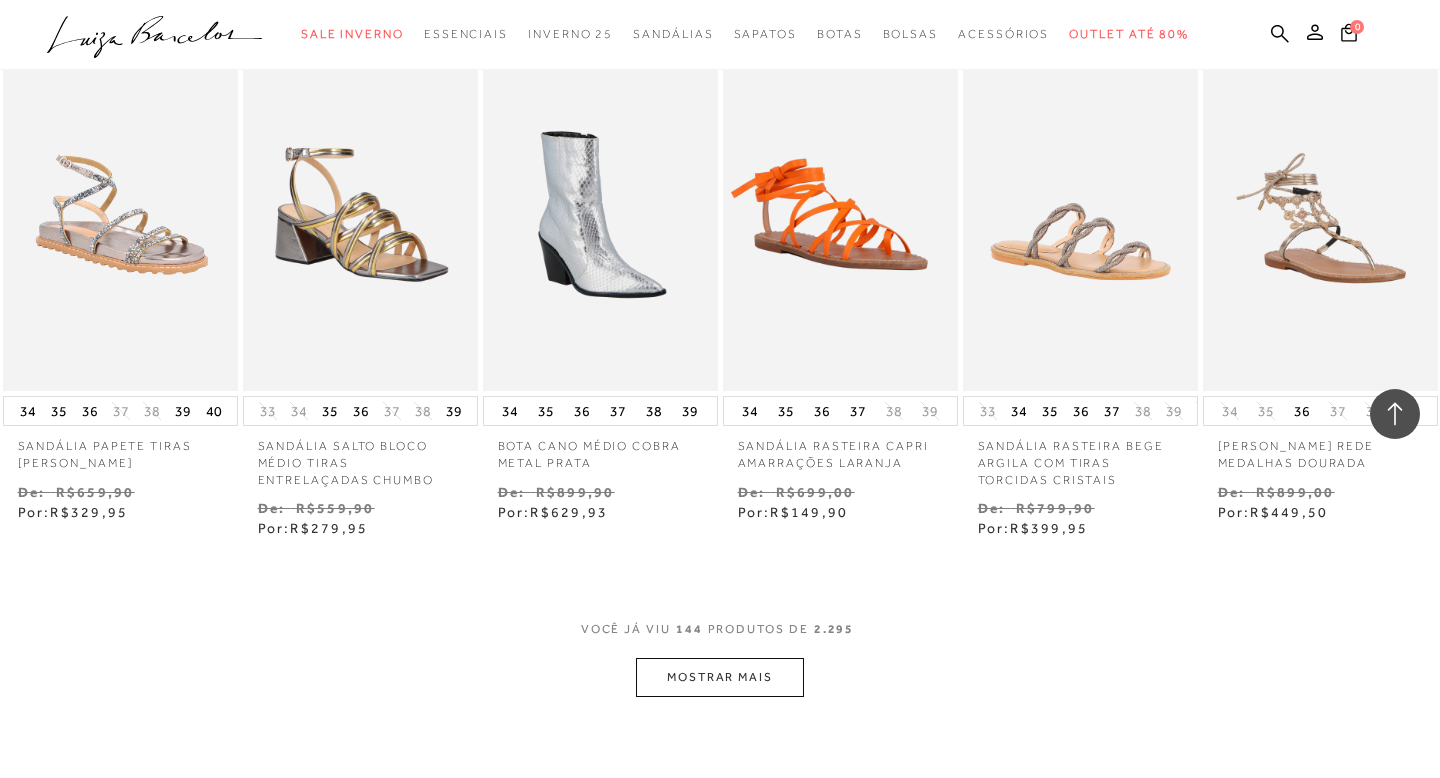 click on "MOSTRAR MAIS" at bounding box center (720, 677) 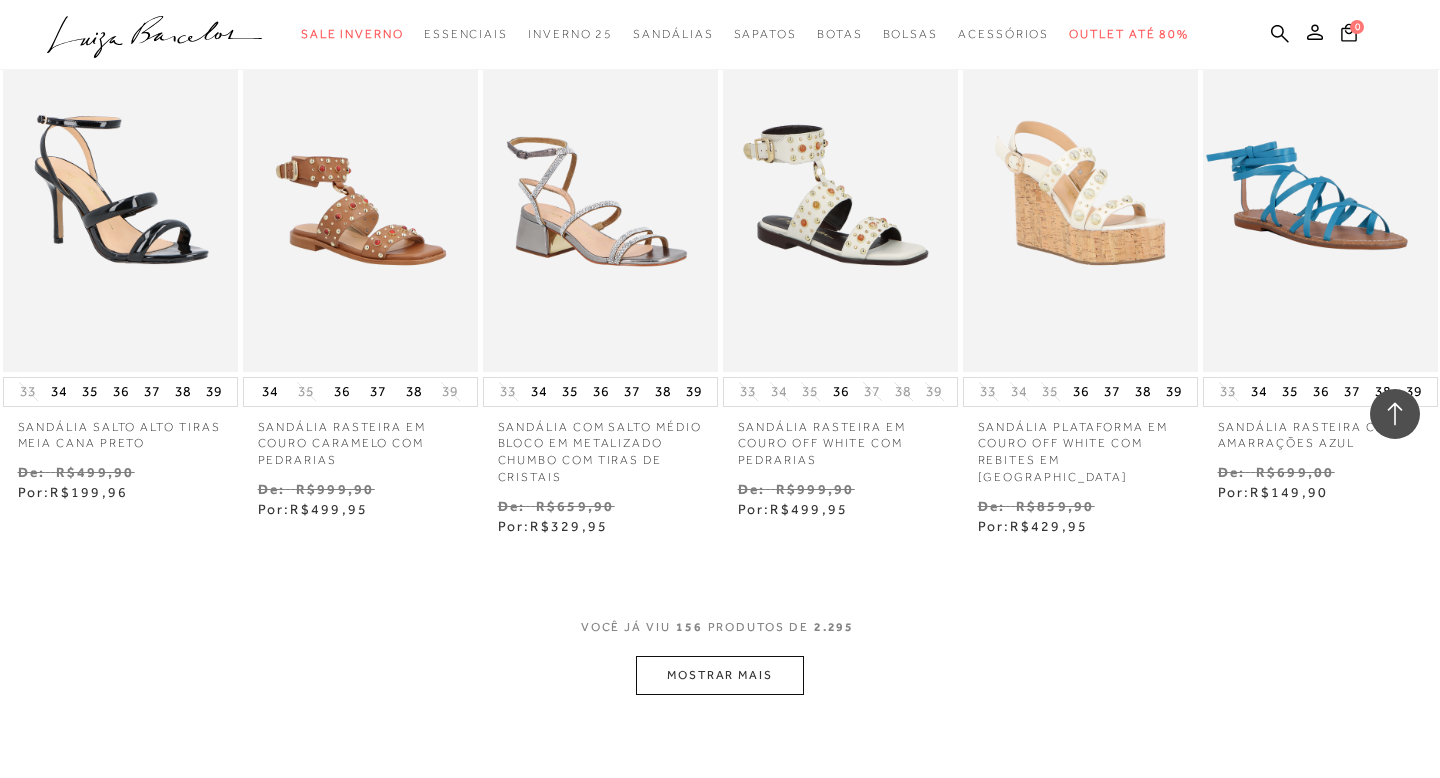 scroll, scrollTop: 13291, scrollLeft: 0, axis: vertical 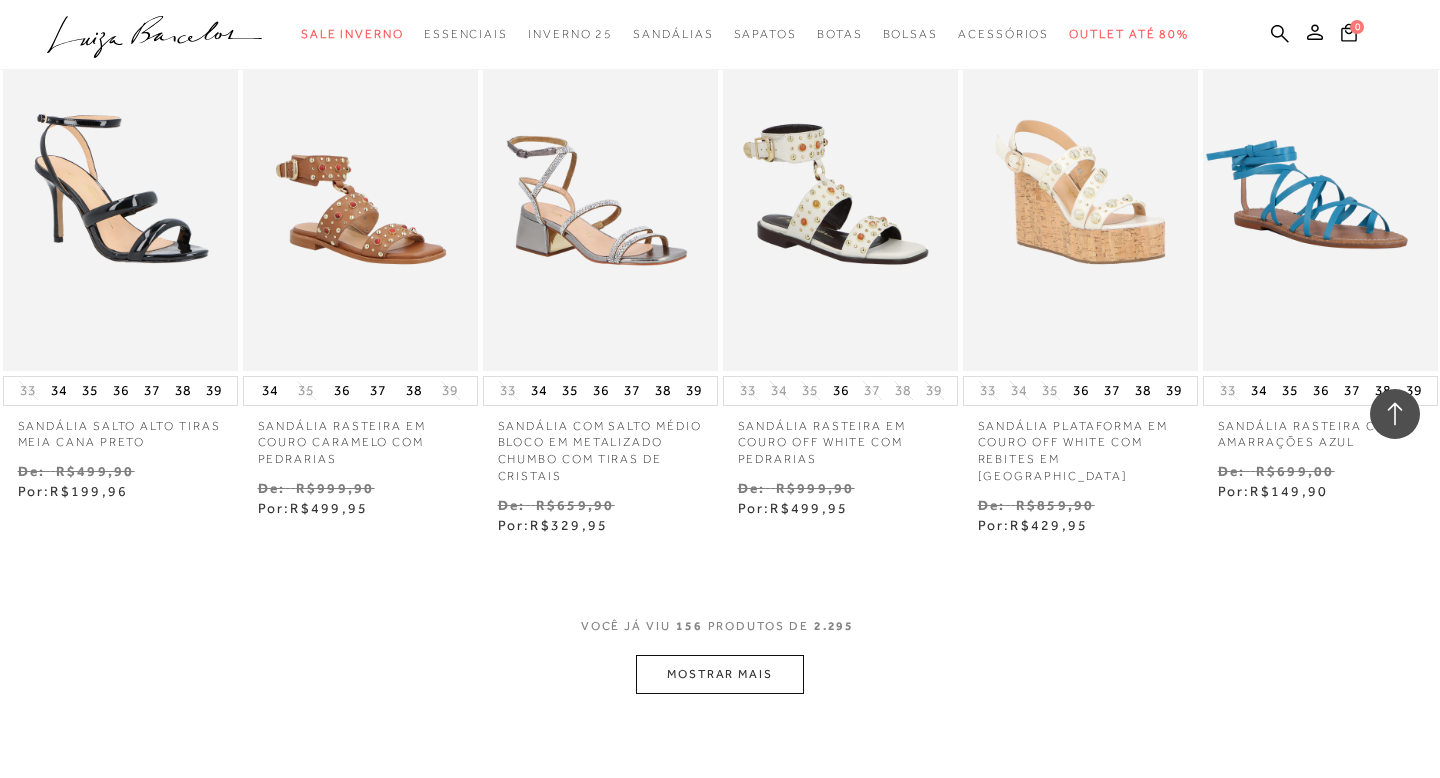 click on "MOSTRAR MAIS" at bounding box center [720, 674] 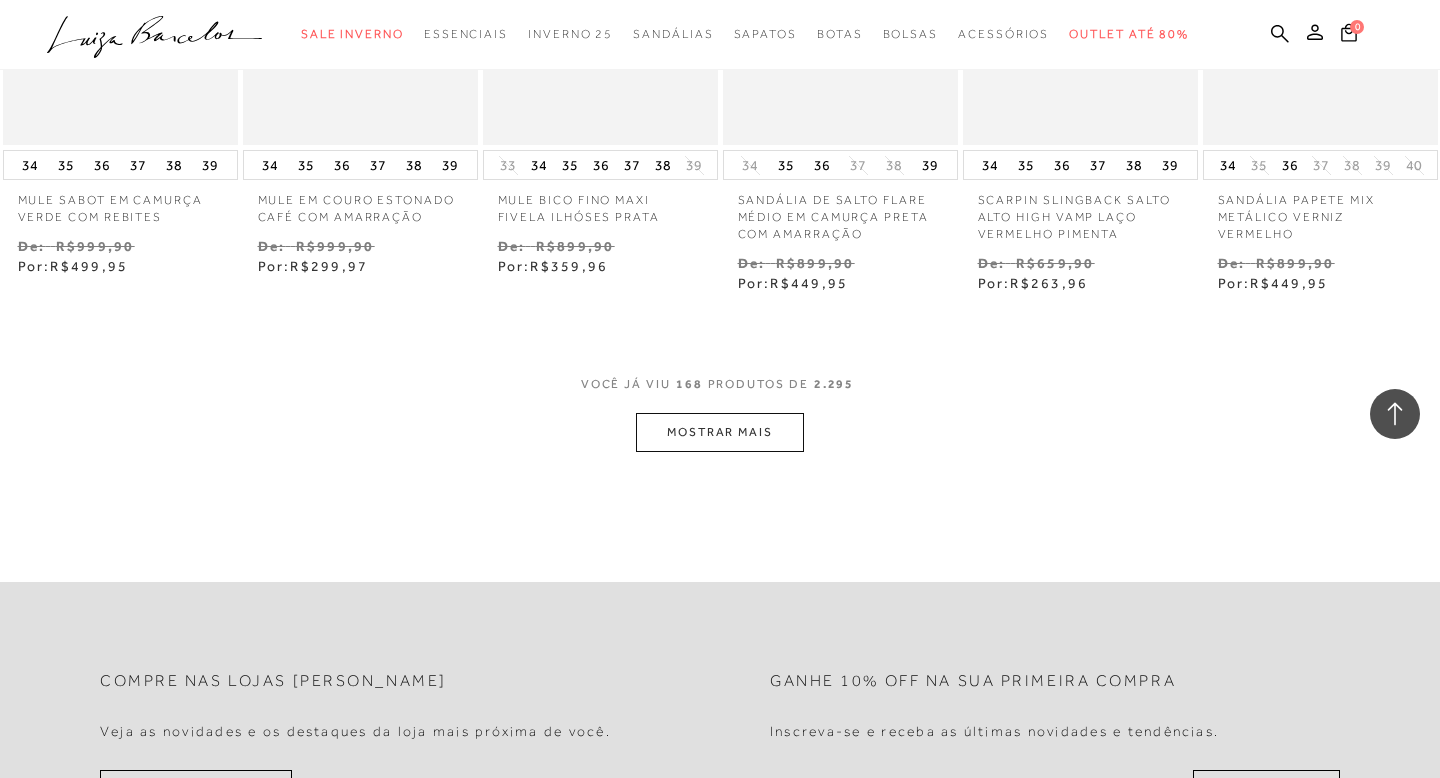 scroll, scrollTop: 14580, scrollLeft: 0, axis: vertical 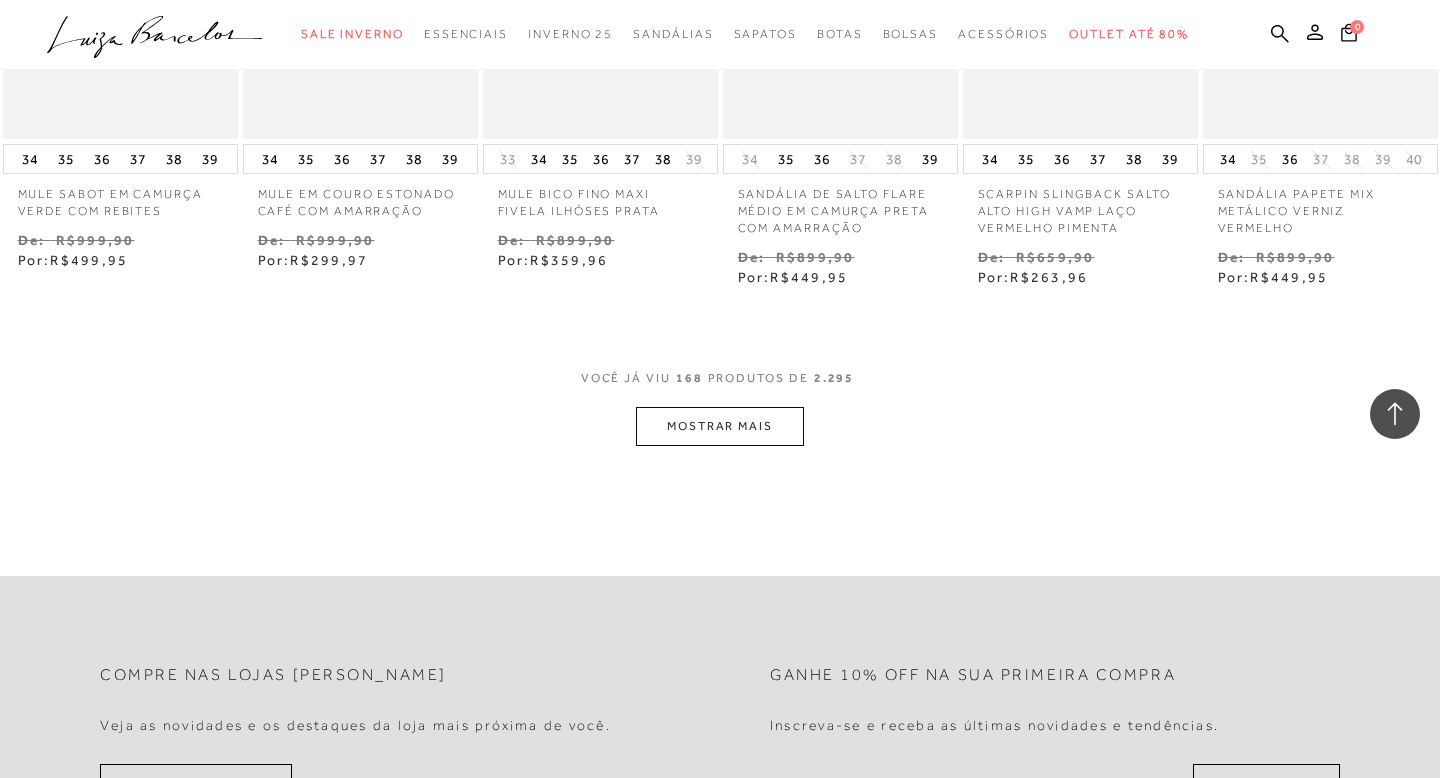 click on "MOSTRAR MAIS" at bounding box center (720, 426) 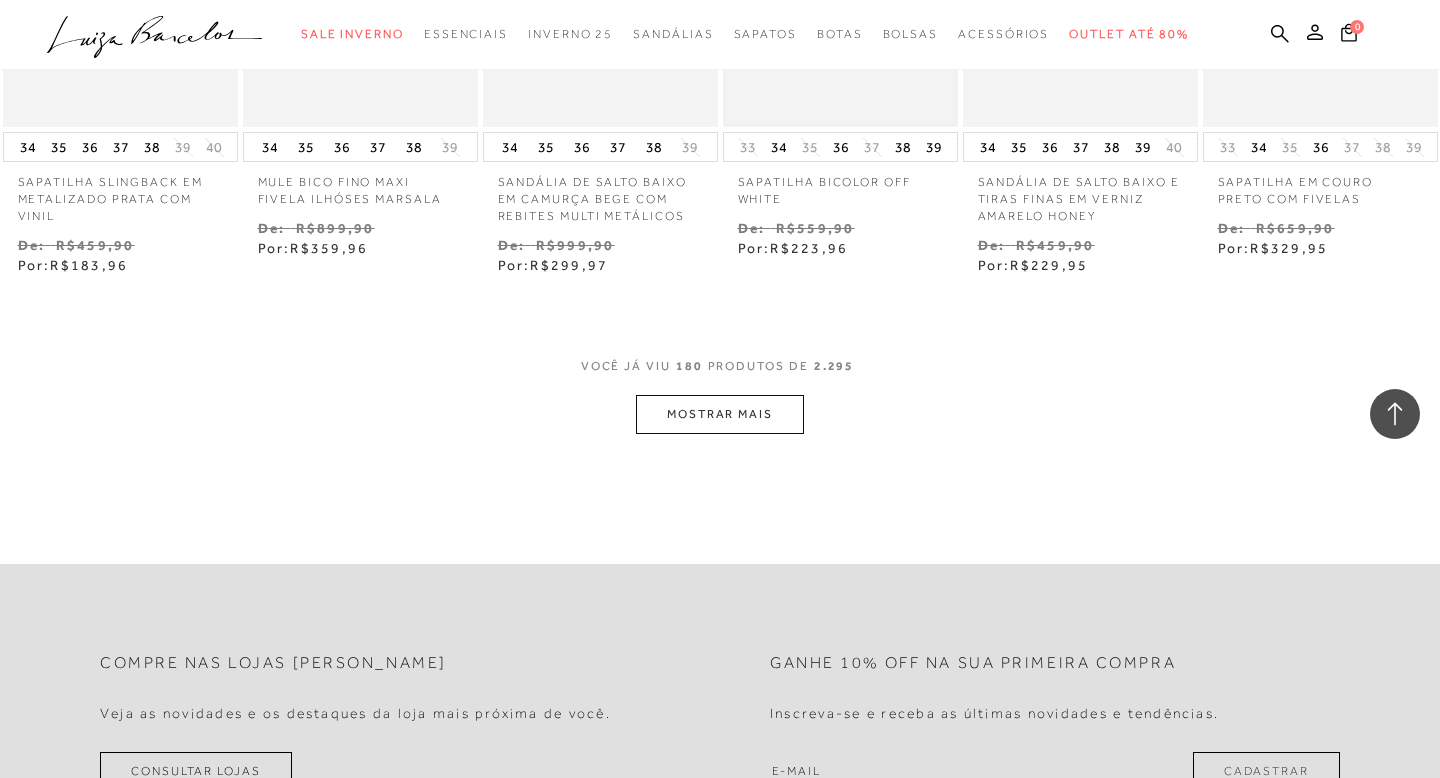 scroll, scrollTop: 15654, scrollLeft: 0, axis: vertical 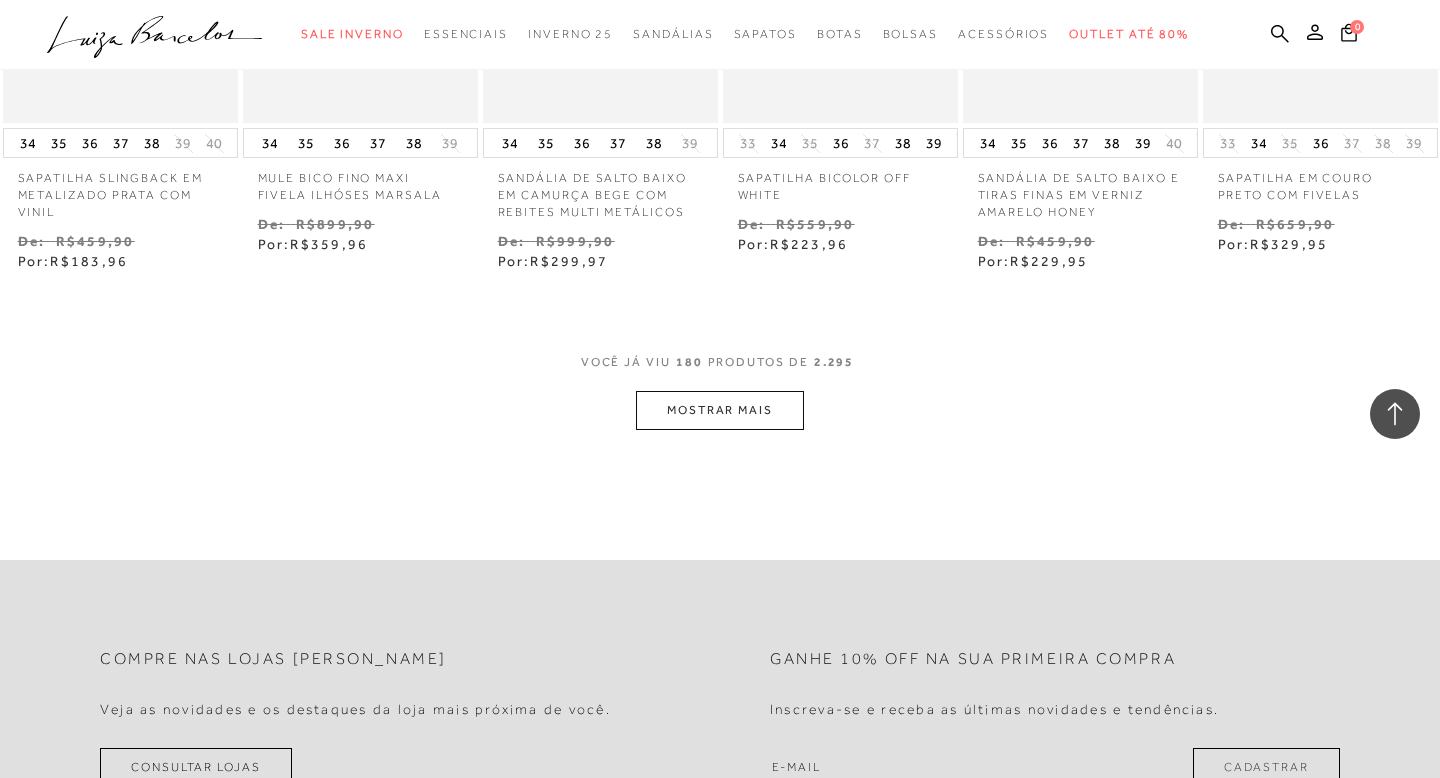 click on "MOSTRAR MAIS" at bounding box center (720, 410) 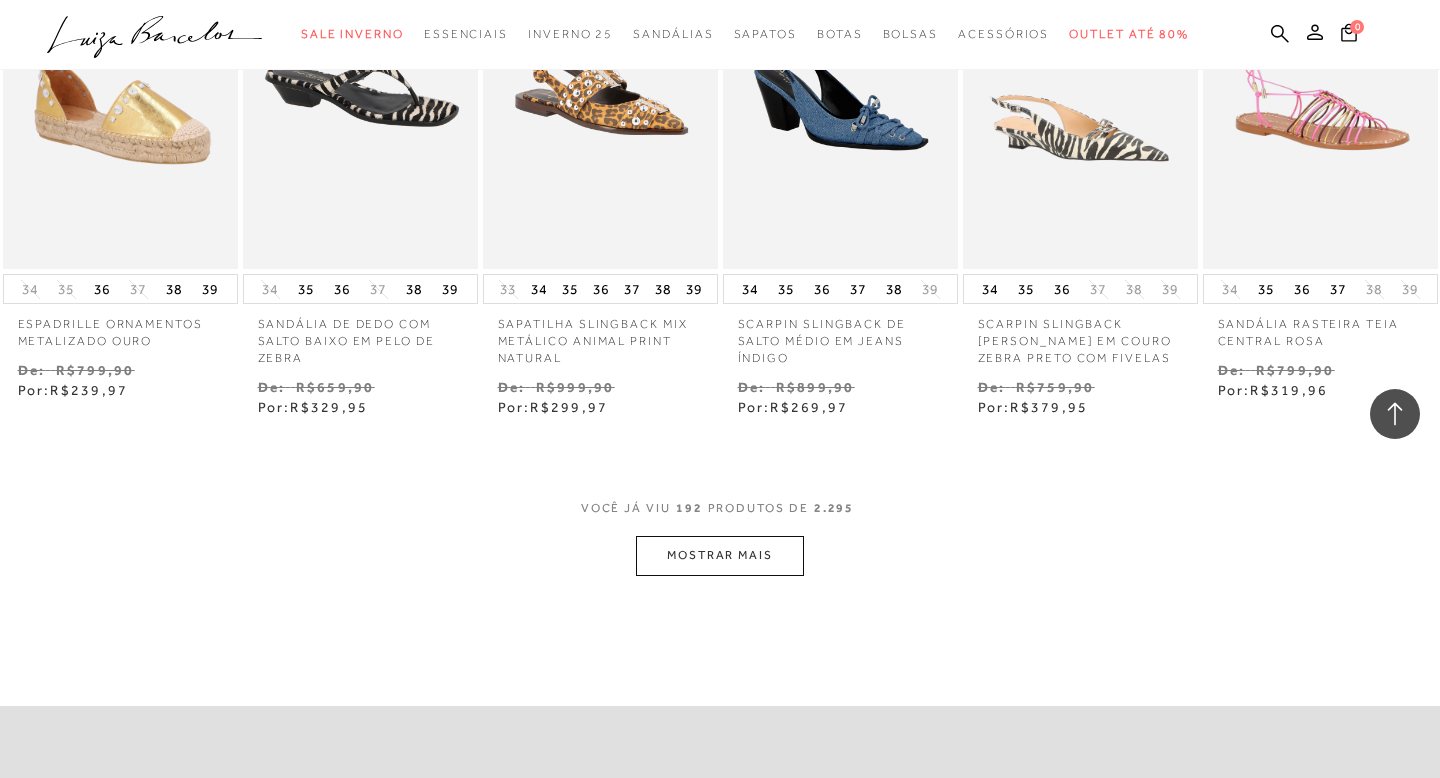 scroll, scrollTop: 16568, scrollLeft: 0, axis: vertical 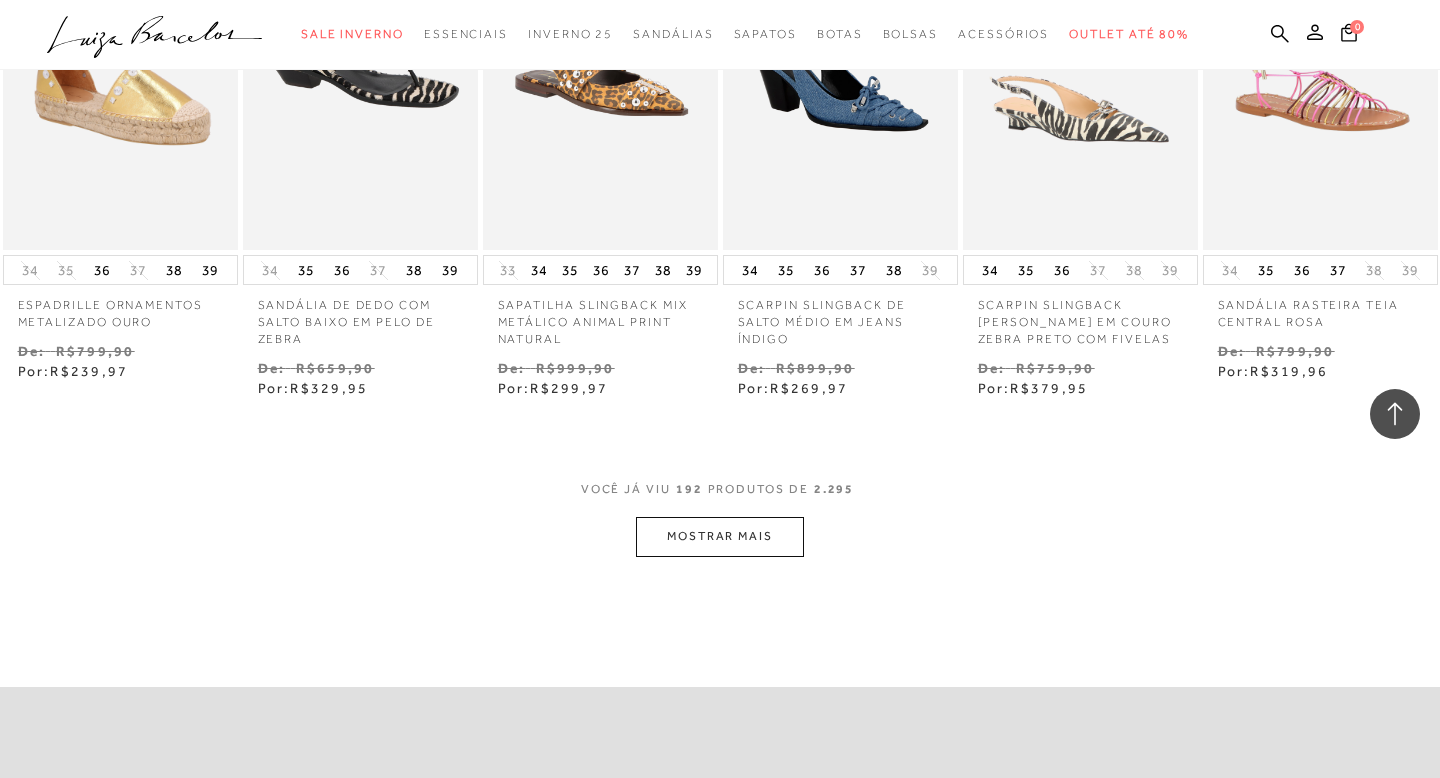 click on "MOSTRAR MAIS" at bounding box center (720, 536) 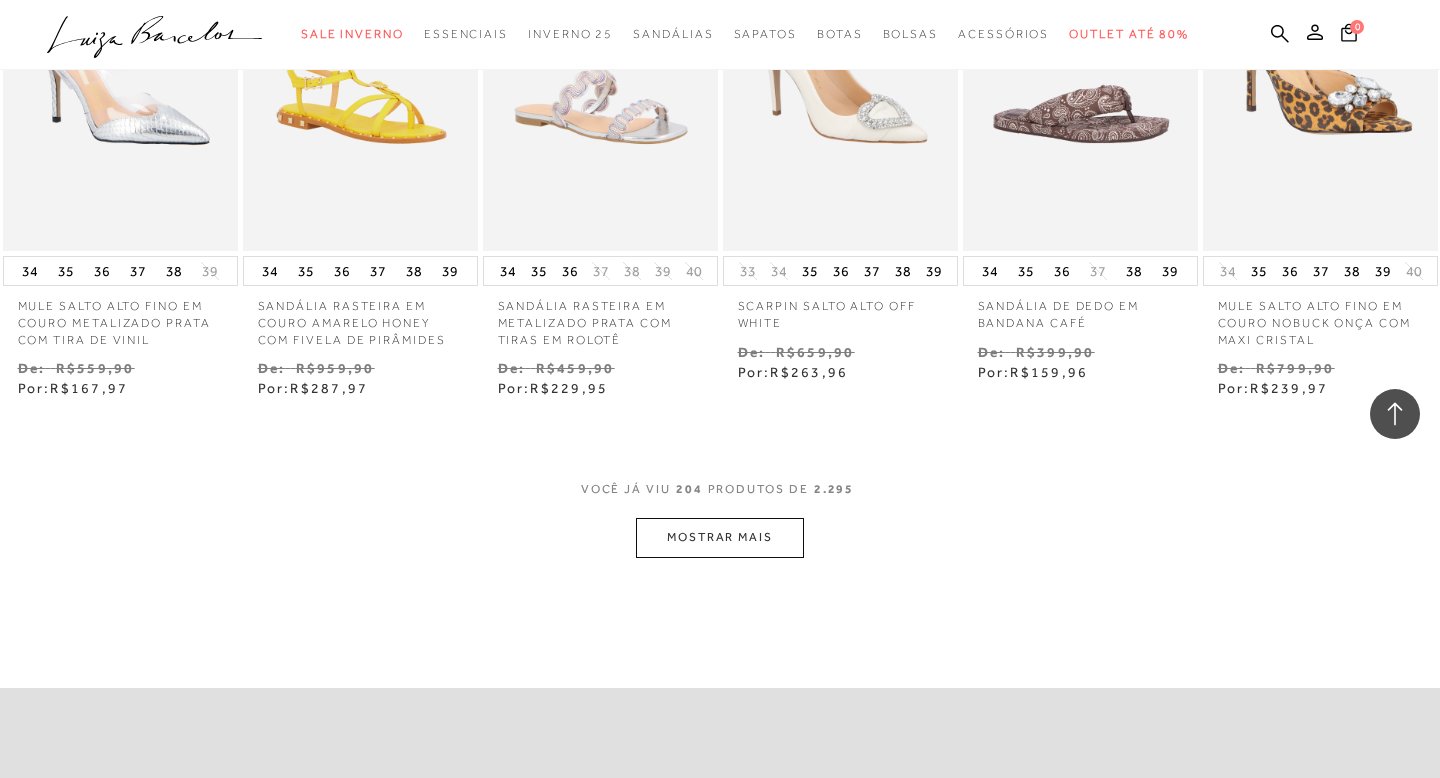 scroll, scrollTop: 17800, scrollLeft: 0, axis: vertical 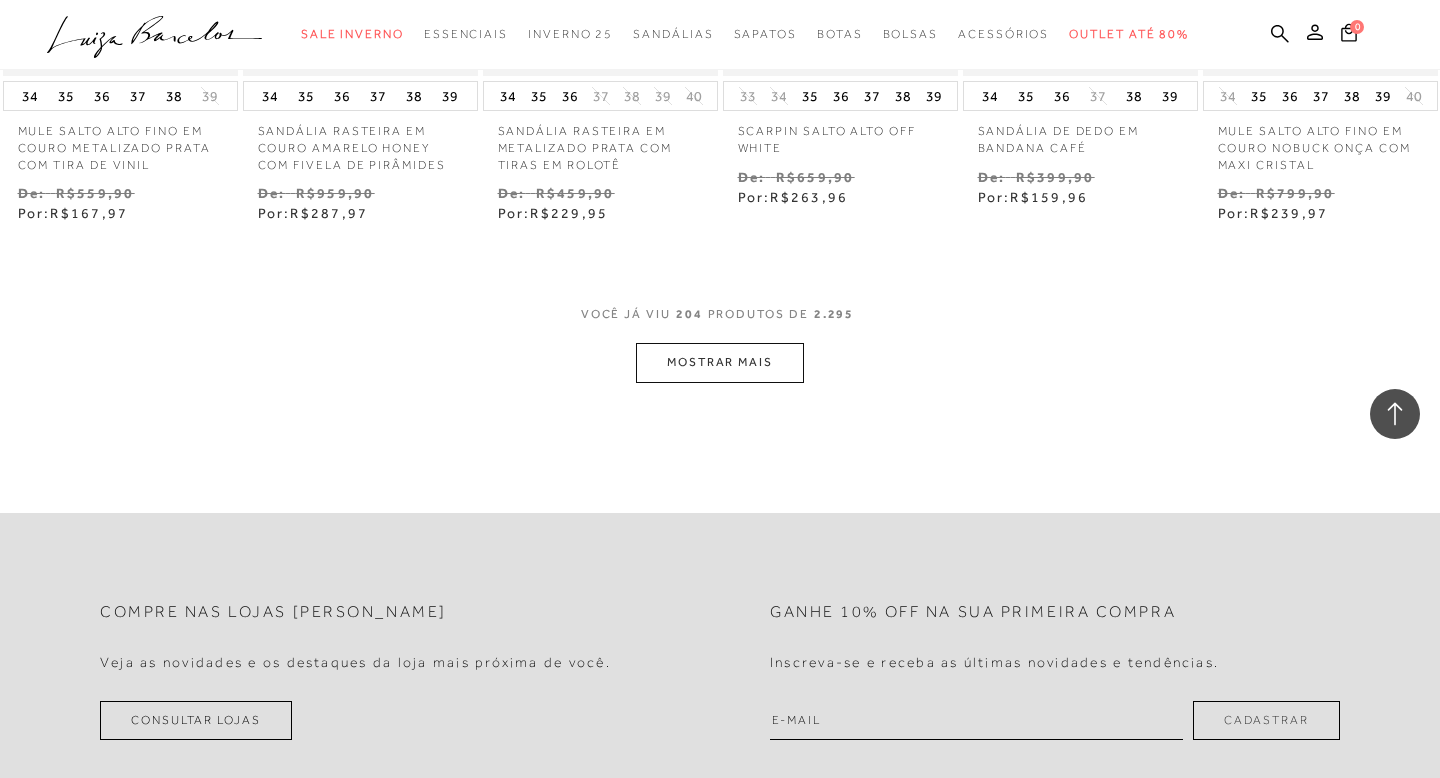 click on "MOSTRAR MAIS" at bounding box center (720, 362) 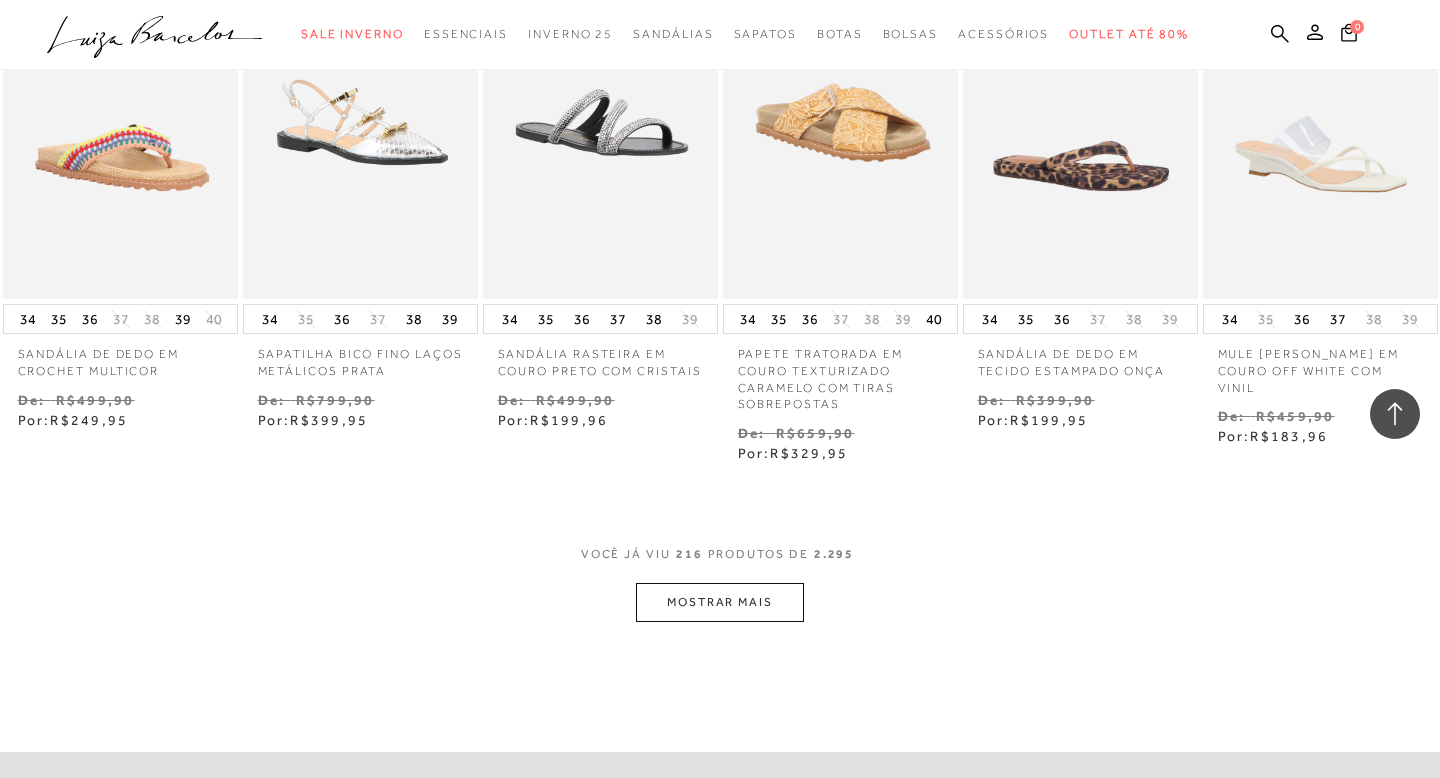 scroll, scrollTop: 18793, scrollLeft: 0, axis: vertical 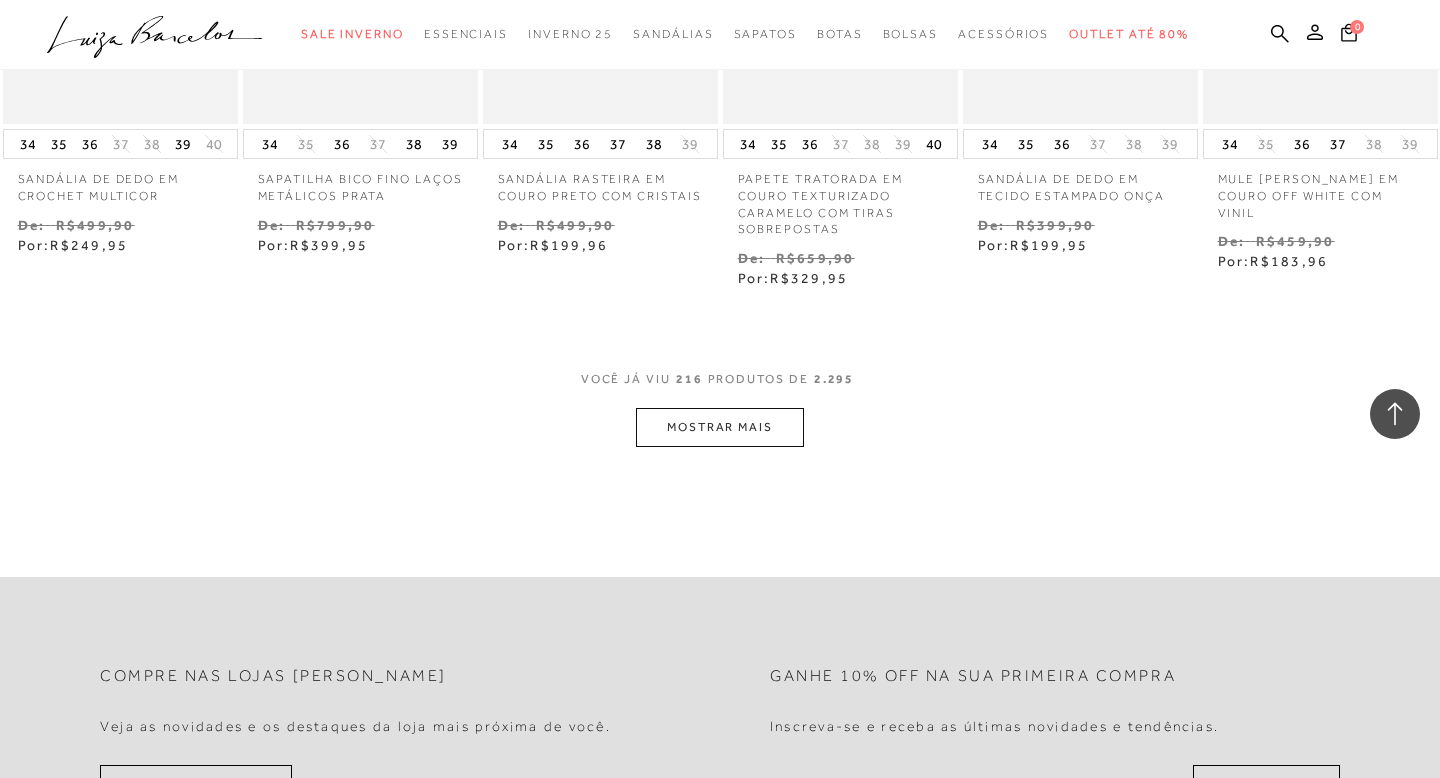 click on "MOSTRAR MAIS" at bounding box center (720, 427) 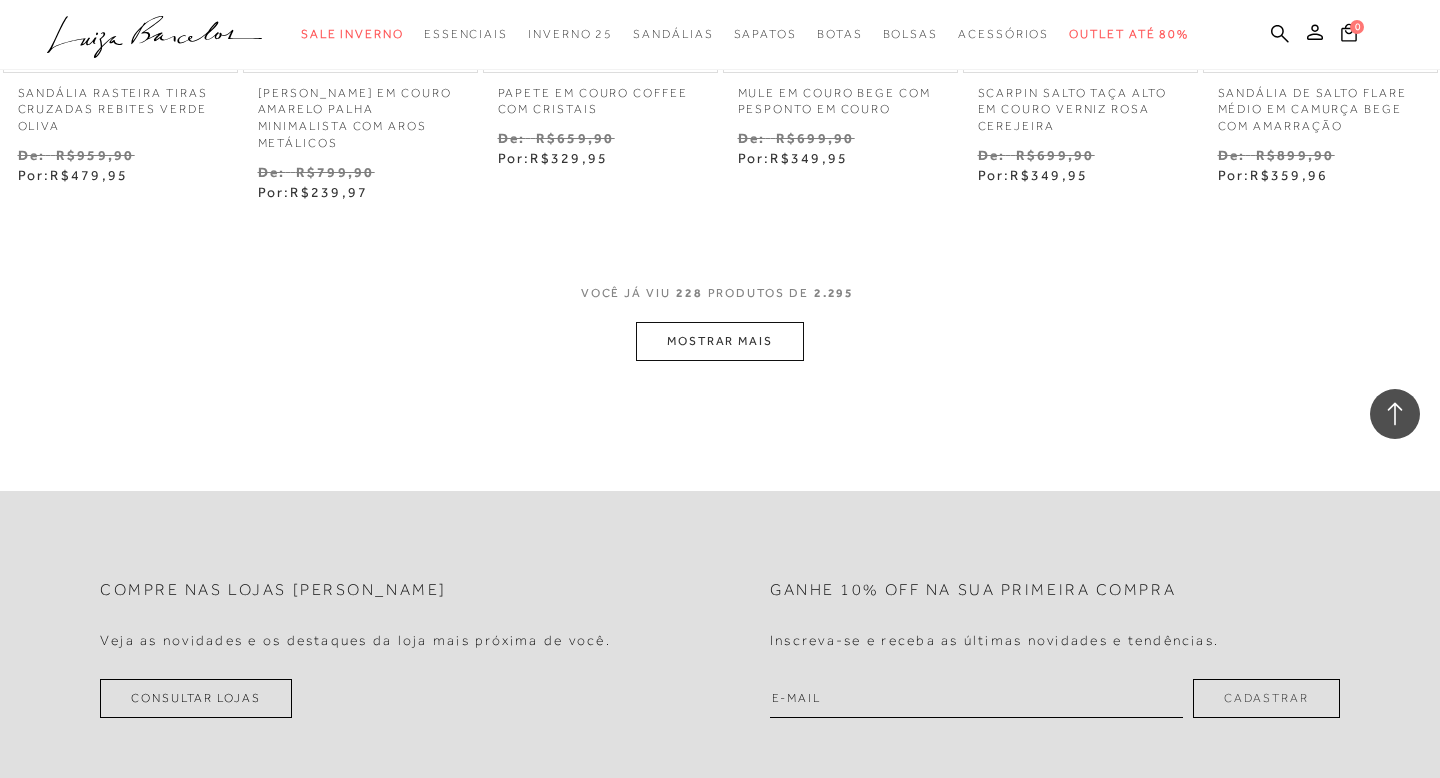 scroll, scrollTop: 19992, scrollLeft: 0, axis: vertical 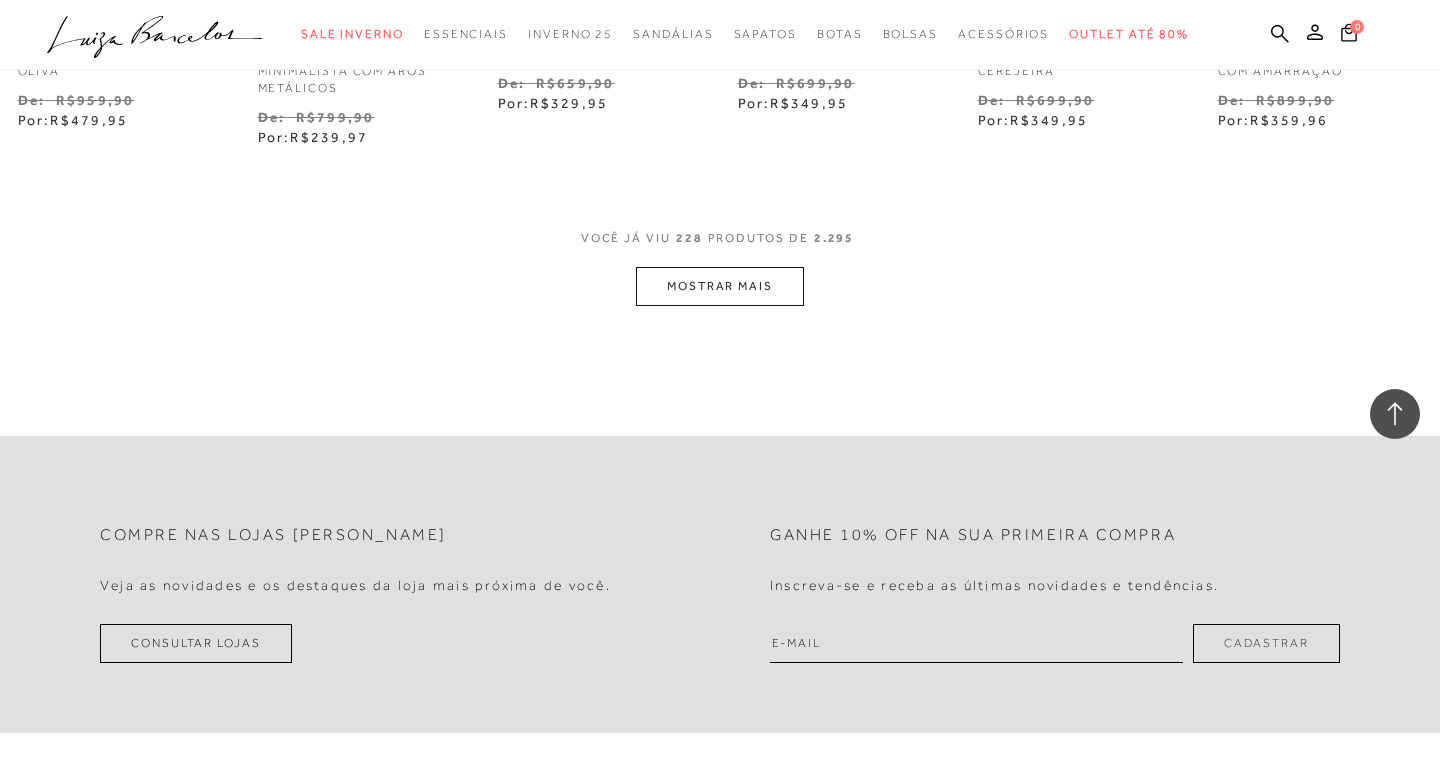 click on "MOSTRAR MAIS" at bounding box center (720, 286) 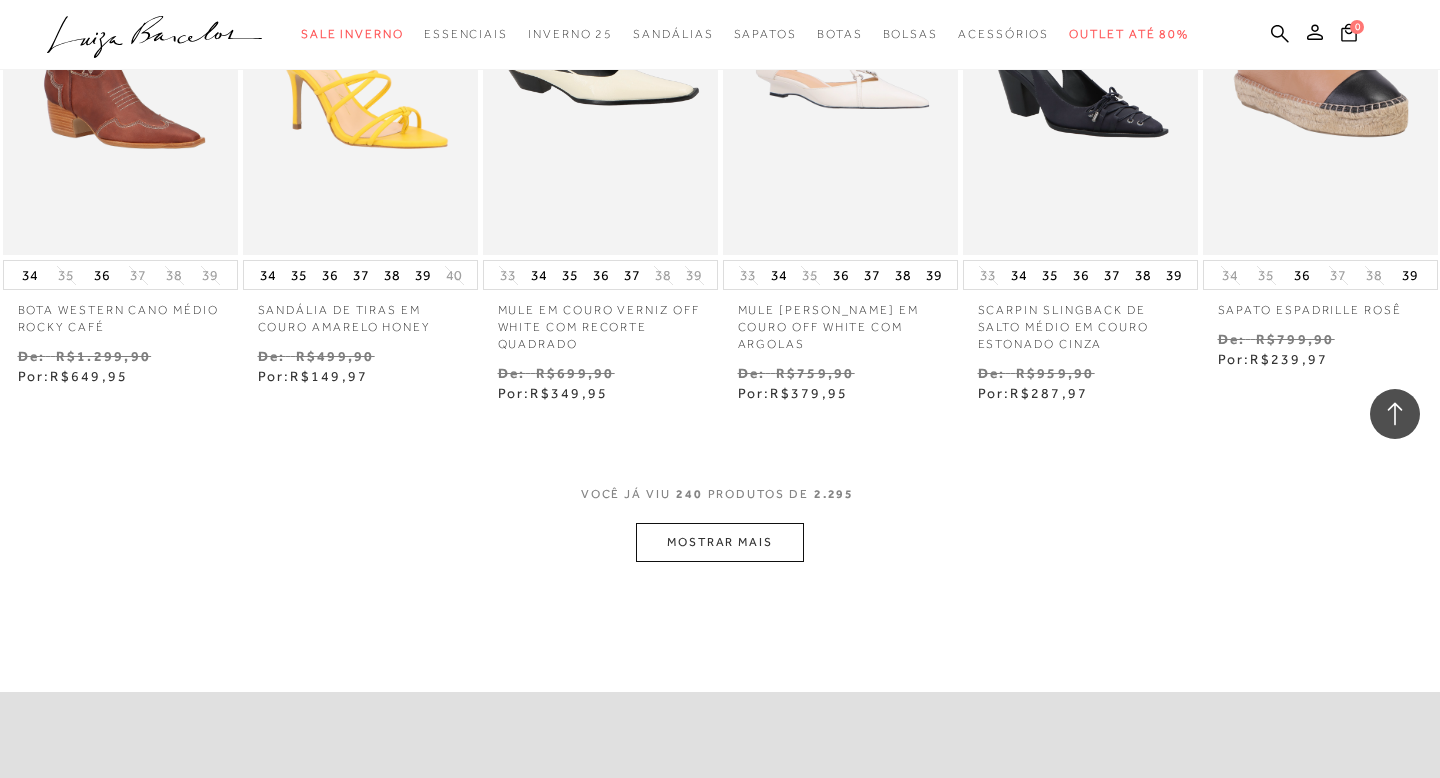 scroll, scrollTop: 20821, scrollLeft: 0, axis: vertical 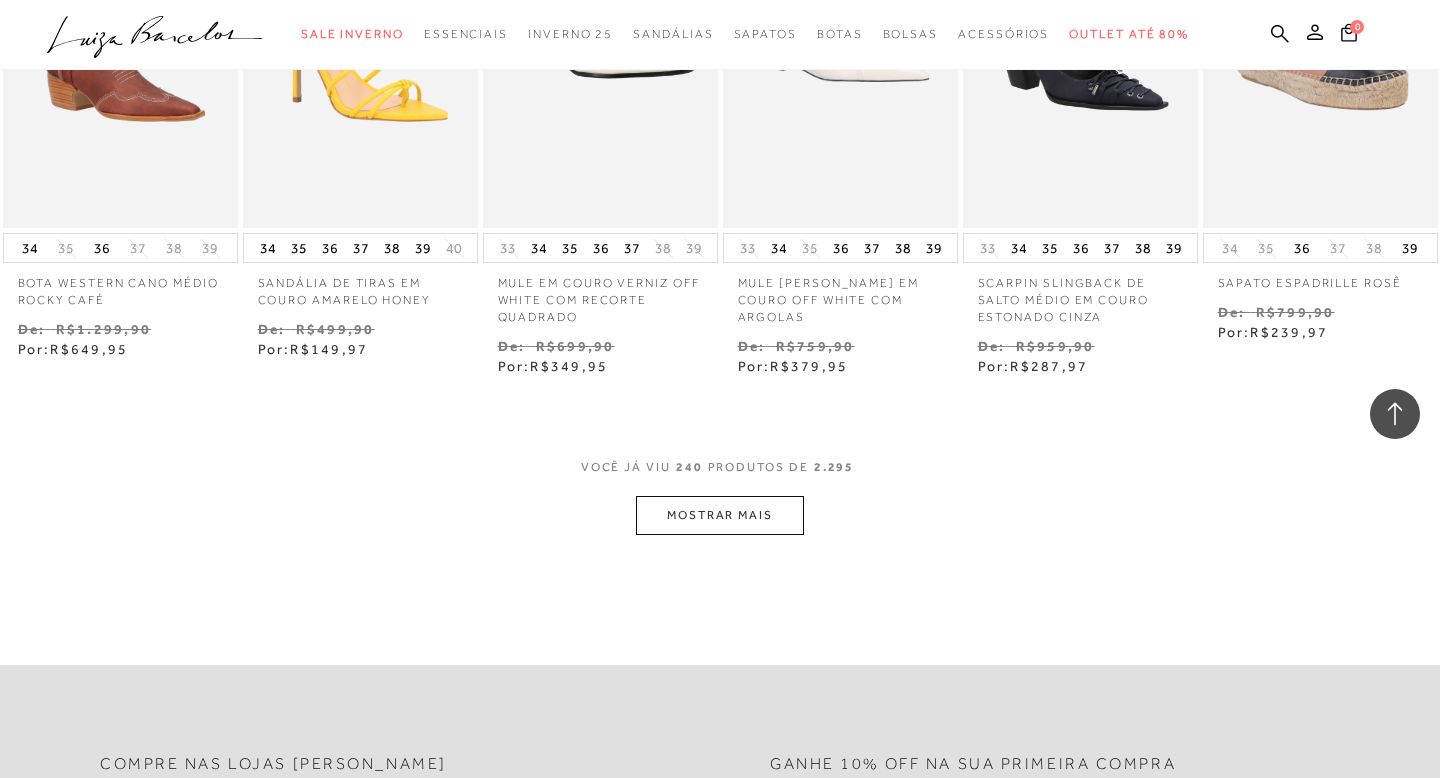 click on "MOSTRAR MAIS" at bounding box center [720, 515] 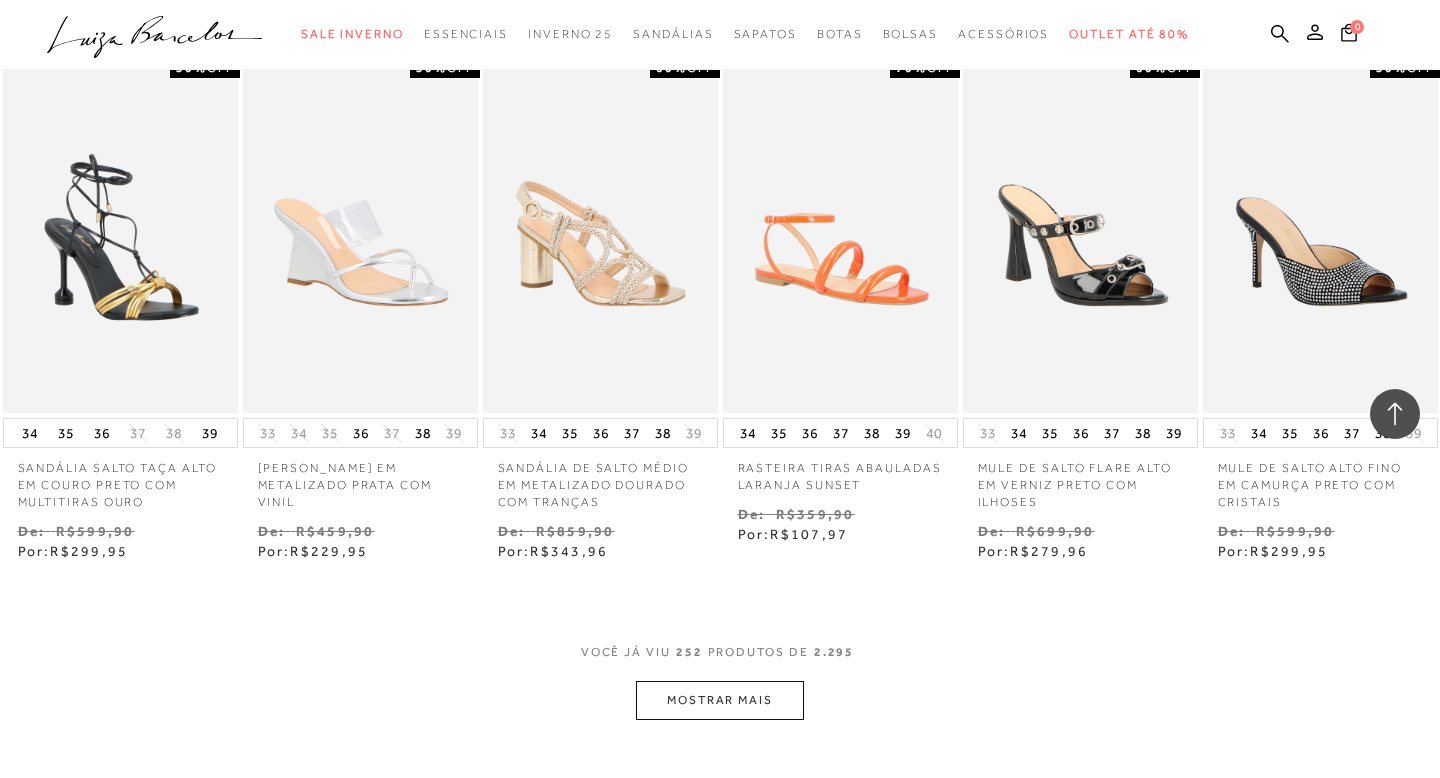 scroll, scrollTop: 21821, scrollLeft: 0, axis: vertical 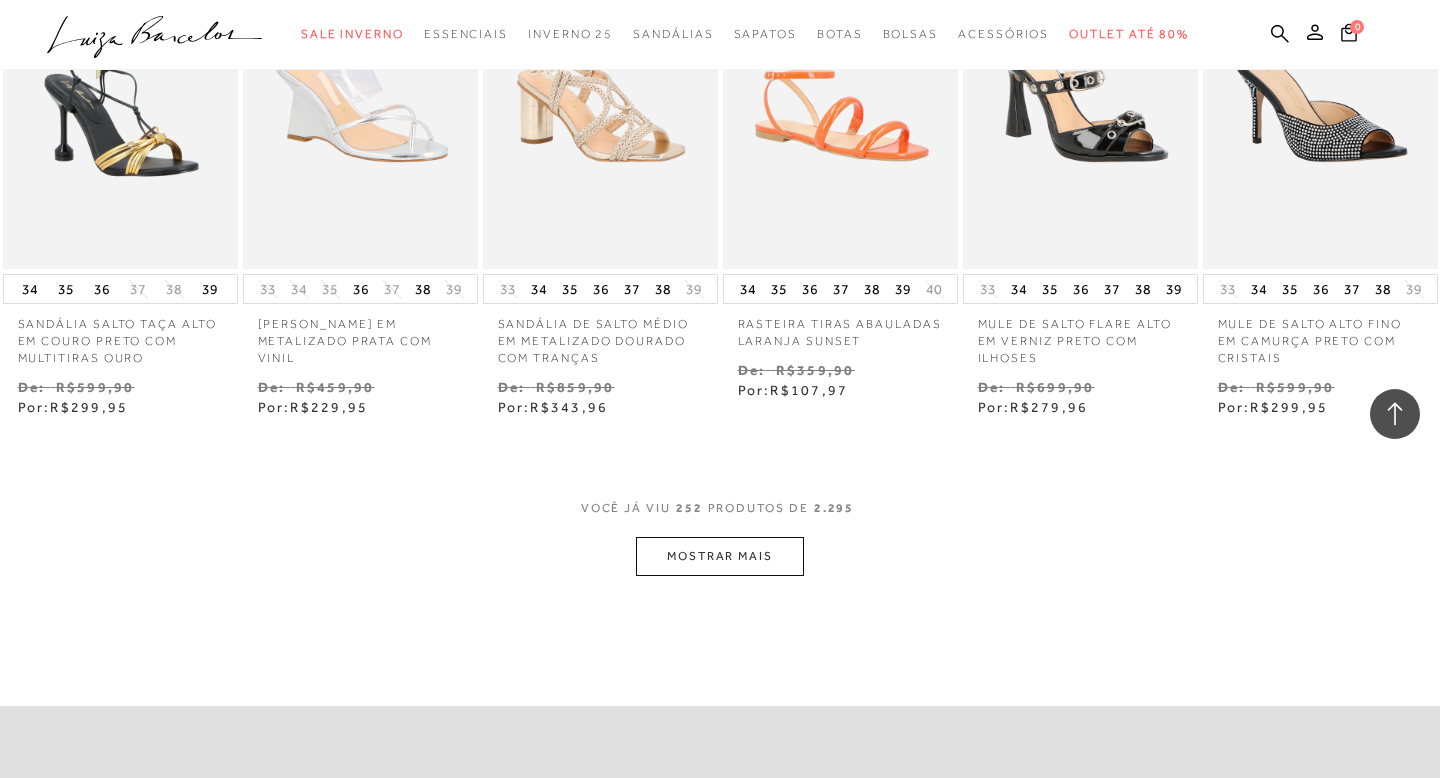 click on "MOSTRAR MAIS" at bounding box center [720, 556] 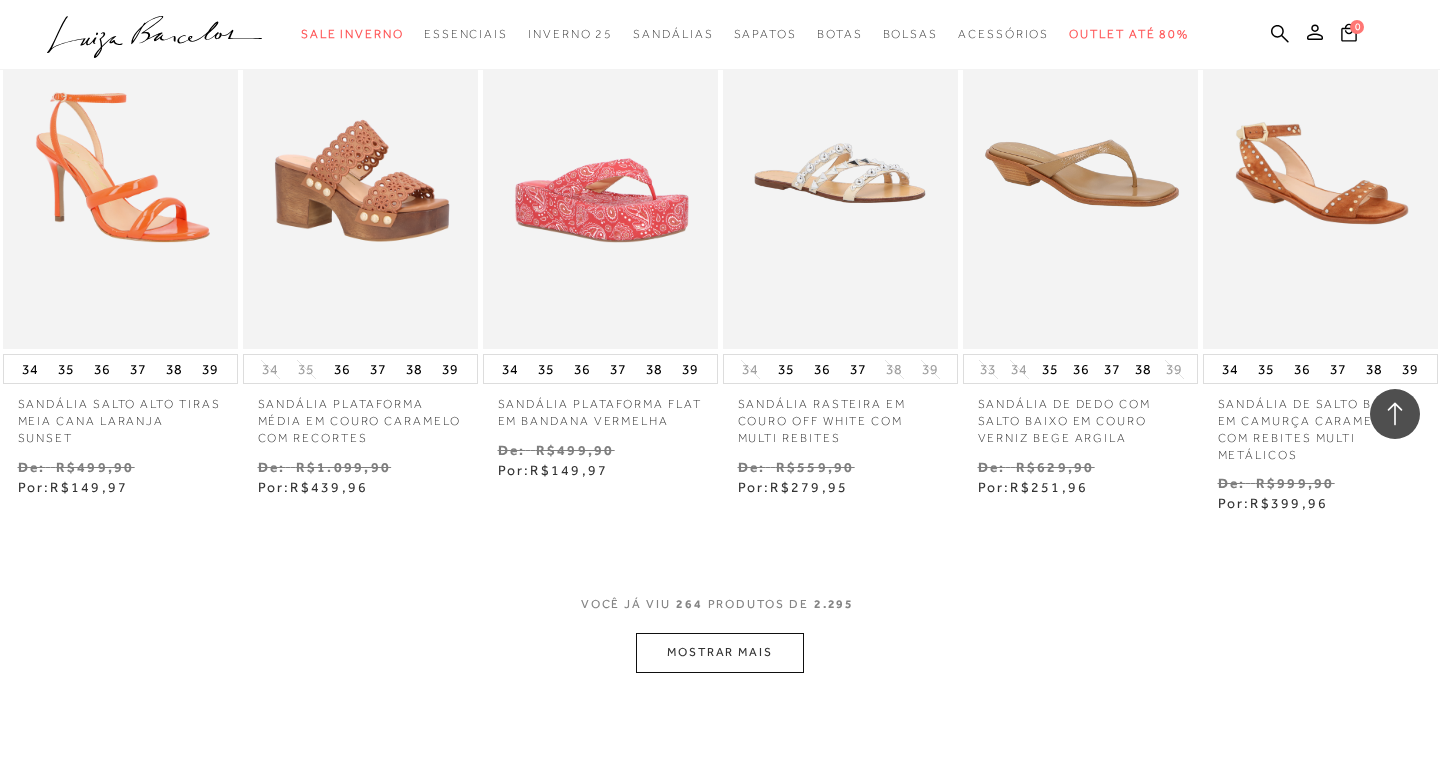 scroll, scrollTop: 22860, scrollLeft: 0, axis: vertical 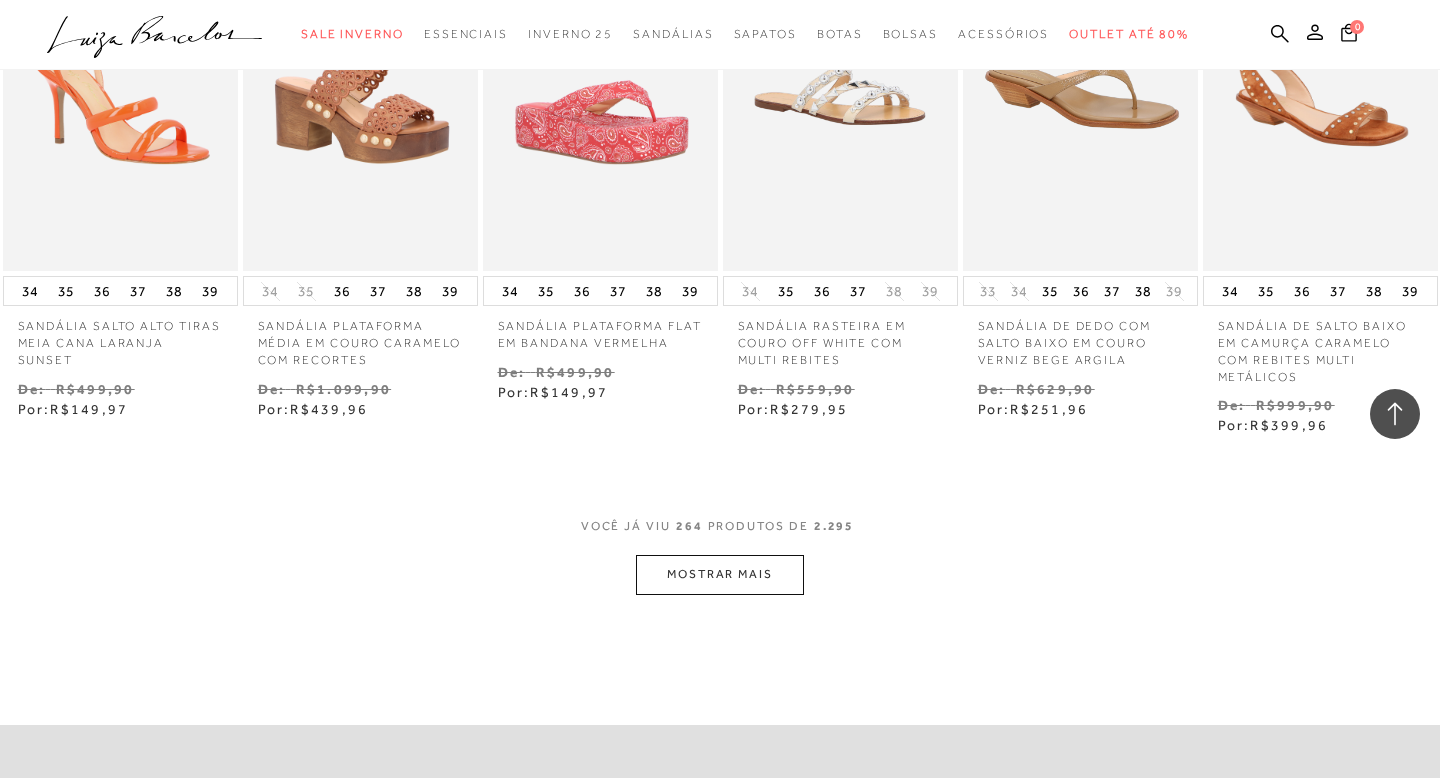click on "MOSTRAR MAIS" at bounding box center (720, 574) 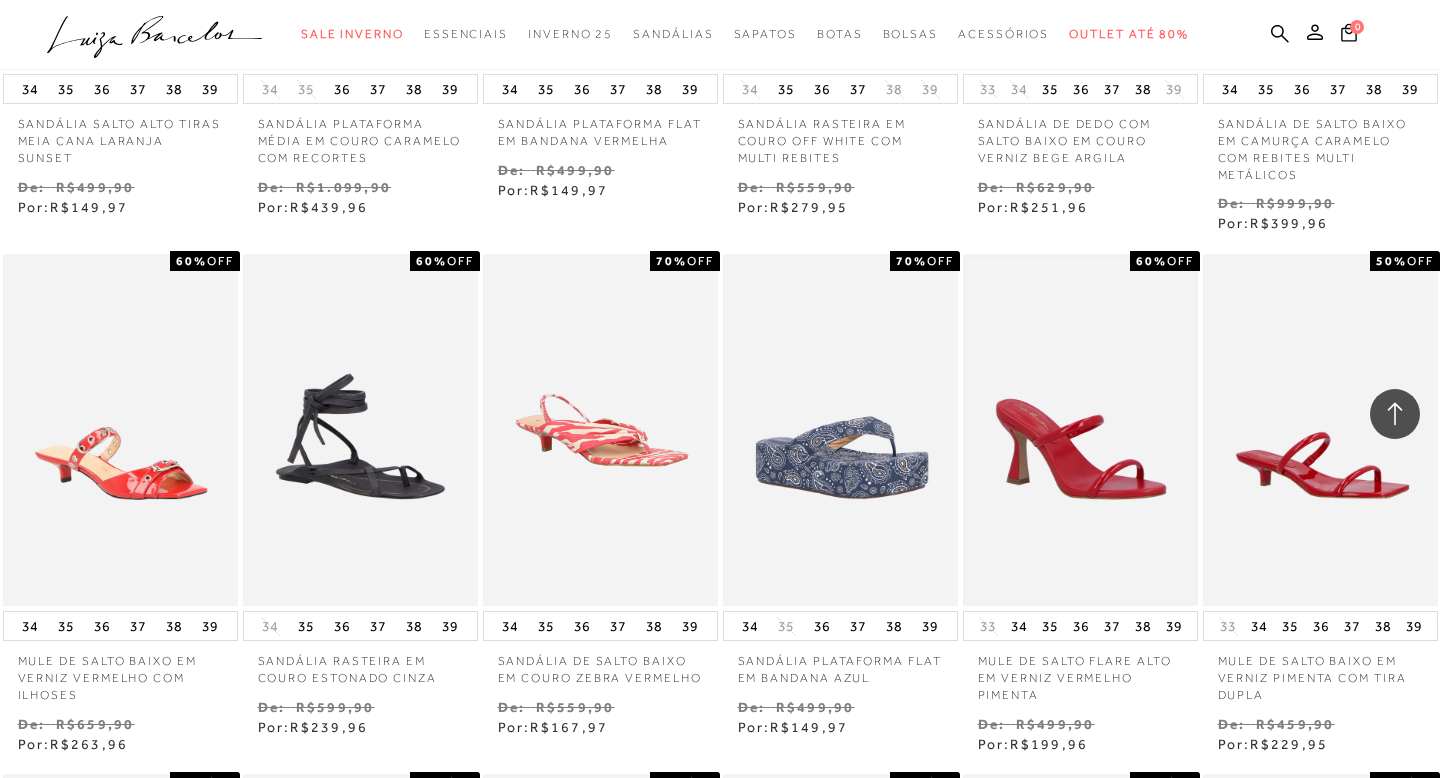 scroll, scrollTop: 23173, scrollLeft: 0, axis: vertical 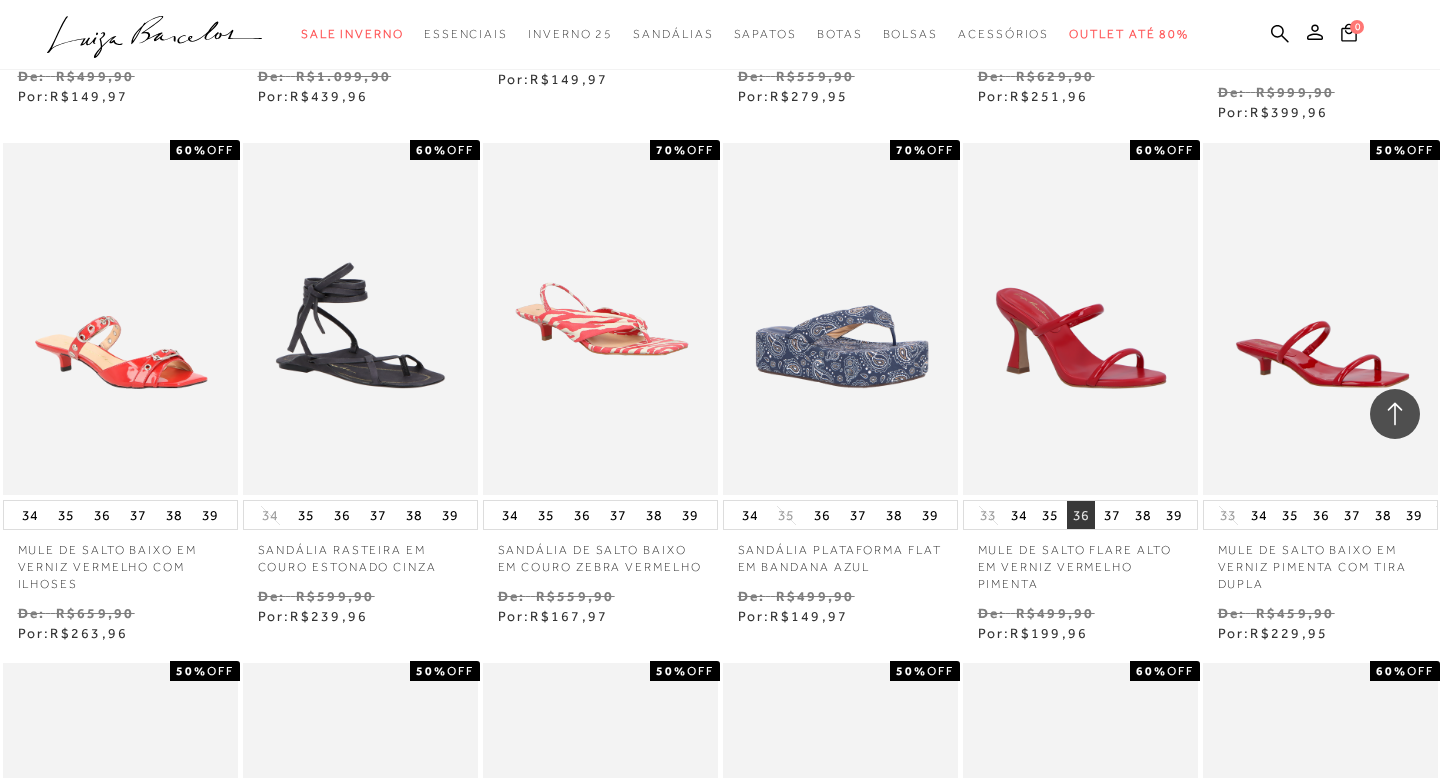 click on "36" at bounding box center (1081, 515) 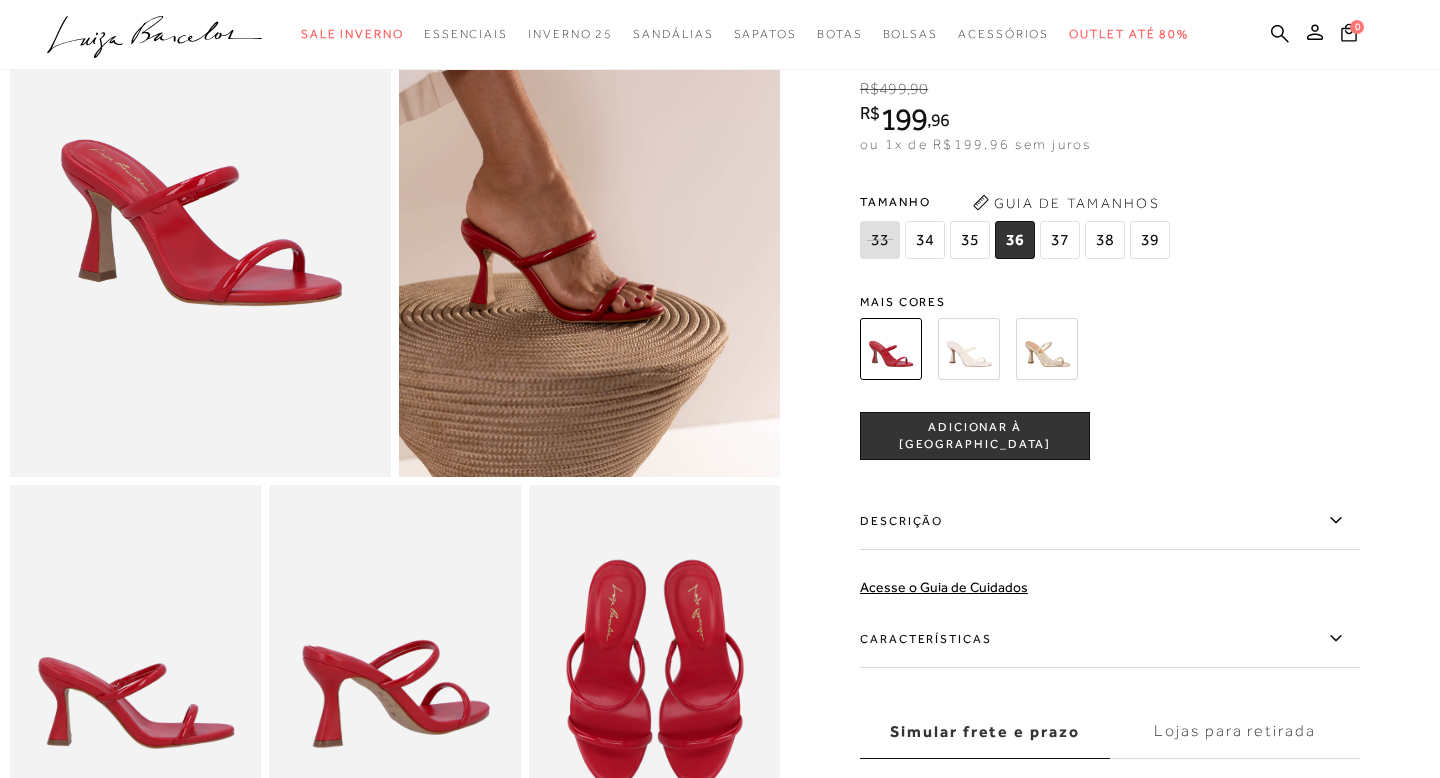 scroll, scrollTop: 255, scrollLeft: 0, axis: vertical 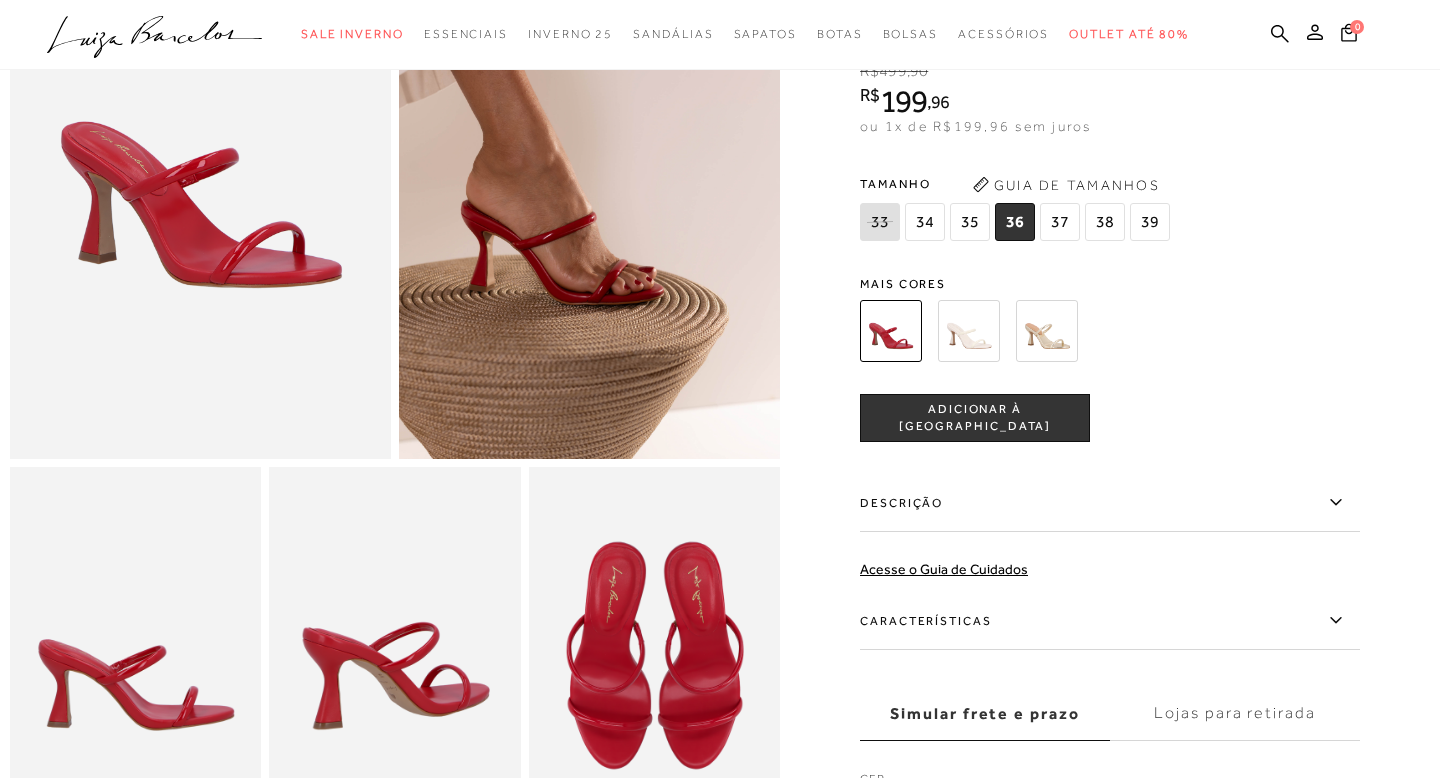 click on "Descrição" at bounding box center (1110, 503) 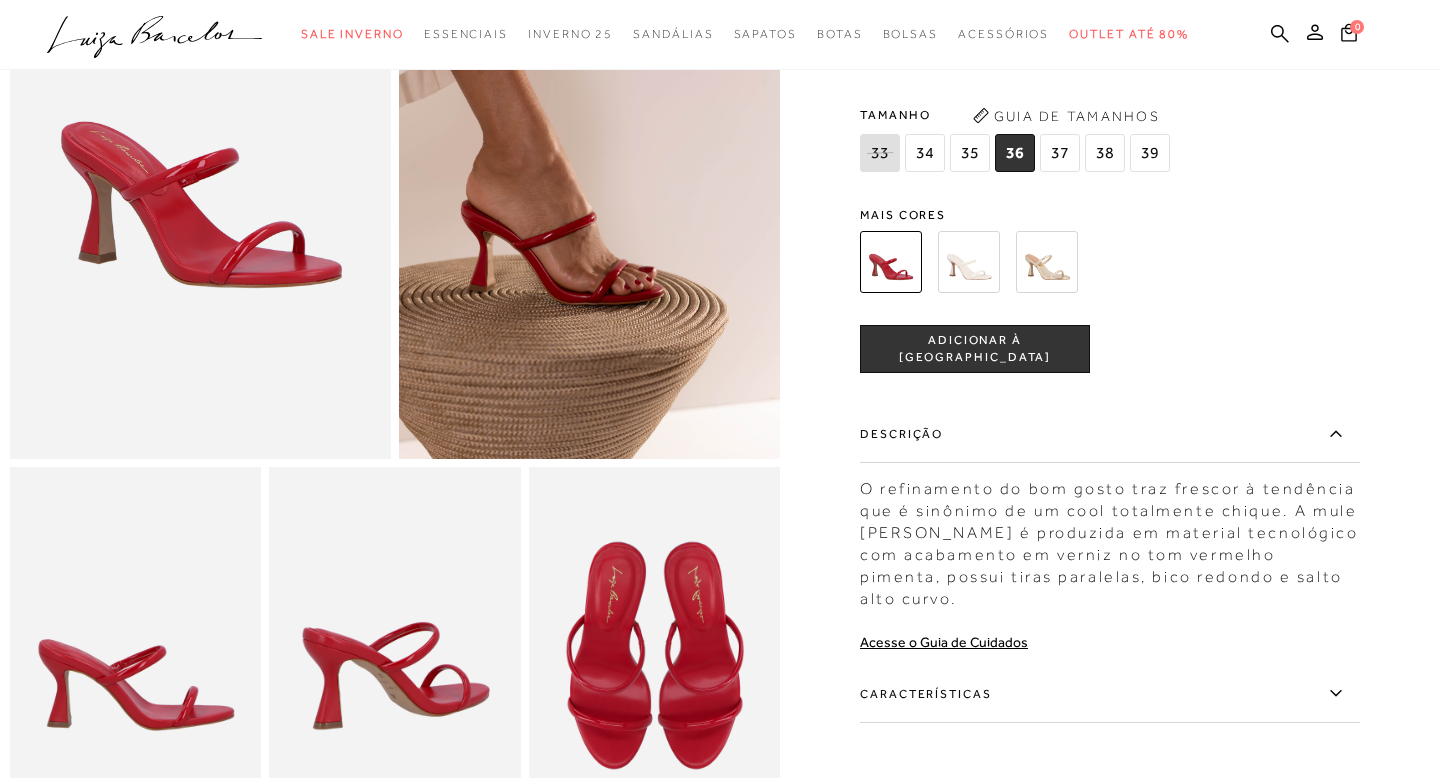 scroll, scrollTop: 373, scrollLeft: 0, axis: vertical 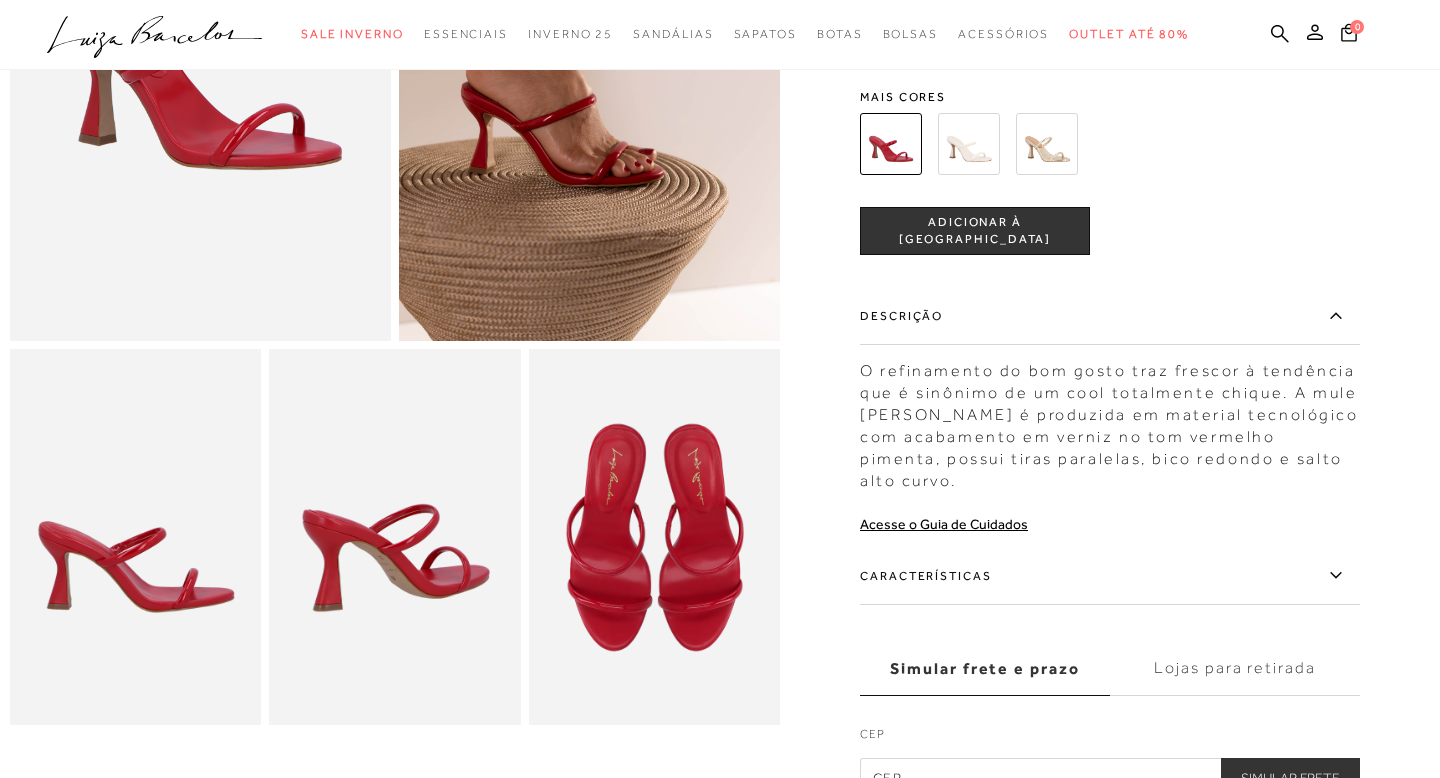 click 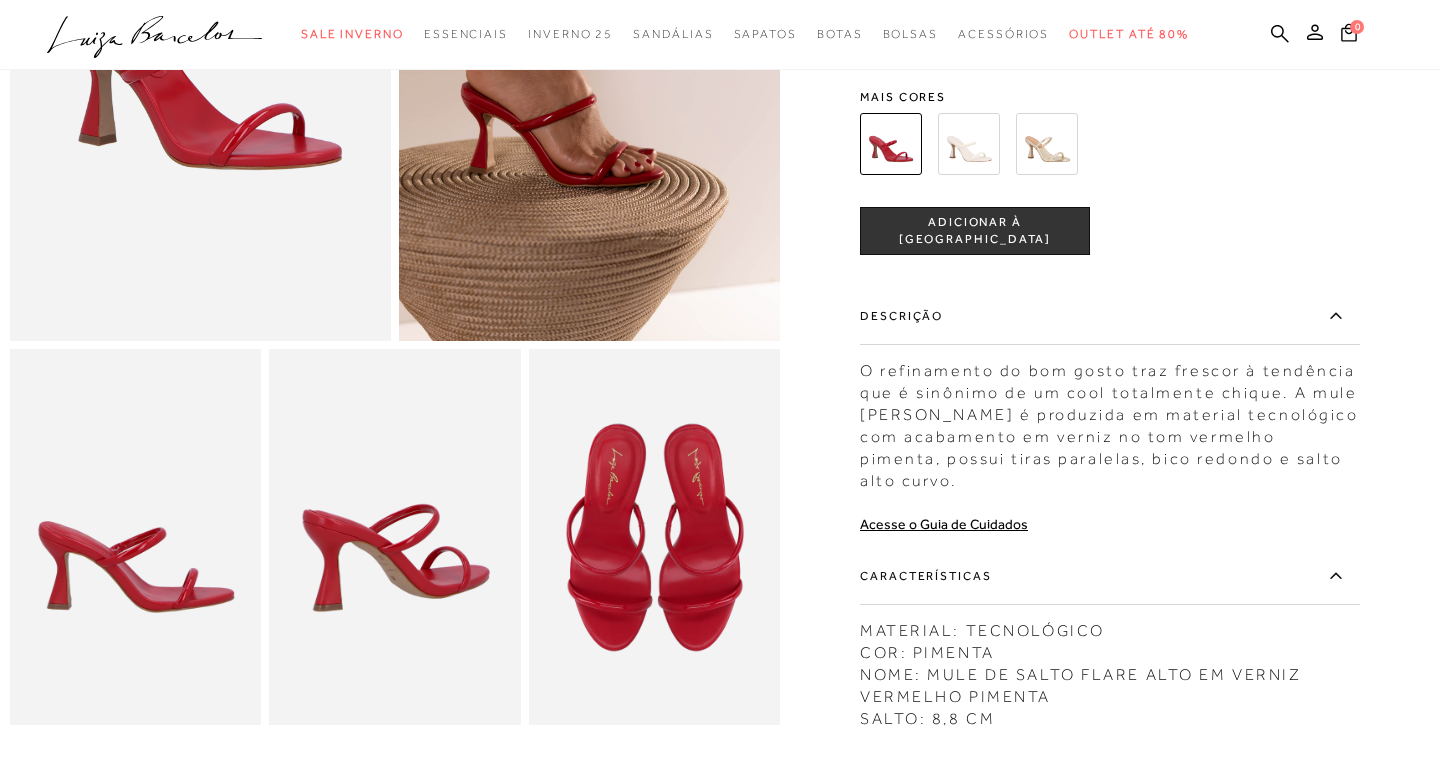 scroll, scrollTop: 411, scrollLeft: 0, axis: vertical 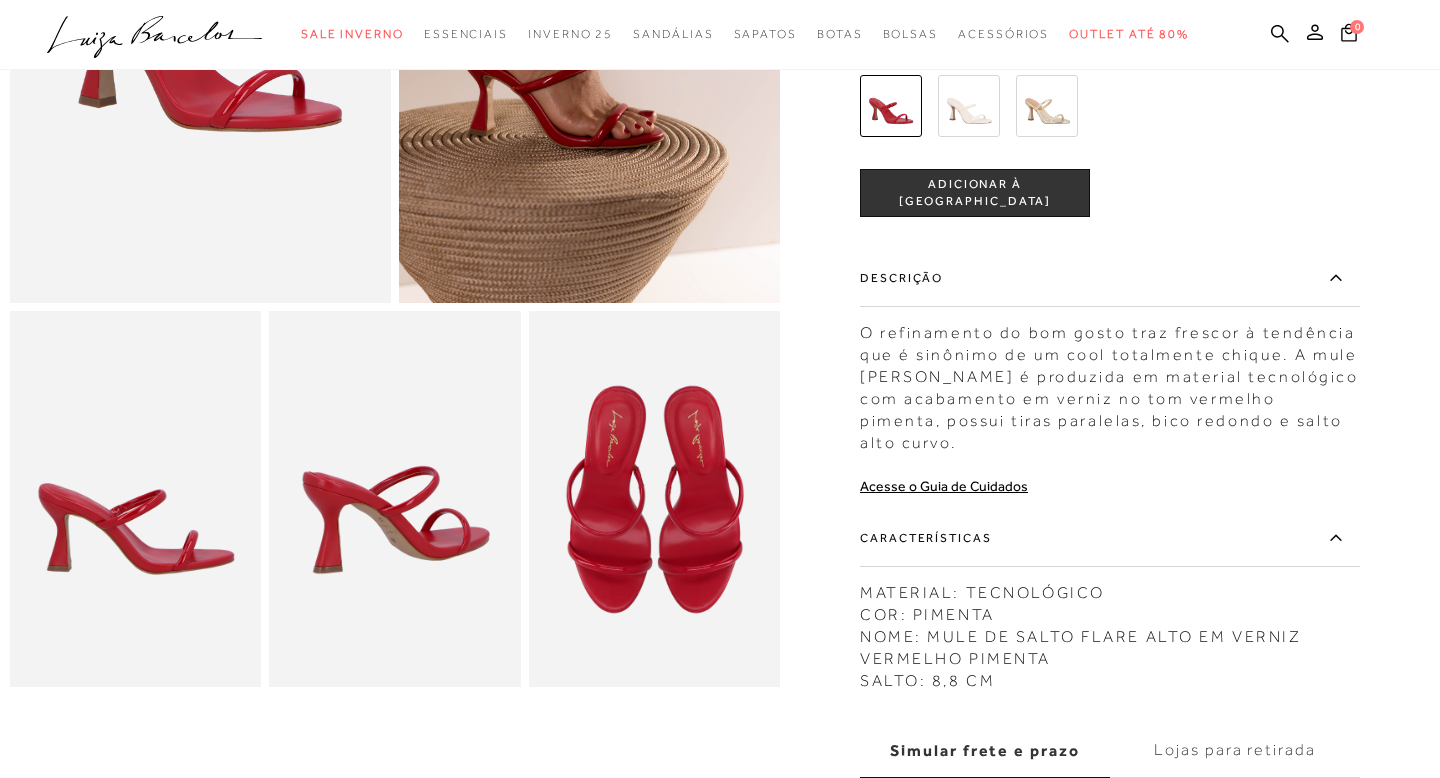 click at bounding box center [1047, 106] 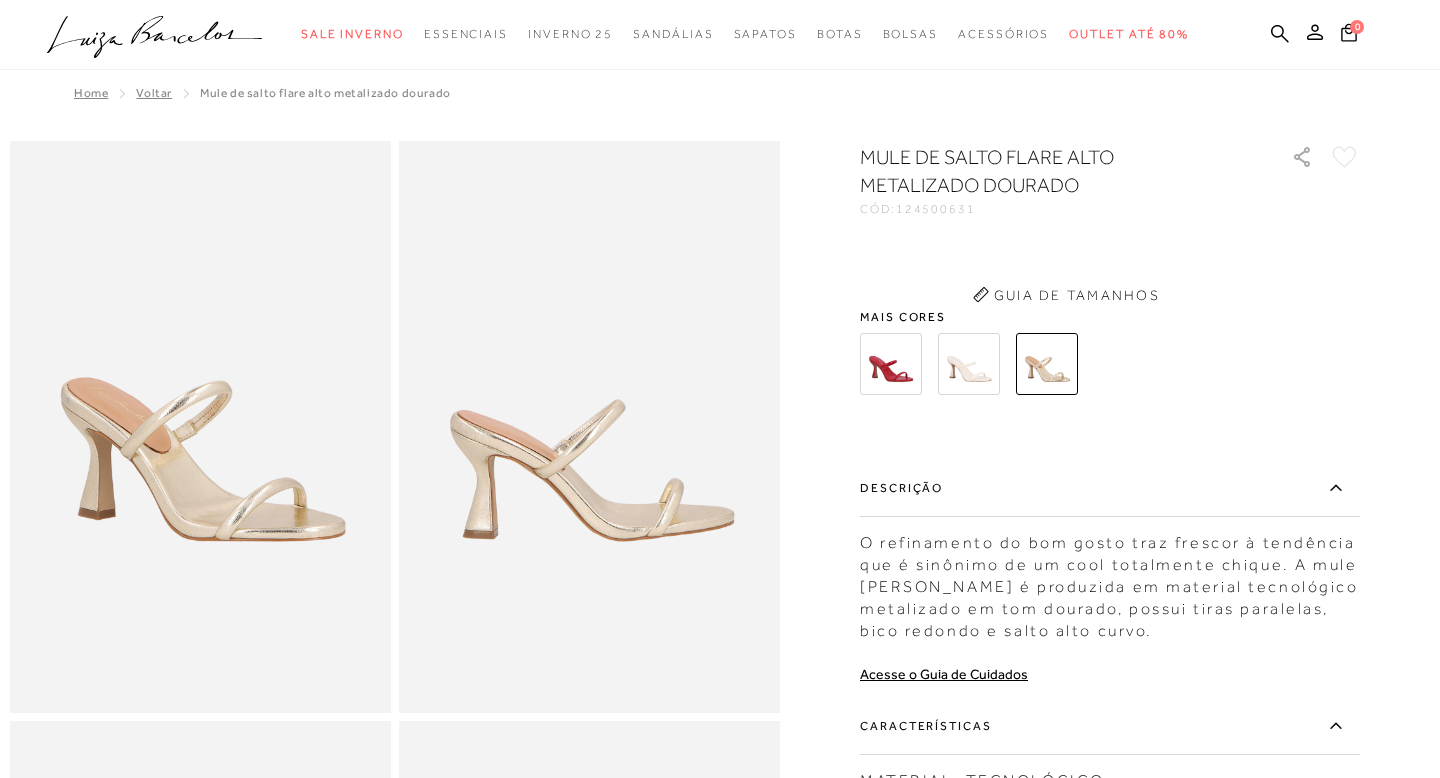 scroll, scrollTop: 0, scrollLeft: 0, axis: both 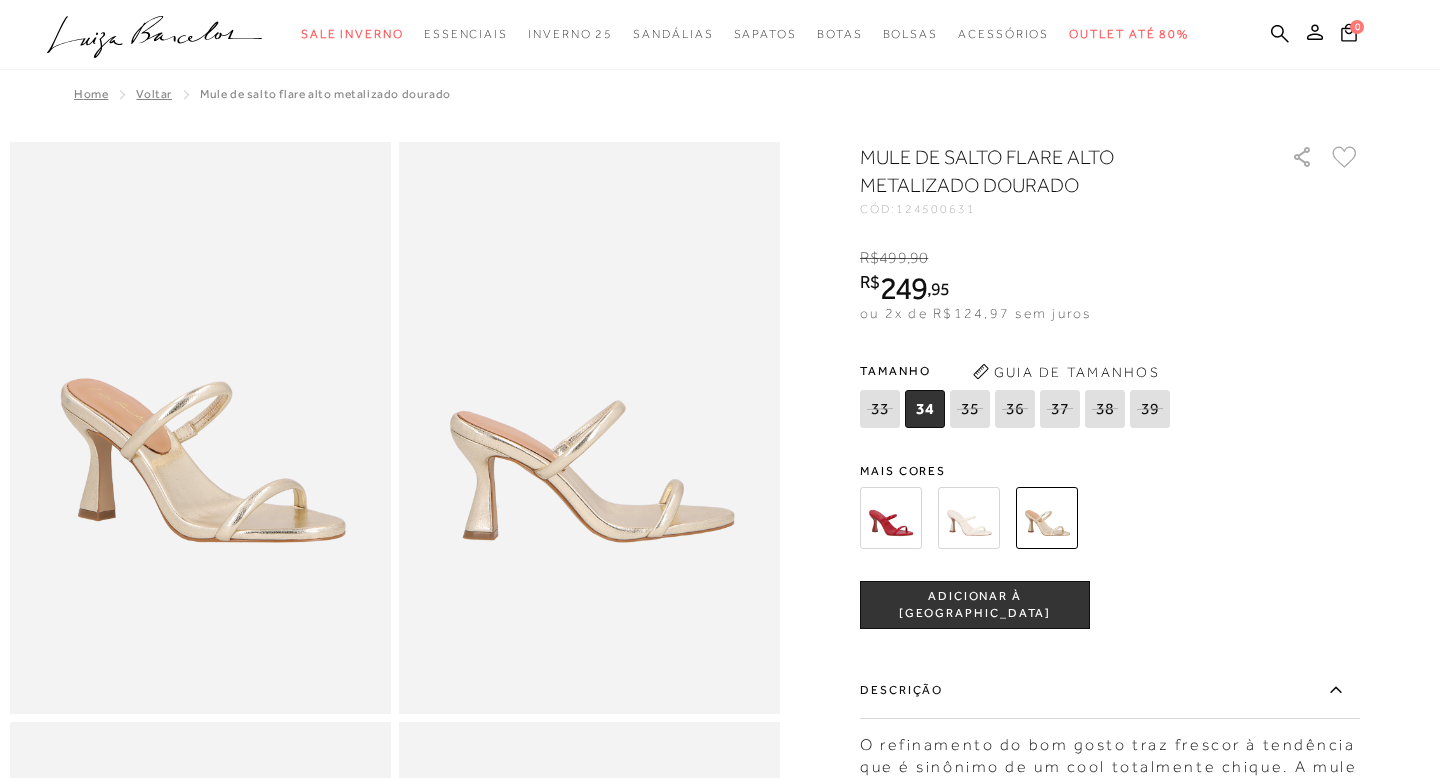 click at bounding box center (891, 518) 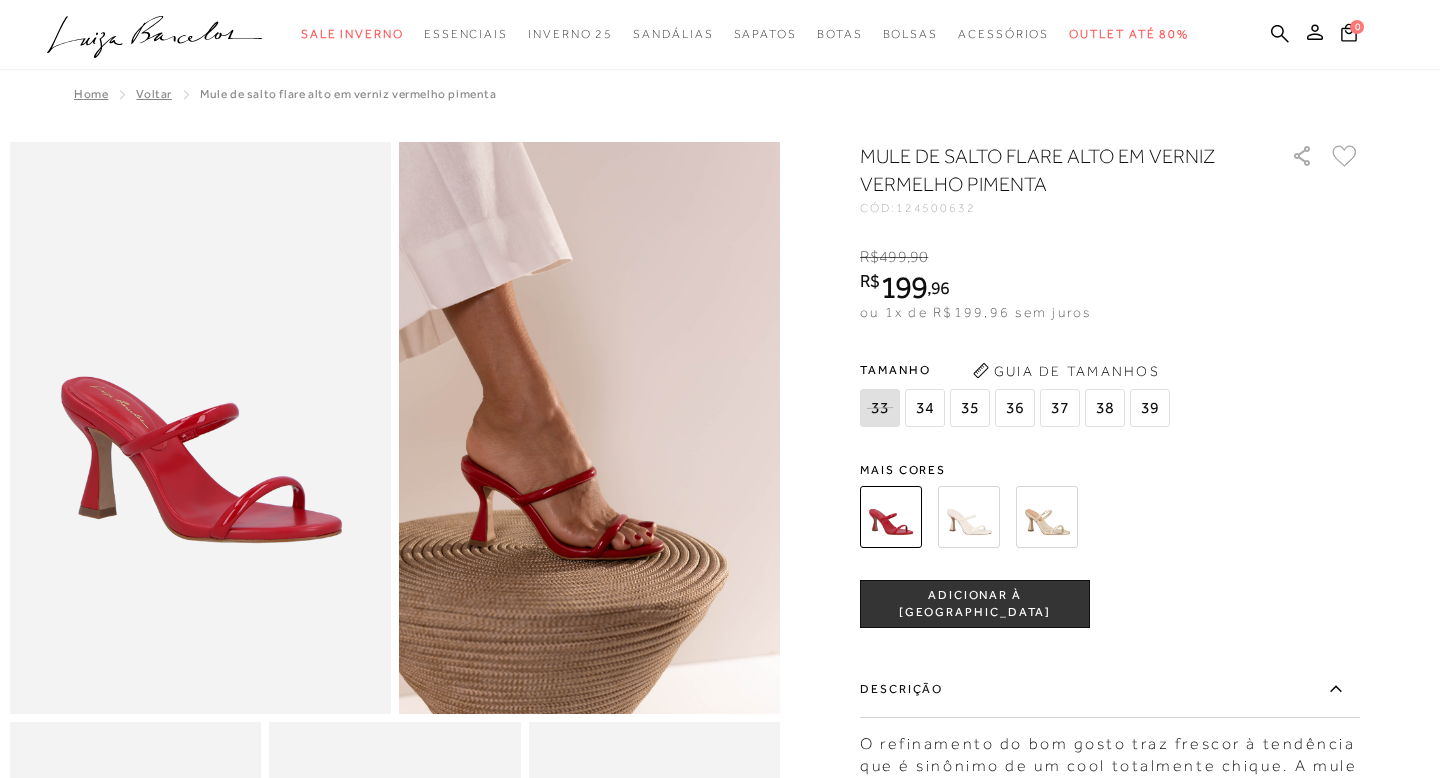 scroll, scrollTop: 9, scrollLeft: 0, axis: vertical 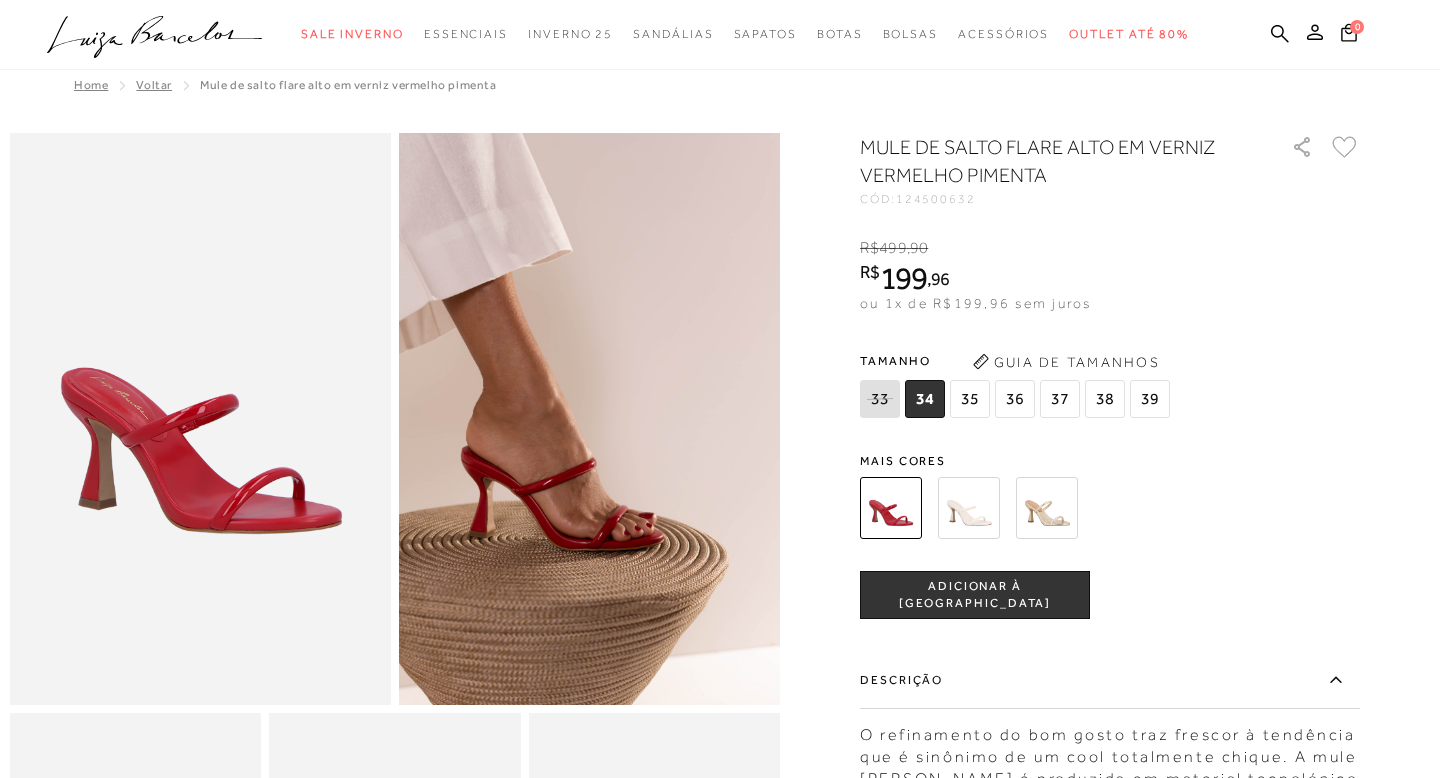 click on "ADICIONAR À [GEOGRAPHIC_DATA]" at bounding box center [975, 595] 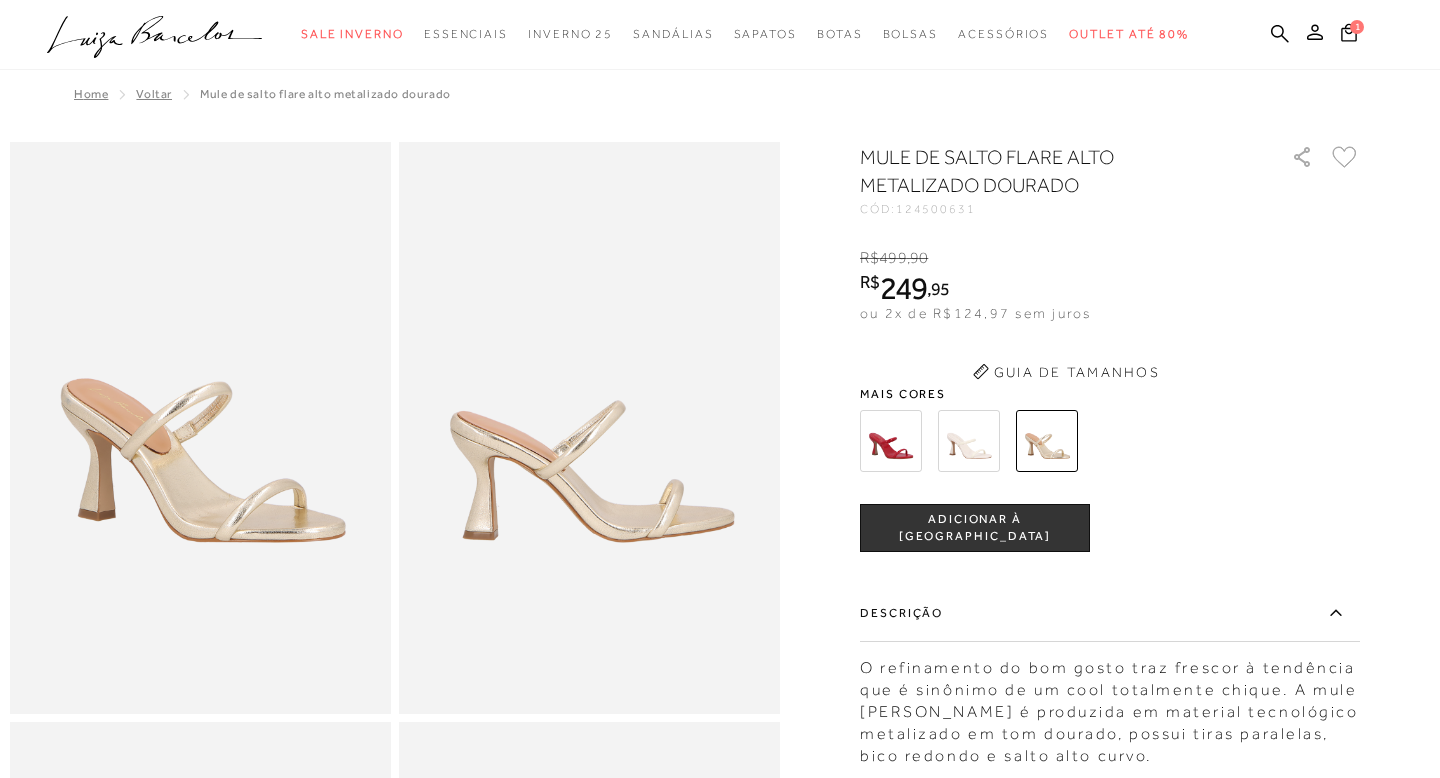 scroll, scrollTop: 0, scrollLeft: 0, axis: both 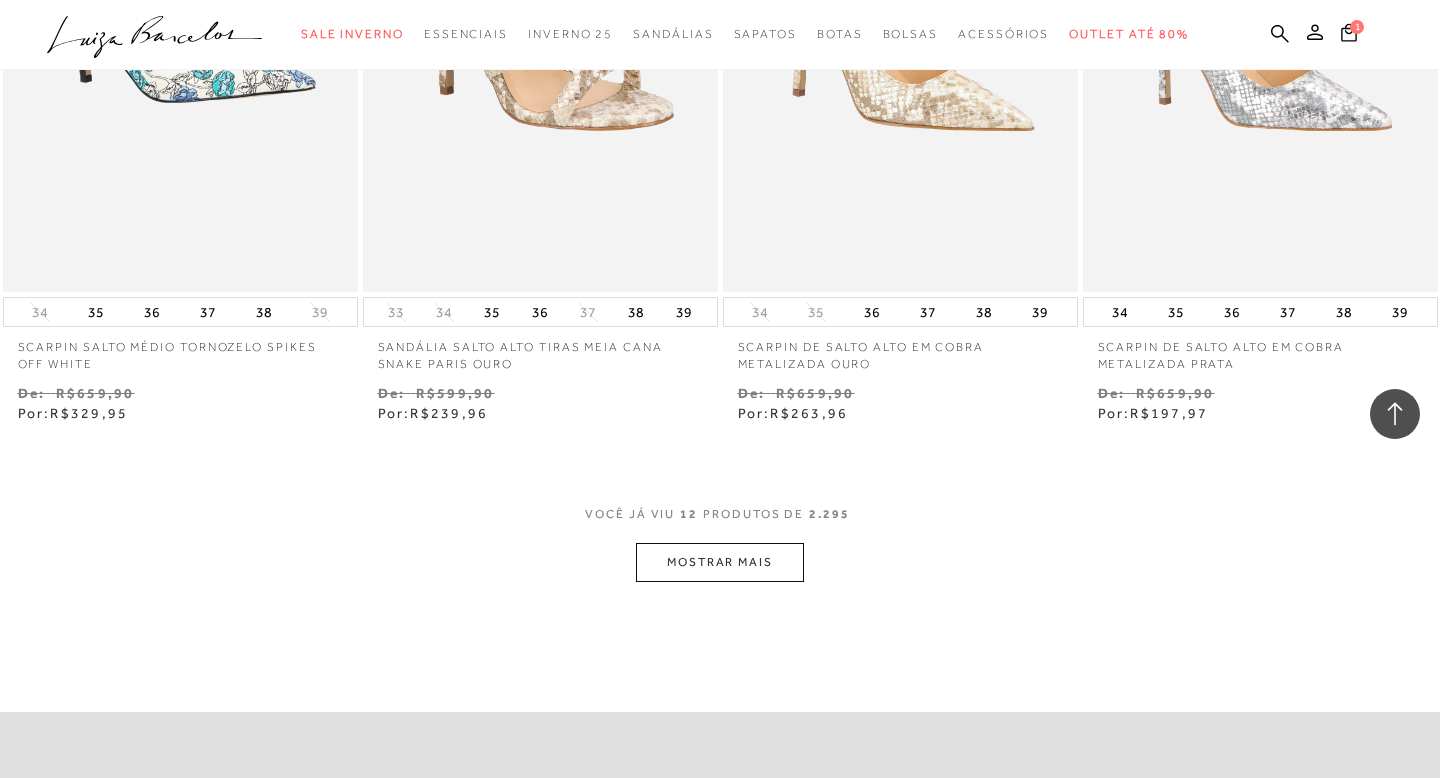 click on "MOSTRAR MAIS" at bounding box center (720, 562) 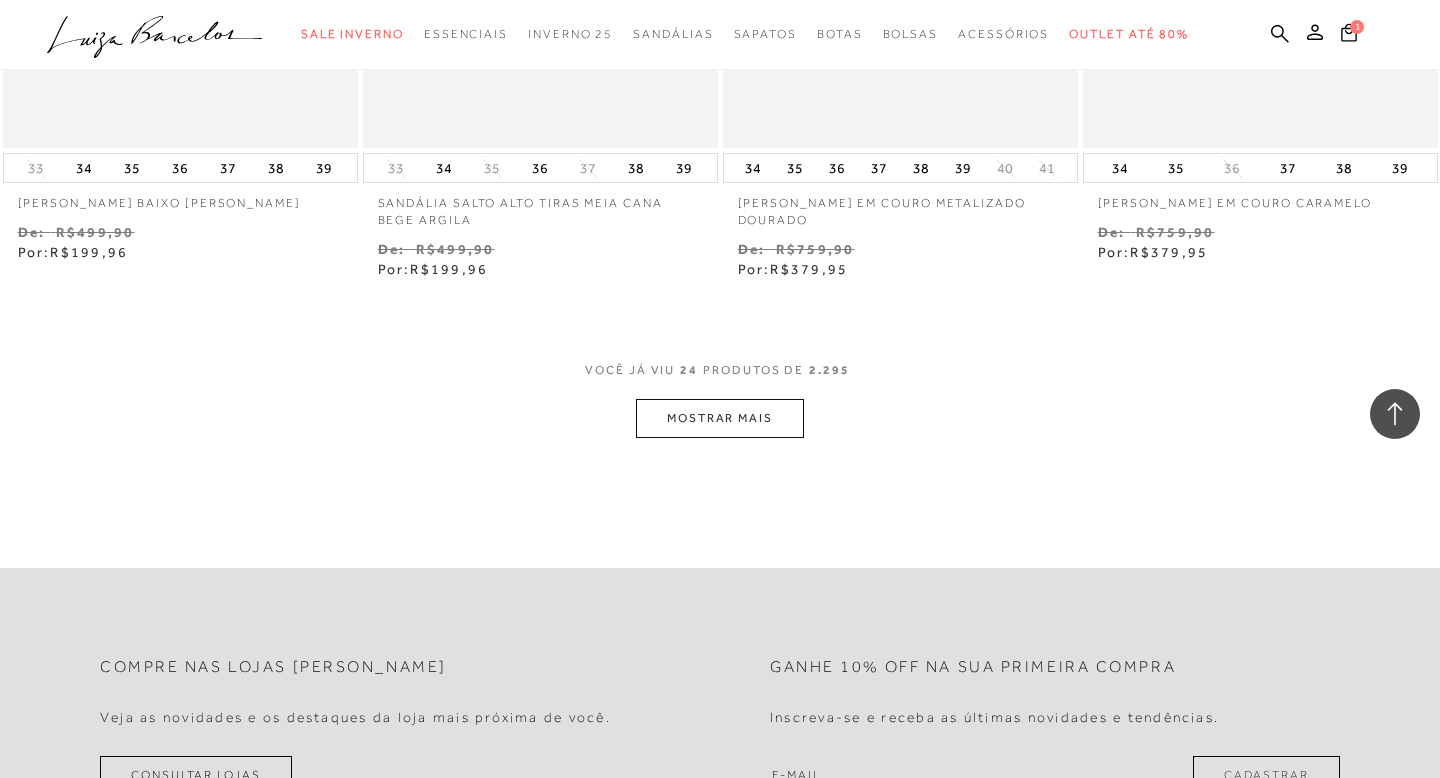 scroll, scrollTop: 3903, scrollLeft: 0, axis: vertical 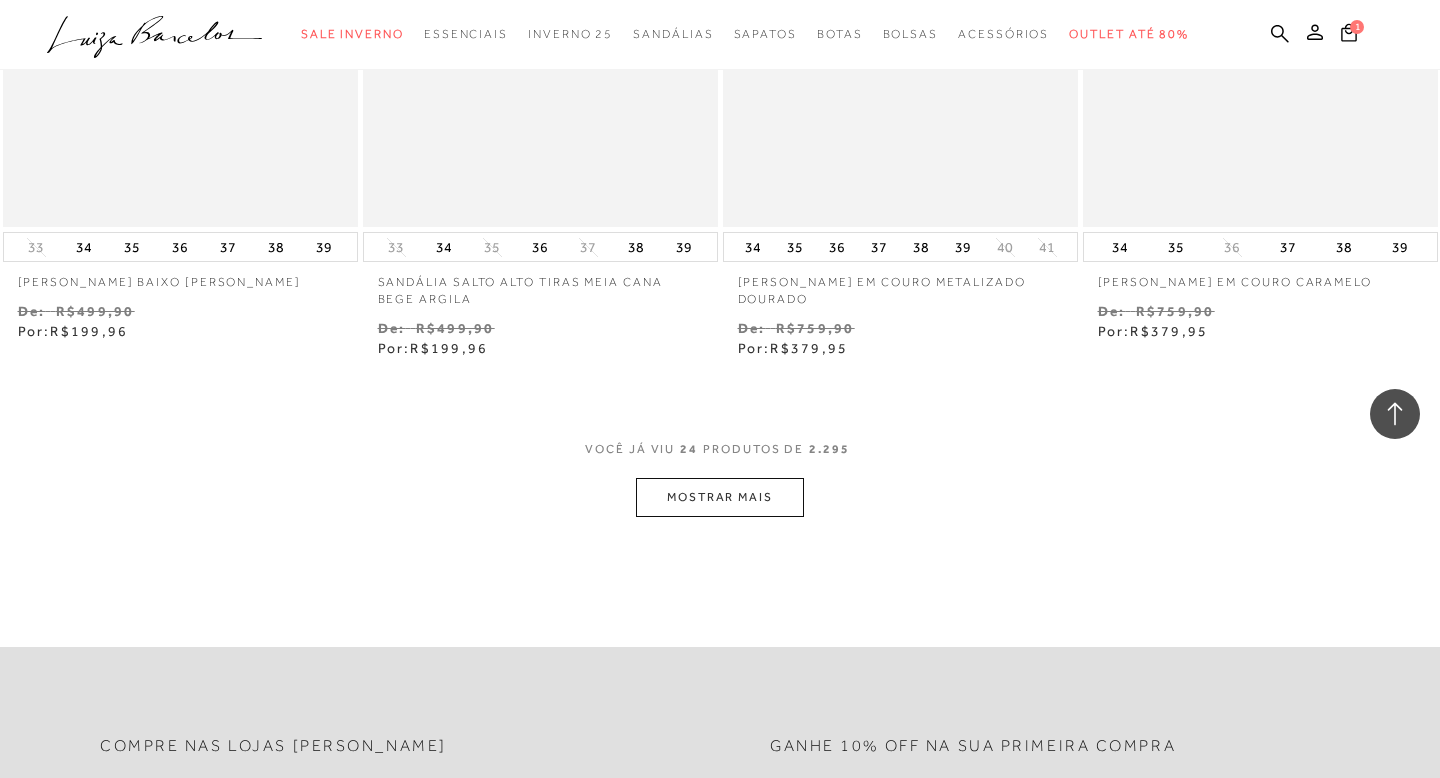 click on "Resultados da pesquisa
Outlet até 80%
Resultados: 13 - 24 (de 2.295)
Opções de exibição
2295
resultados encontrados
Ordenar Padrão Estoque" at bounding box center [720, -1653] 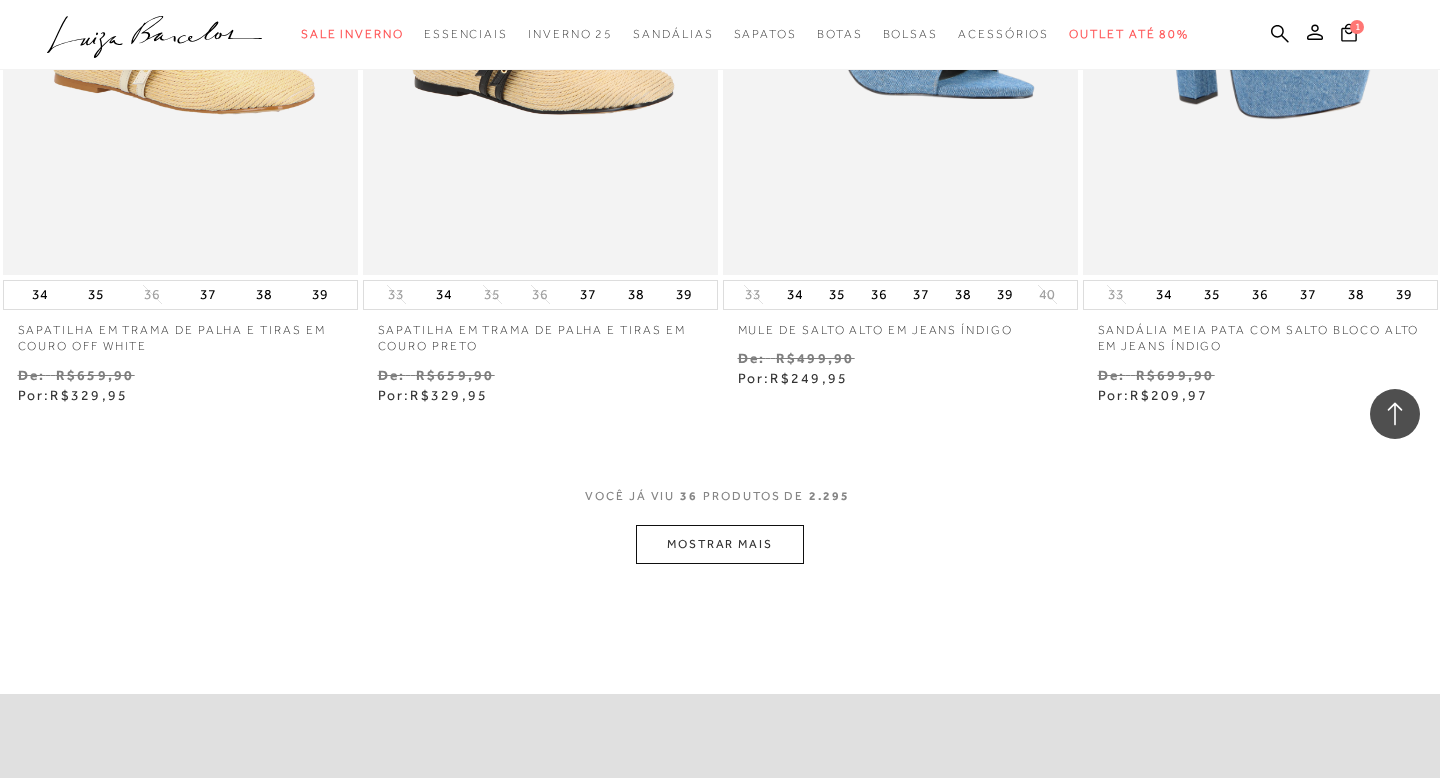 scroll, scrollTop: 5835, scrollLeft: 0, axis: vertical 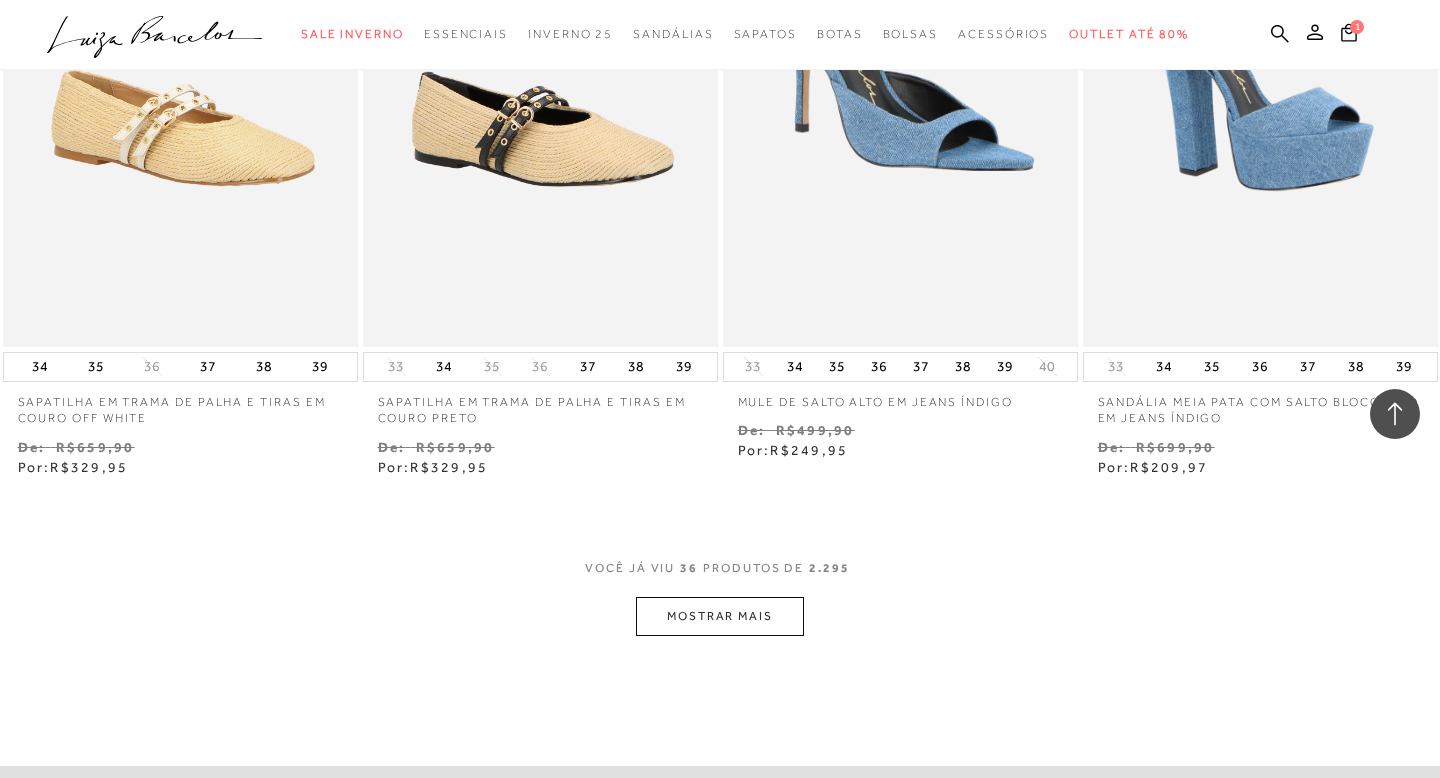 click on "MOSTRAR MAIS" at bounding box center (720, 616) 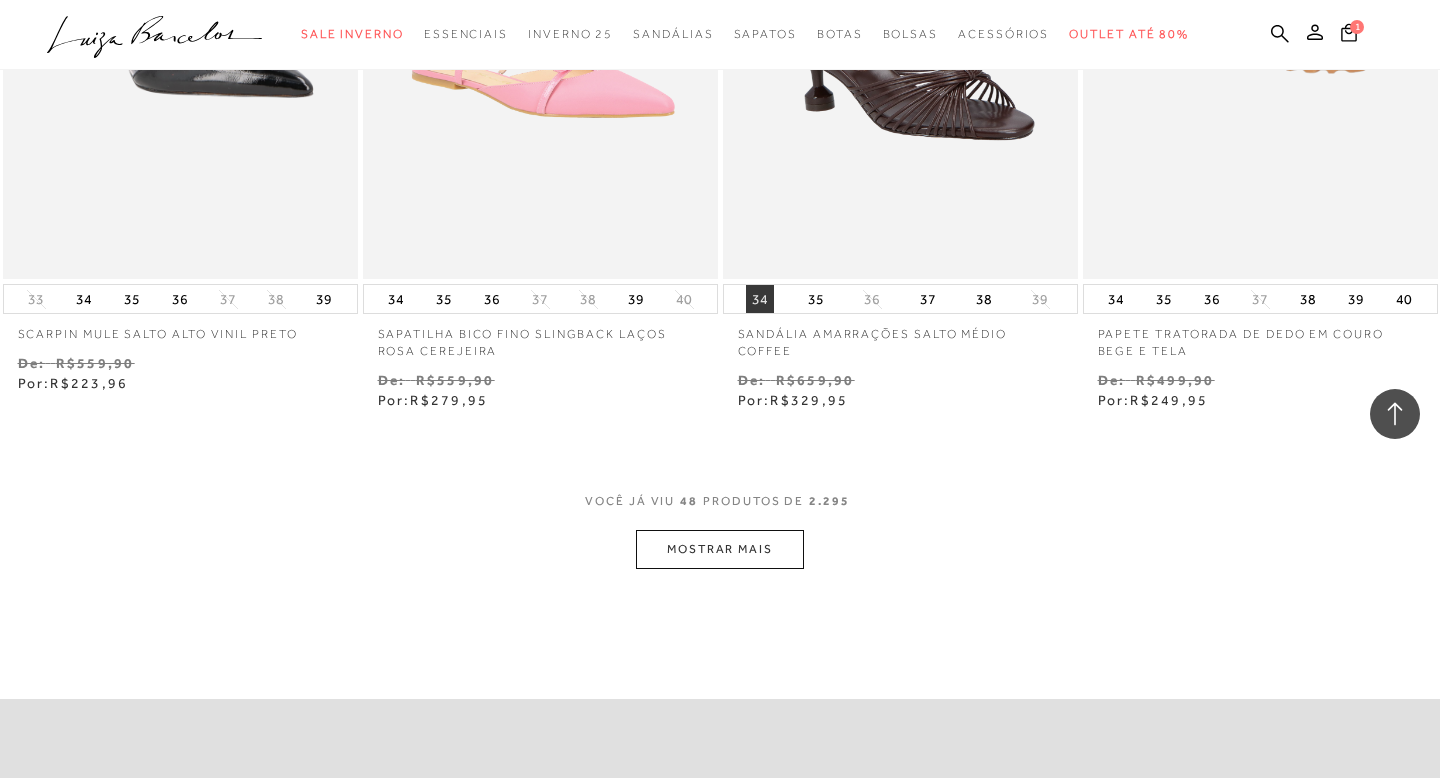 scroll, scrollTop: 8033, scrollLeft: 0, axis: vertical 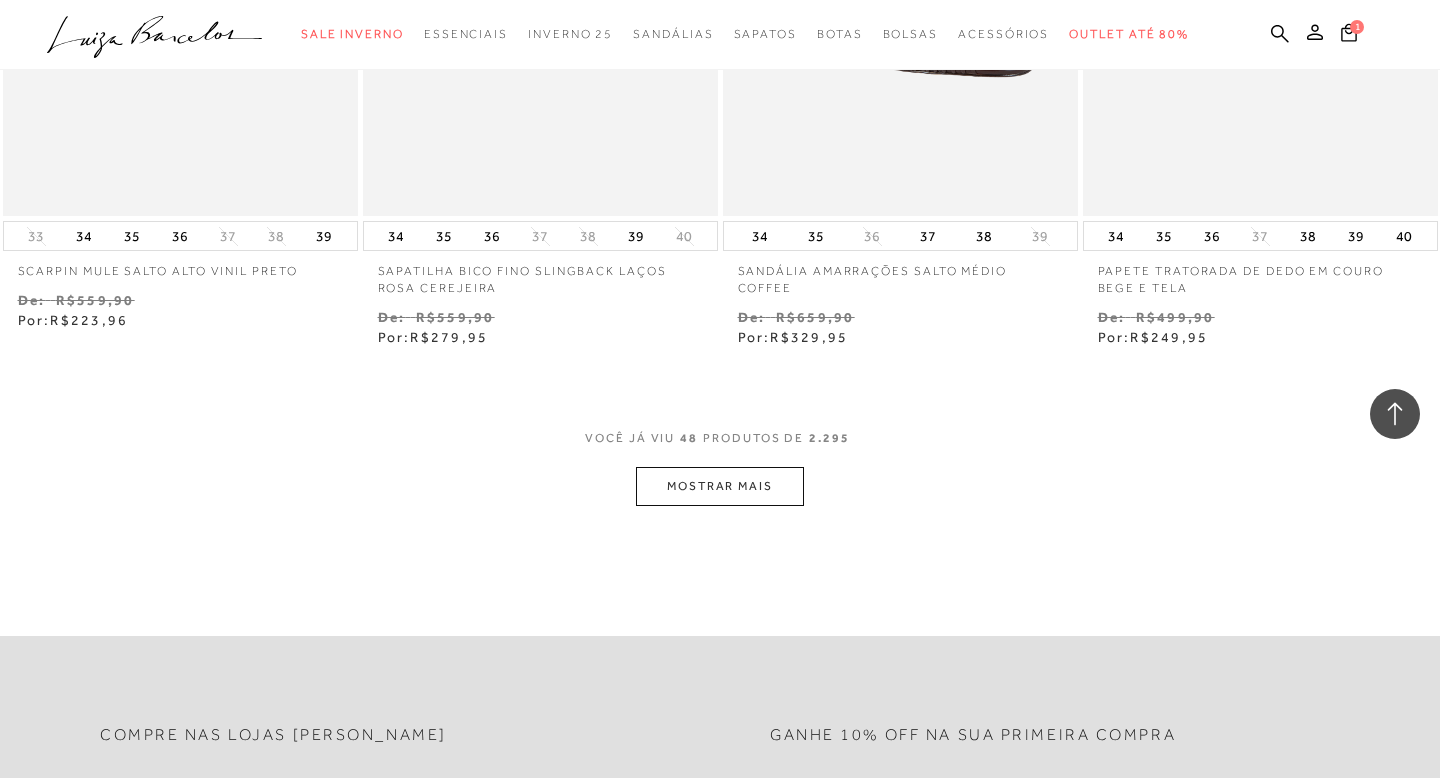 click on "MOSTRAR MAIS" at bounding box center (720, 486) 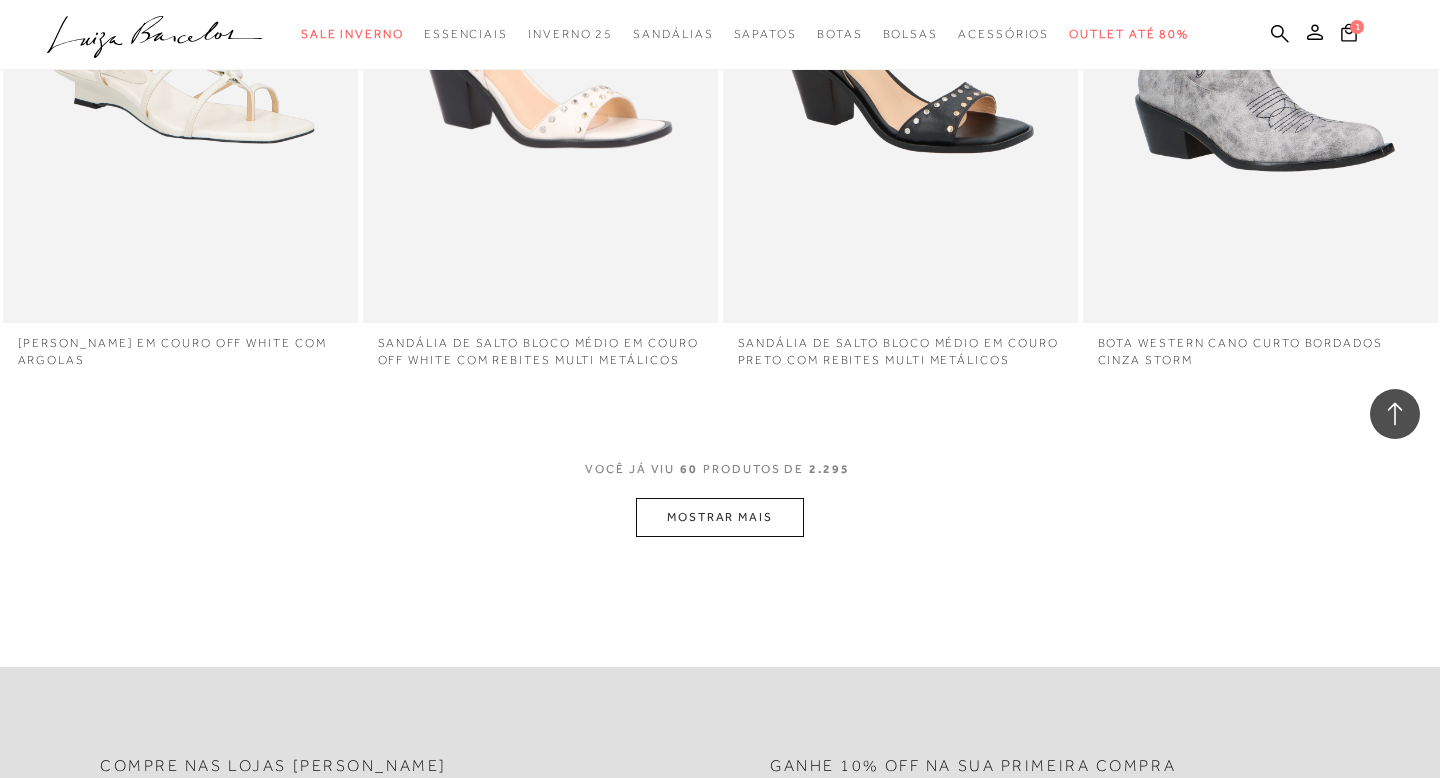 scroll, scrollTop: 9977, scrollLeft: 0, axis: vertical 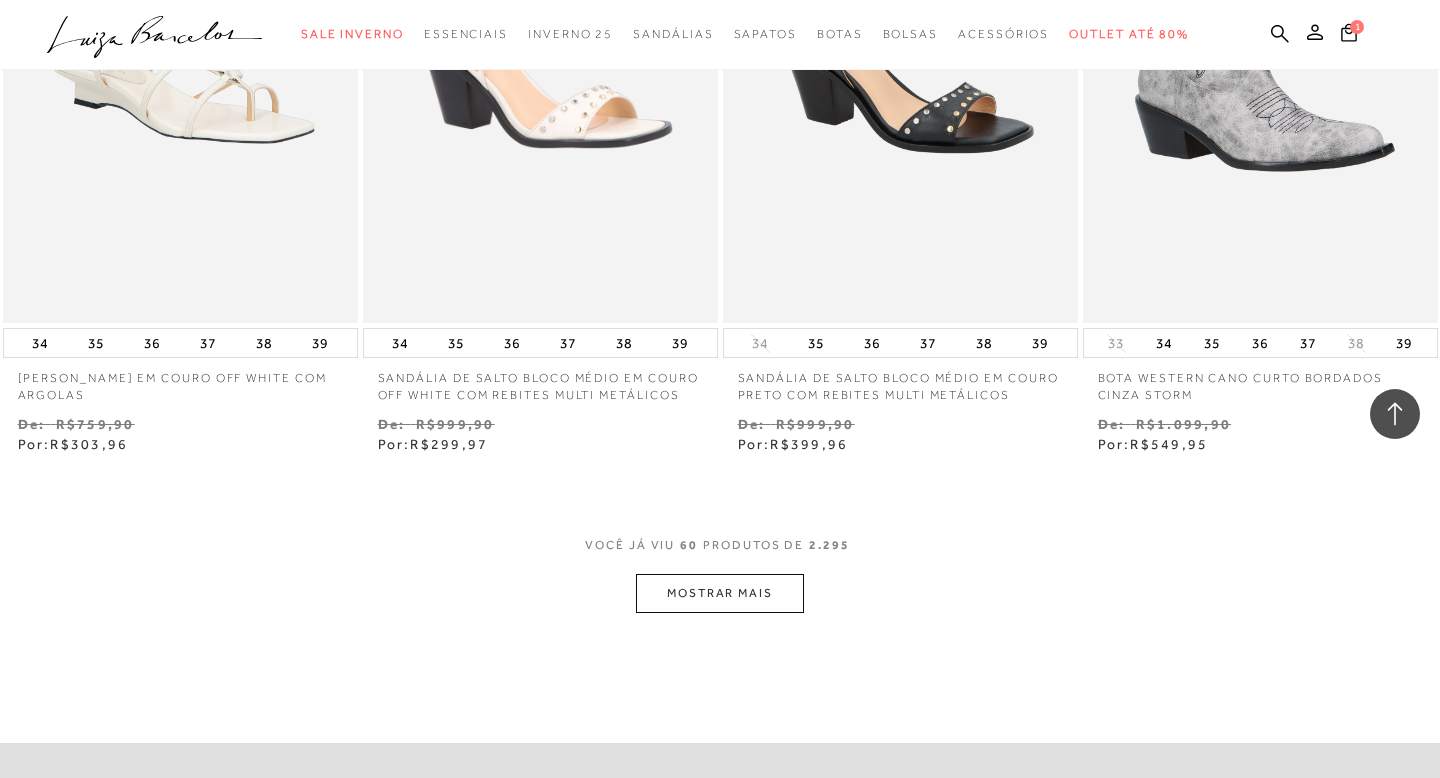 click on "MOSTRAR MAIS" at bounding box center [720, 593] 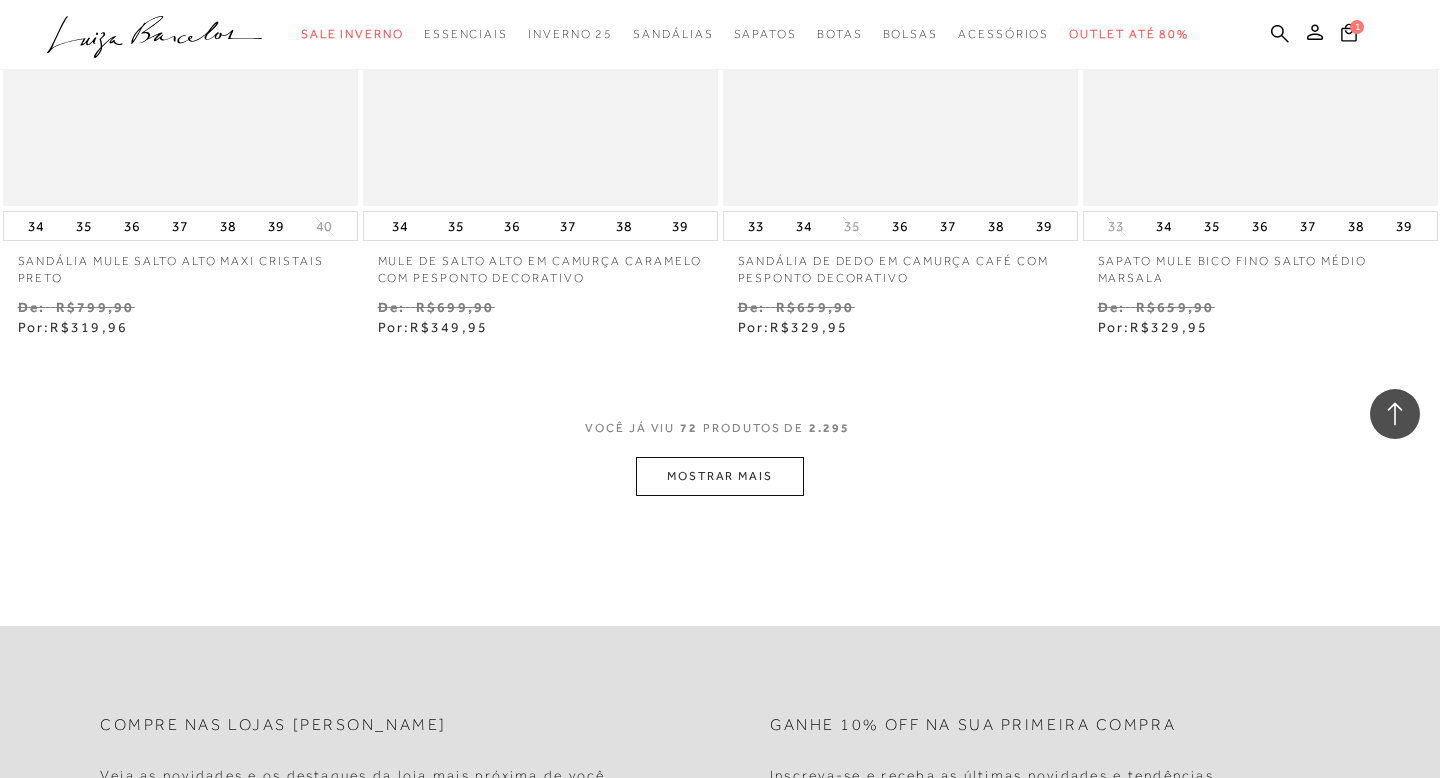 scroll, scrollTop: 12276, scrollLeft: 0, axis: vertical 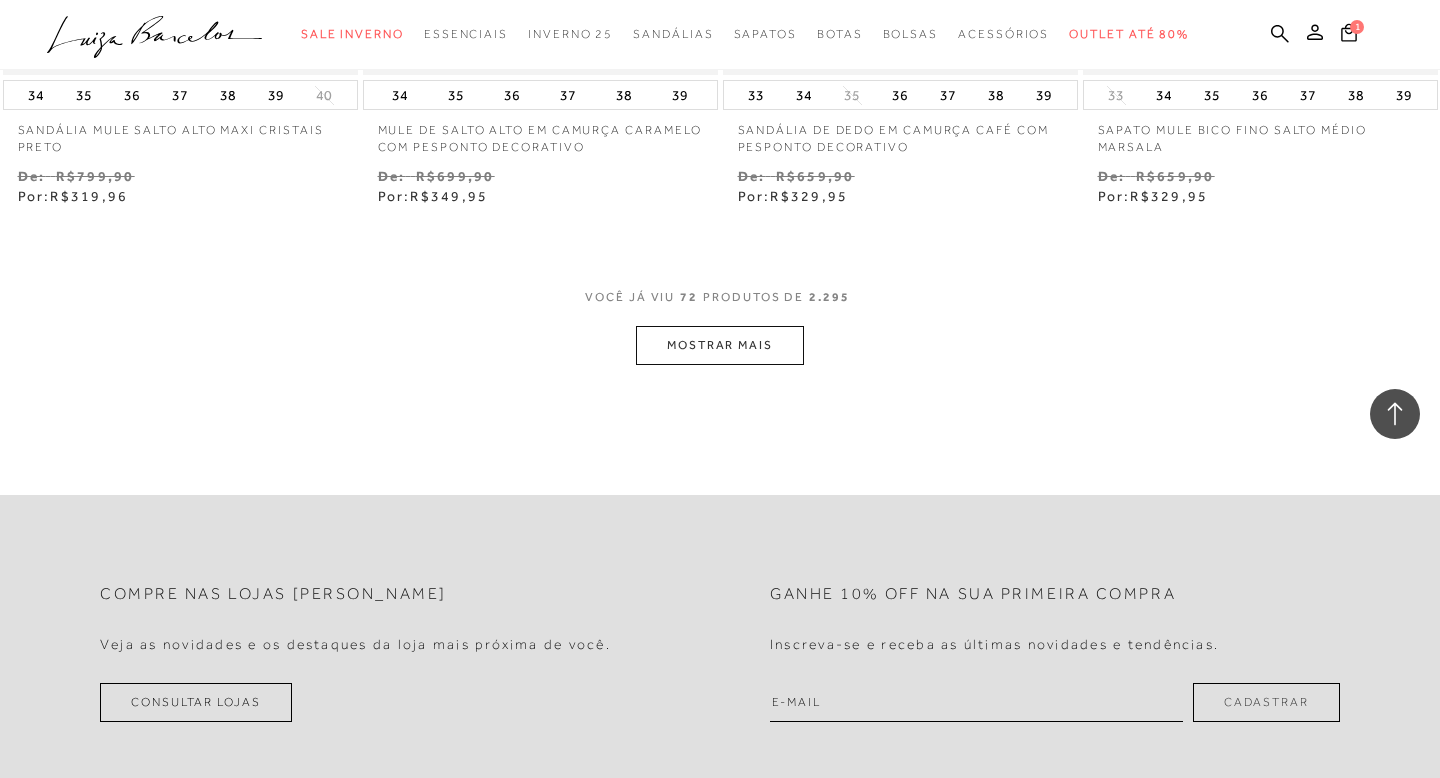 click on "Resultados da pesquisa
Outlet até 80%
Resultados: 61 - 72 (de 2.295)
Opções de exibição
2295
resultados encontrados
Ordenar Padrão Estoque" at bounding box center [720, -5915] 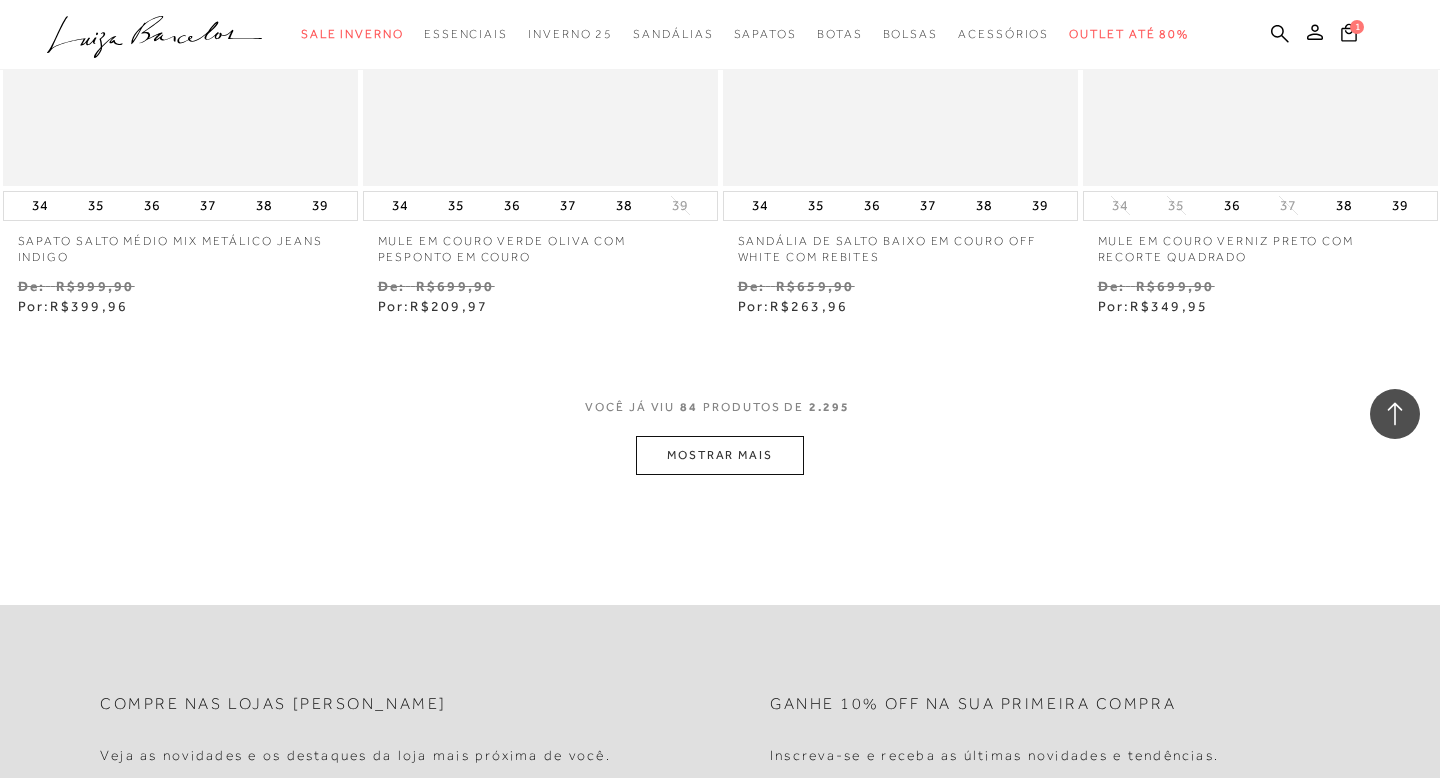scroll, scrollTop: 14420, scrollLeft: 0, axis: vertical 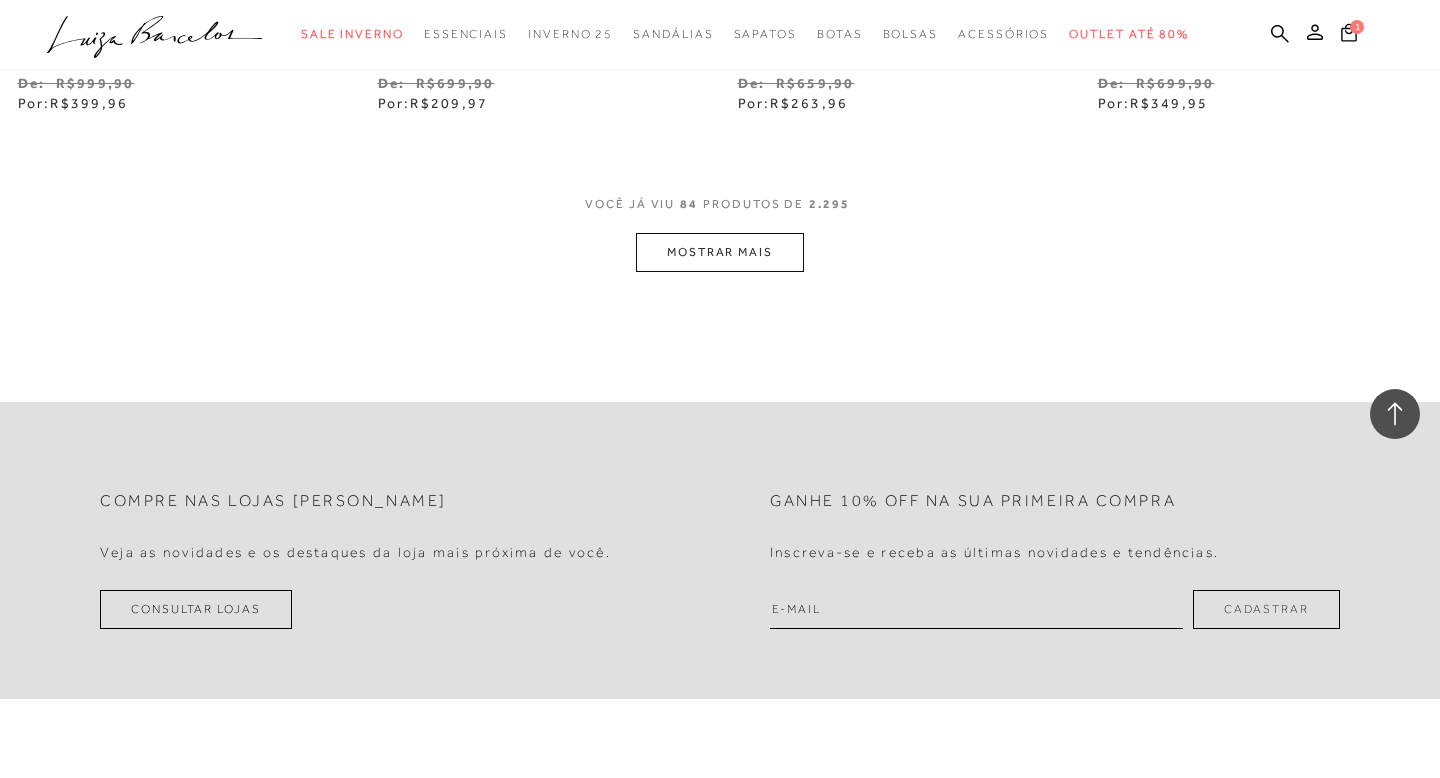 click on "MOSTRAR MAIS" at bounding box center [720, 252] 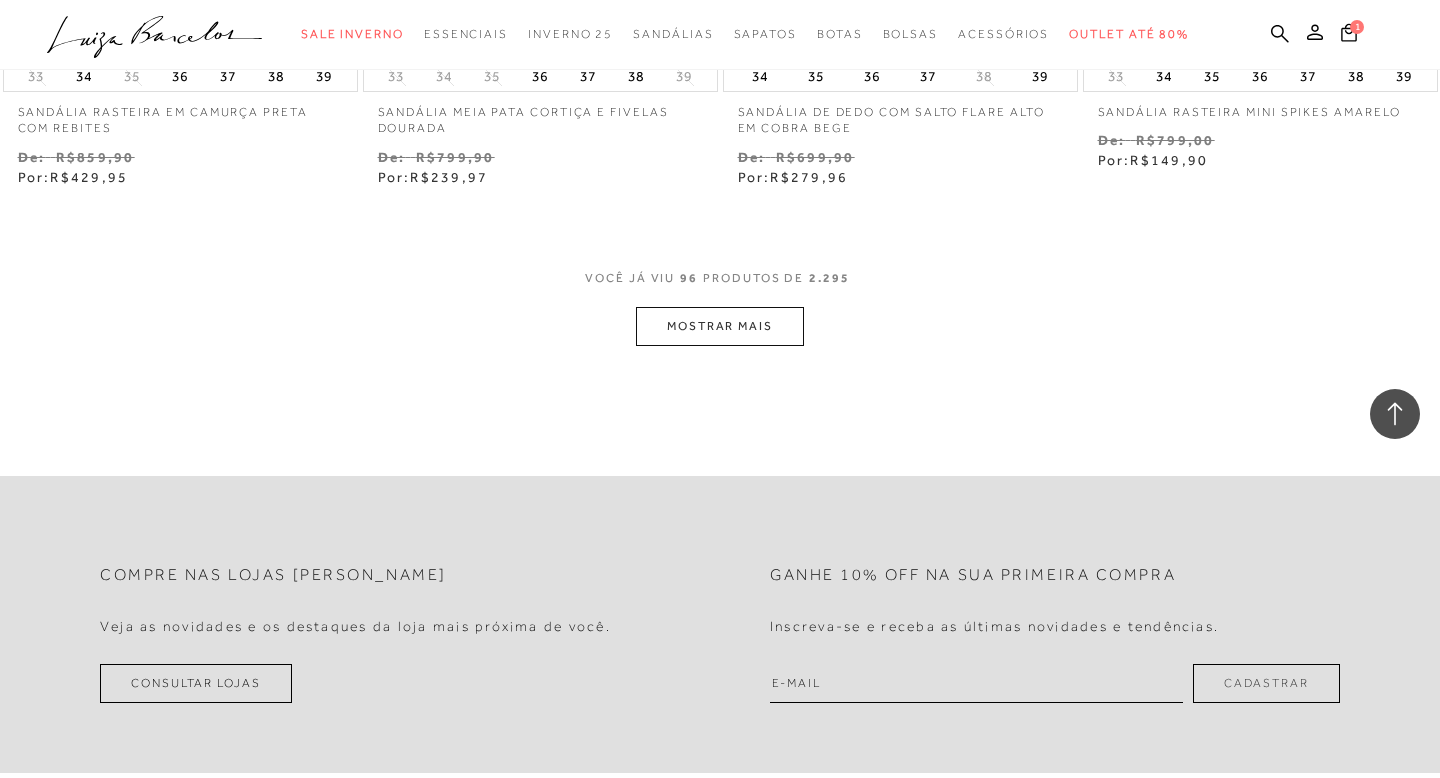 scroll, scrollTop: 16428, scrollLeft: 0, axis: vertical 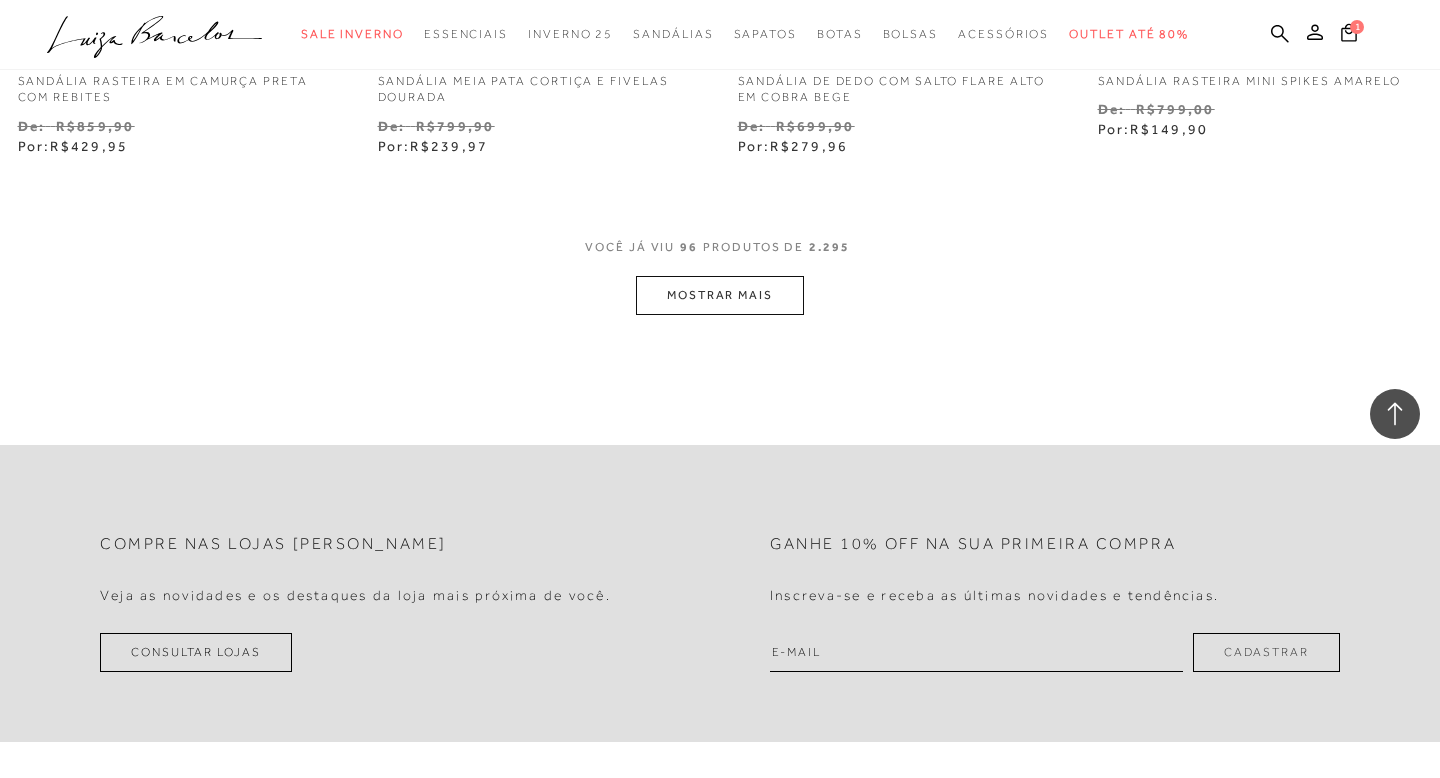 click on "MOSTRAR MAIS" at bounding box center (720, 295) 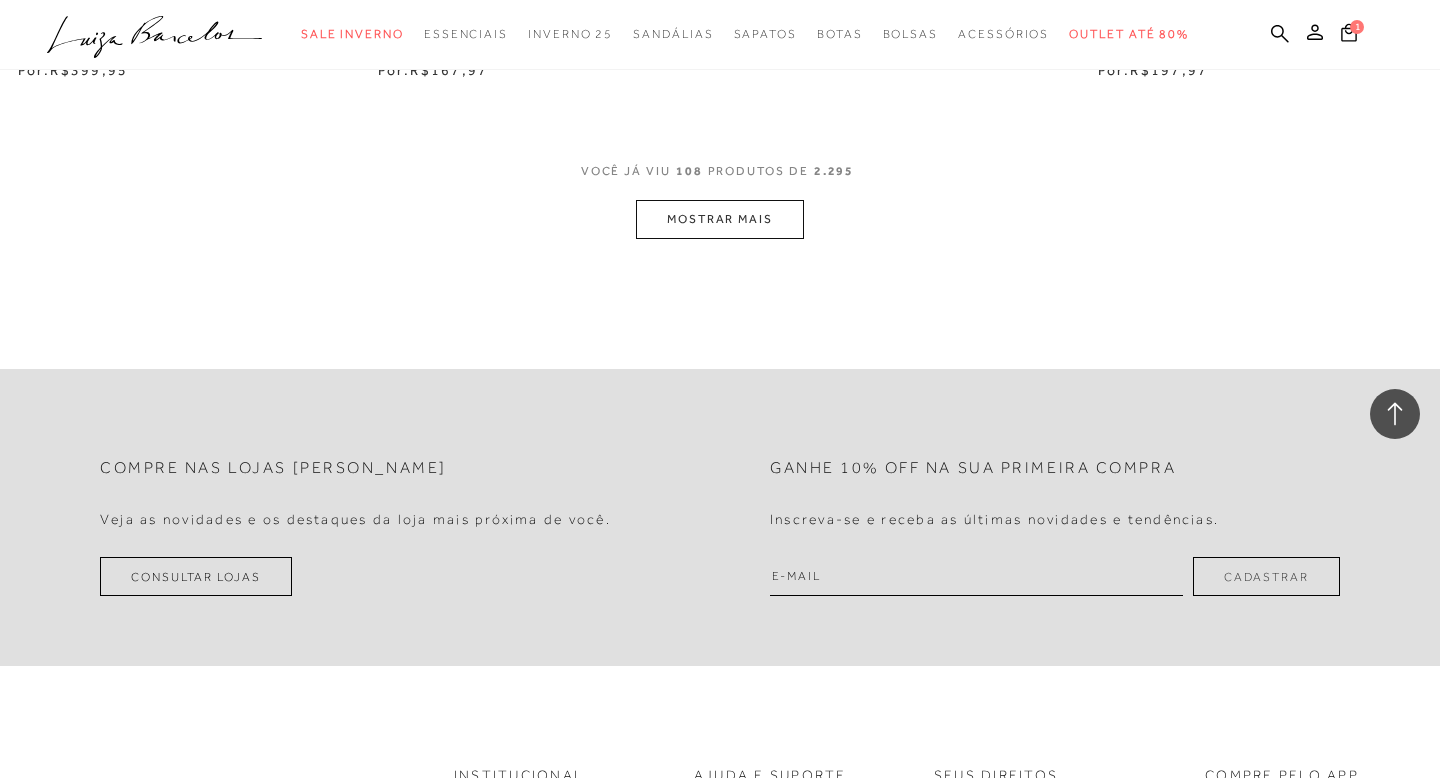 scroll, scrollTop: 18570, scrollLeft: 0, axis: vertical 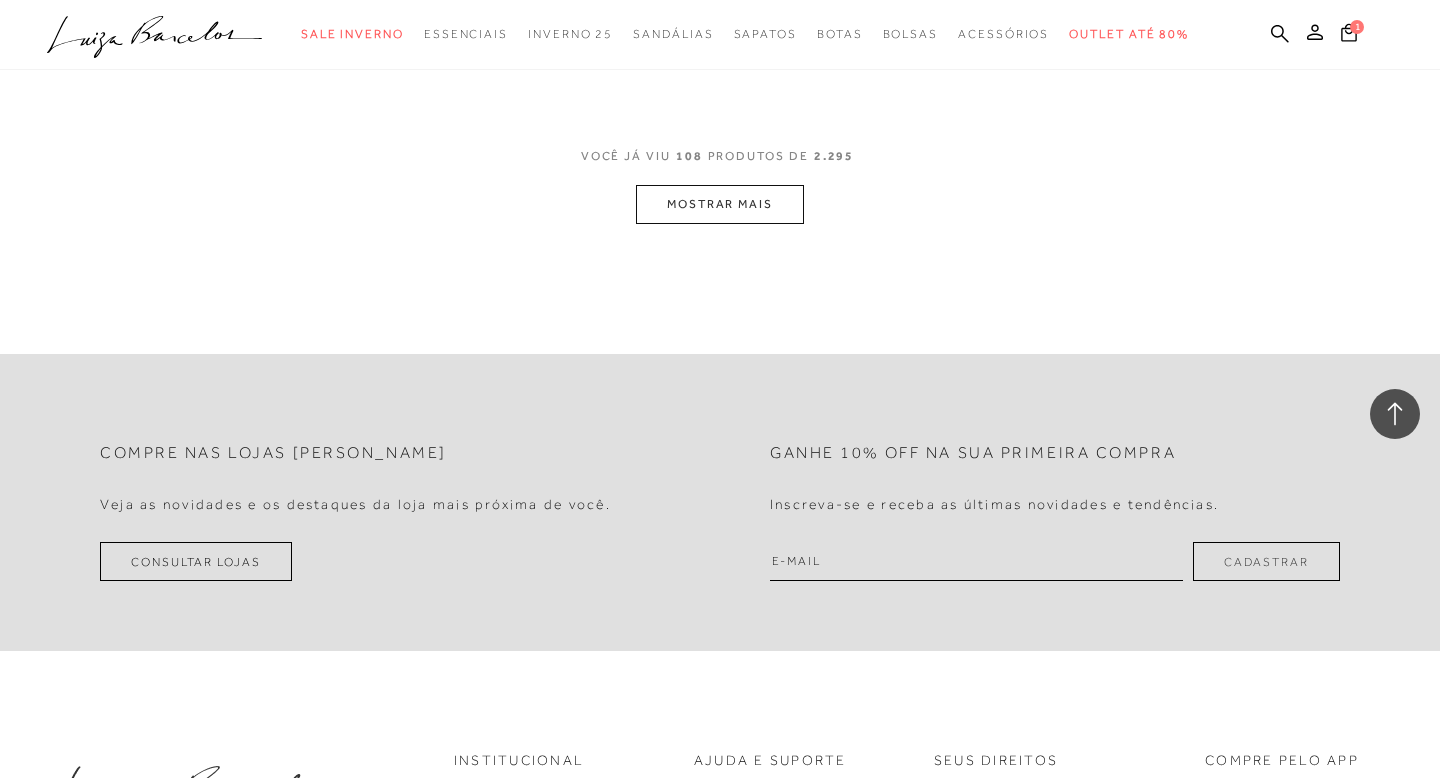 click on "MOSTRAR MAIS" at bounding box center (720, 204) 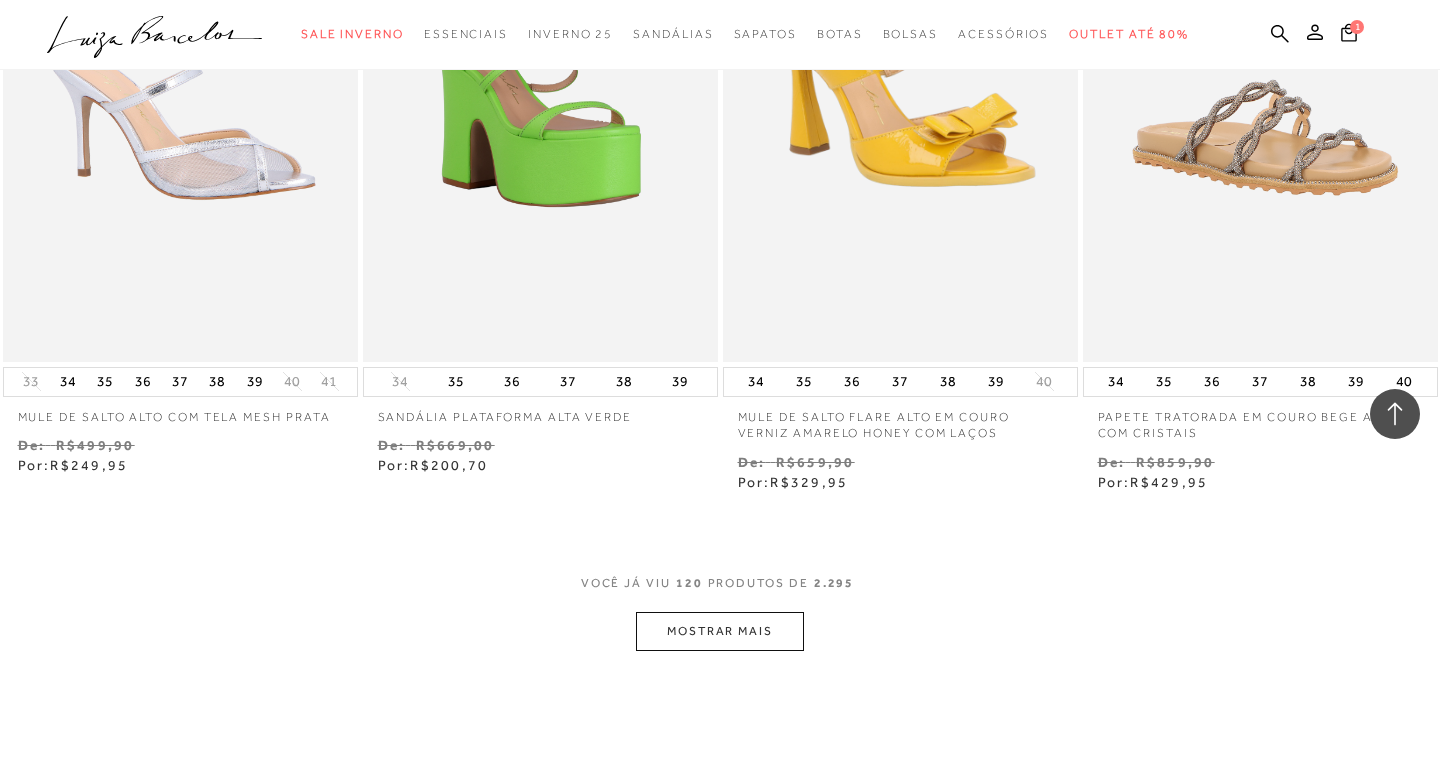 scroll, scrollTop: 20362, scrollLeft: 0, axis: vertical 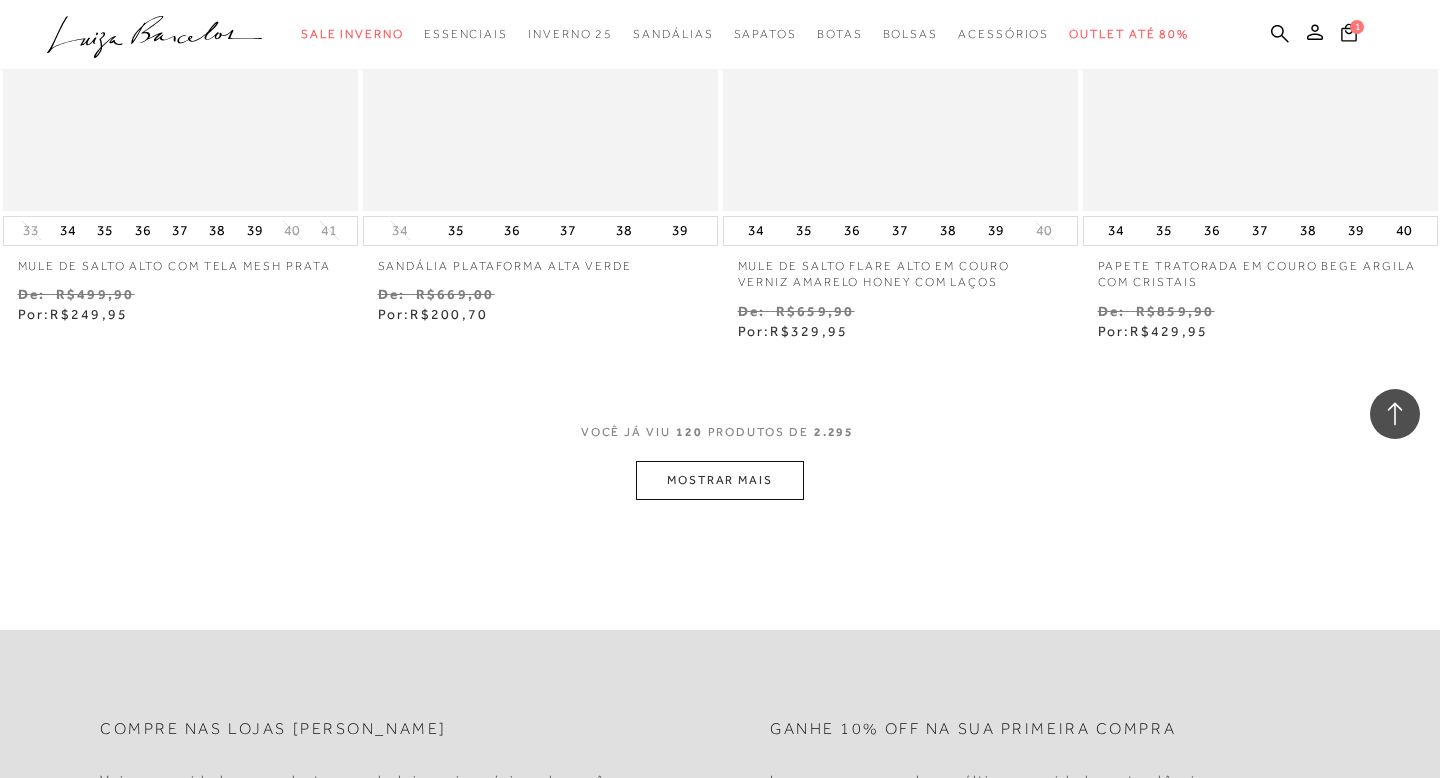 click on "MOSTRAR MAIS" at bounding box center (720, 480) 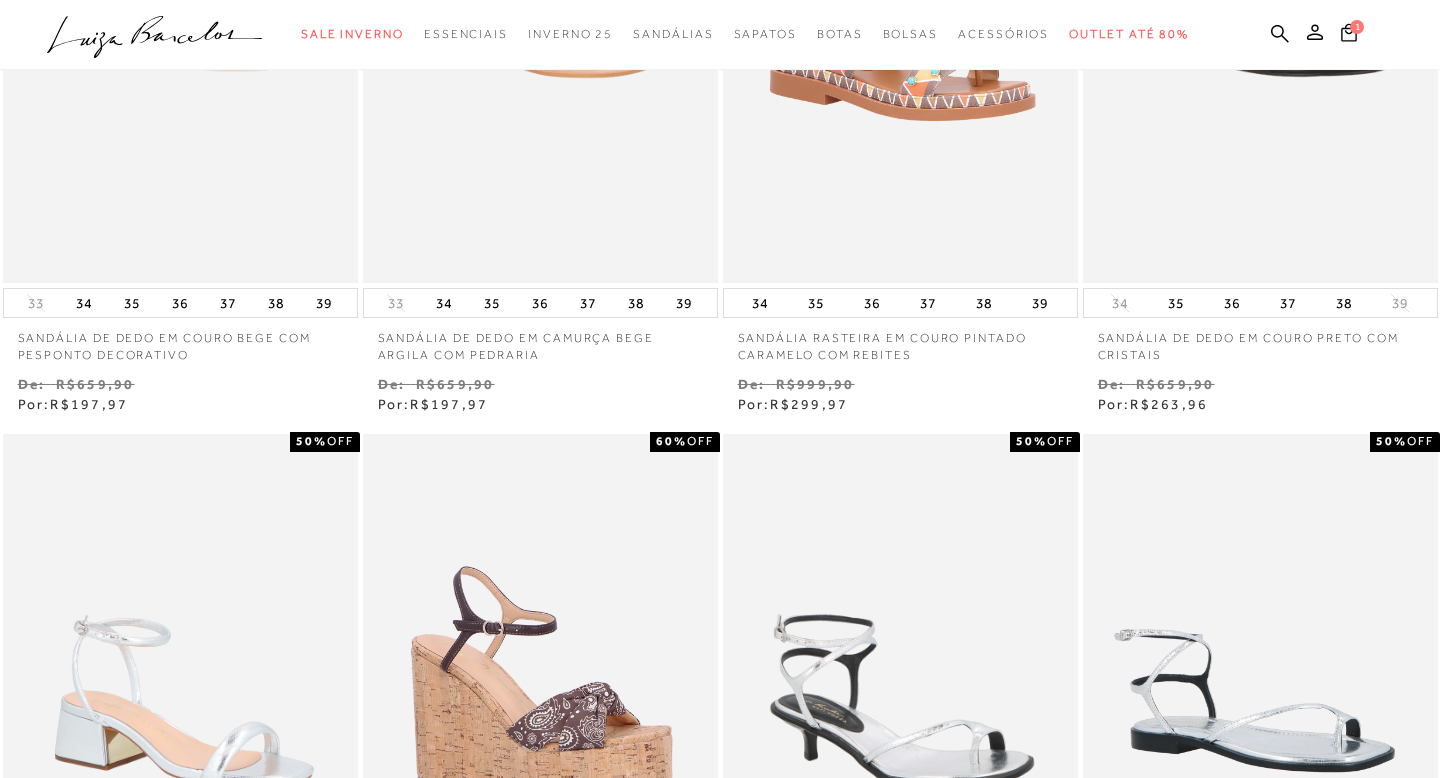 scroll, scrollTop: 0, scrollLeft: 0, axis: both 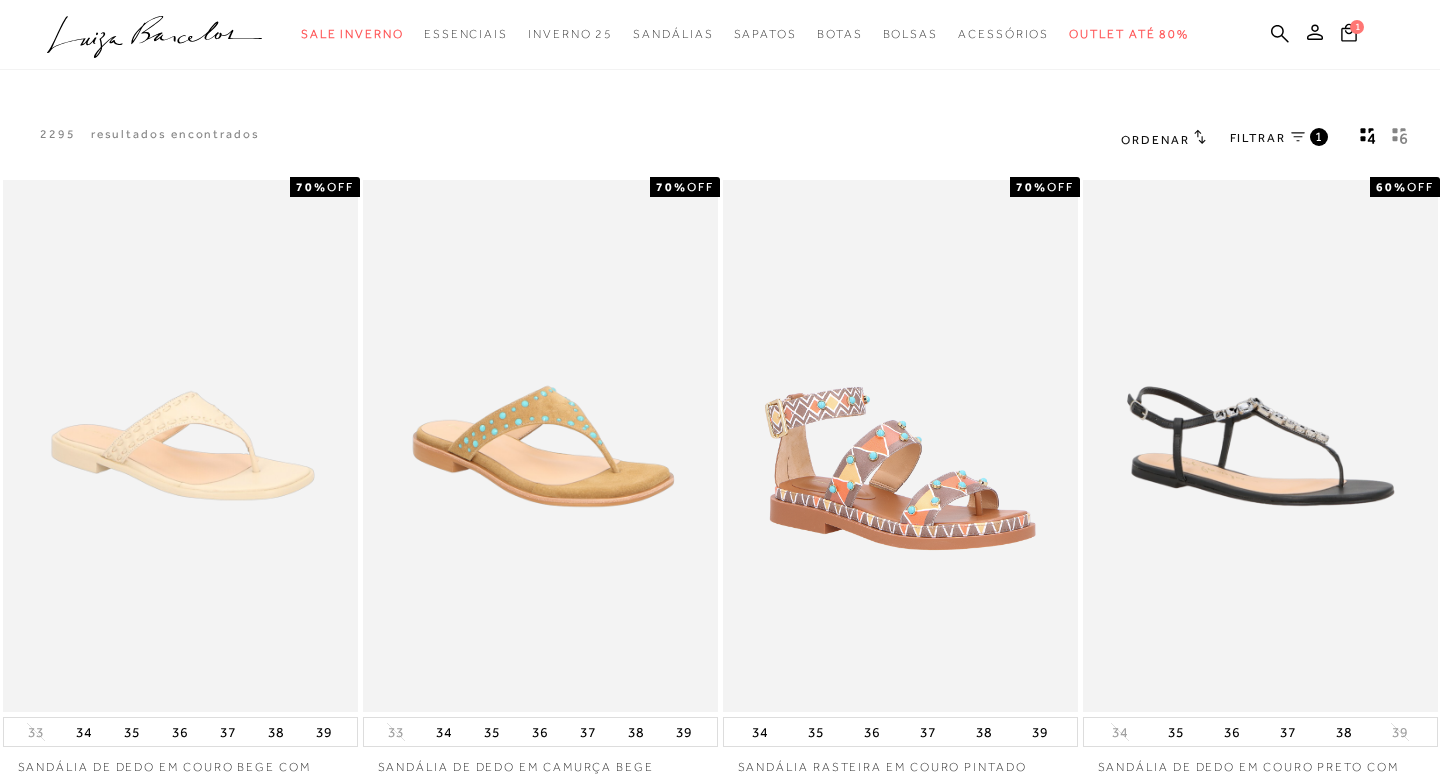 click 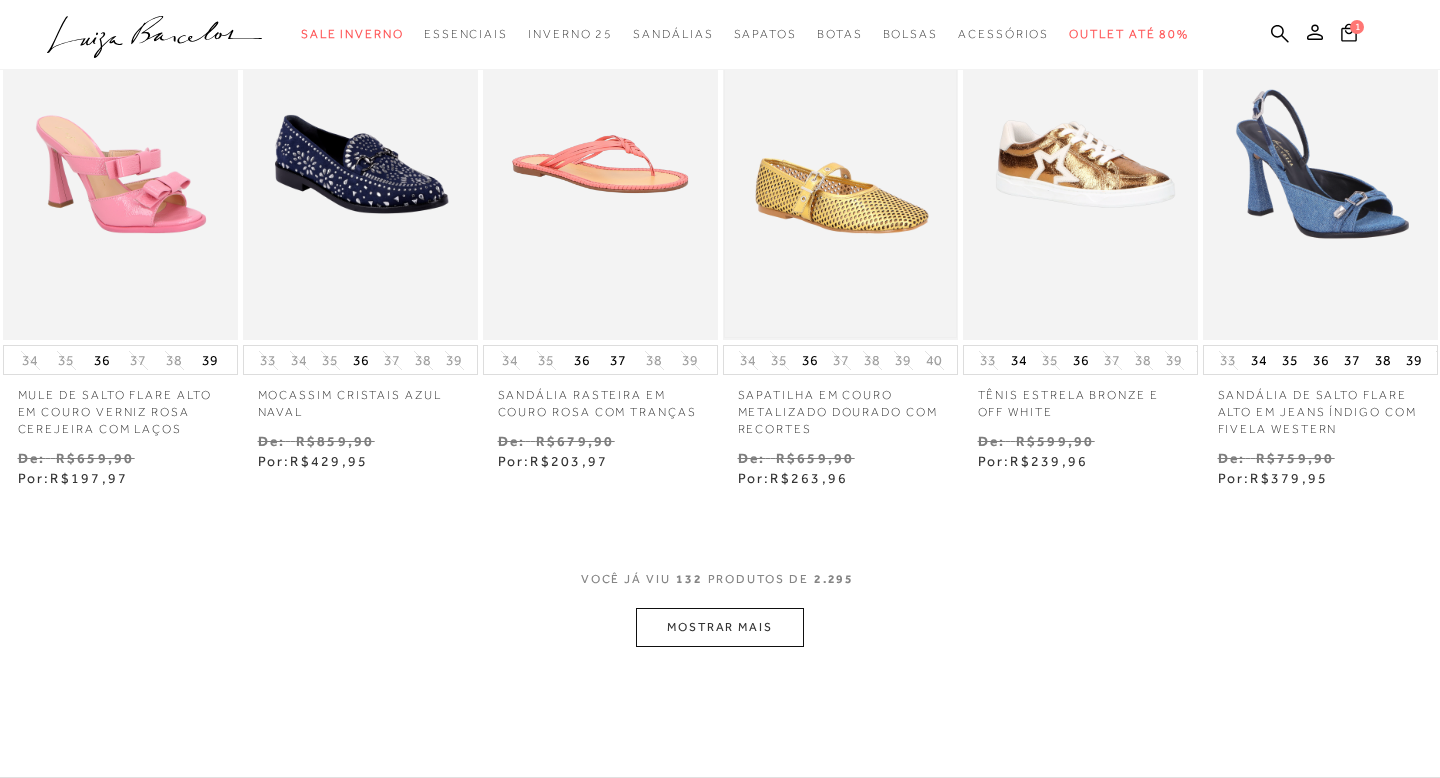 scroll, scrollTop: 899, scrollLeft: 0, axis: vertical 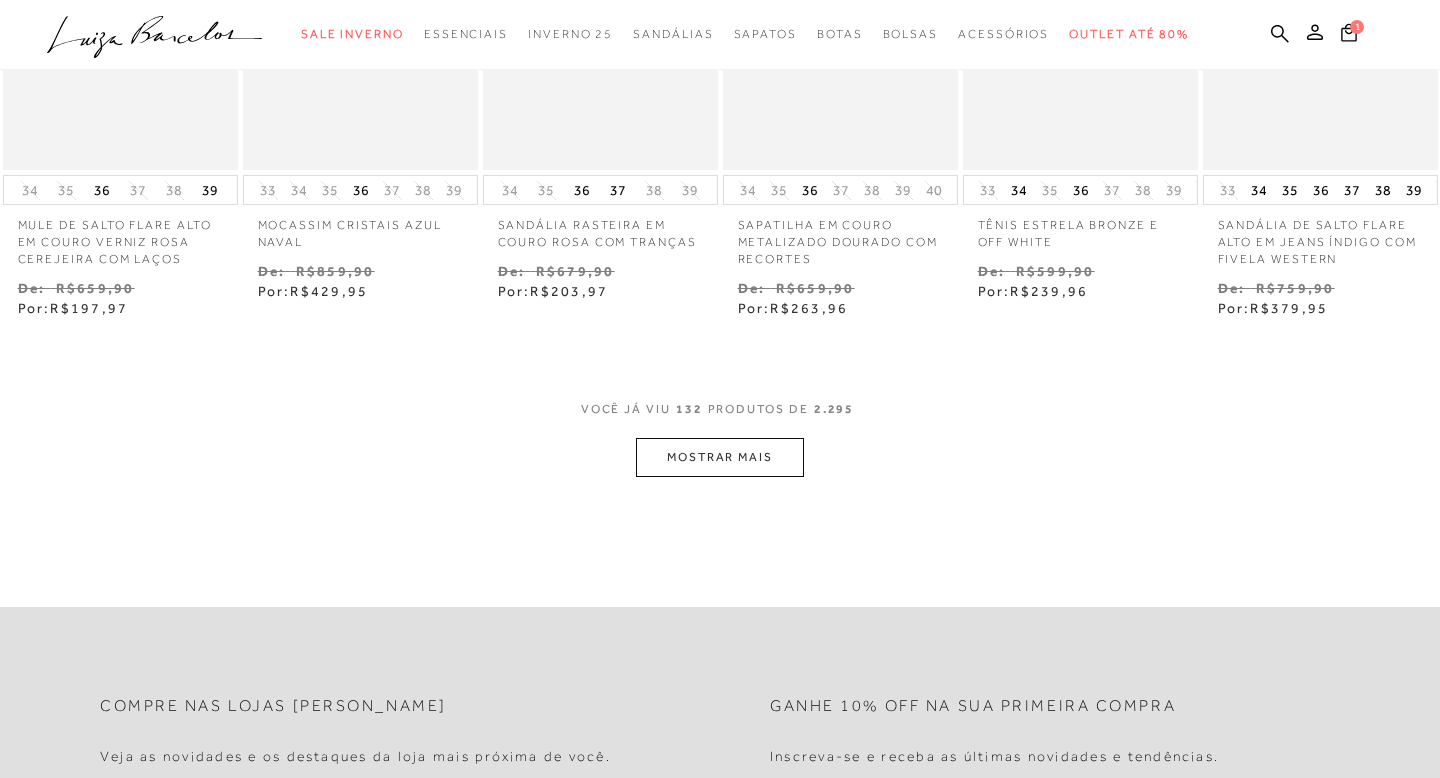 click on "MOSTRAR MAIS" at bounding box center (720, 457) 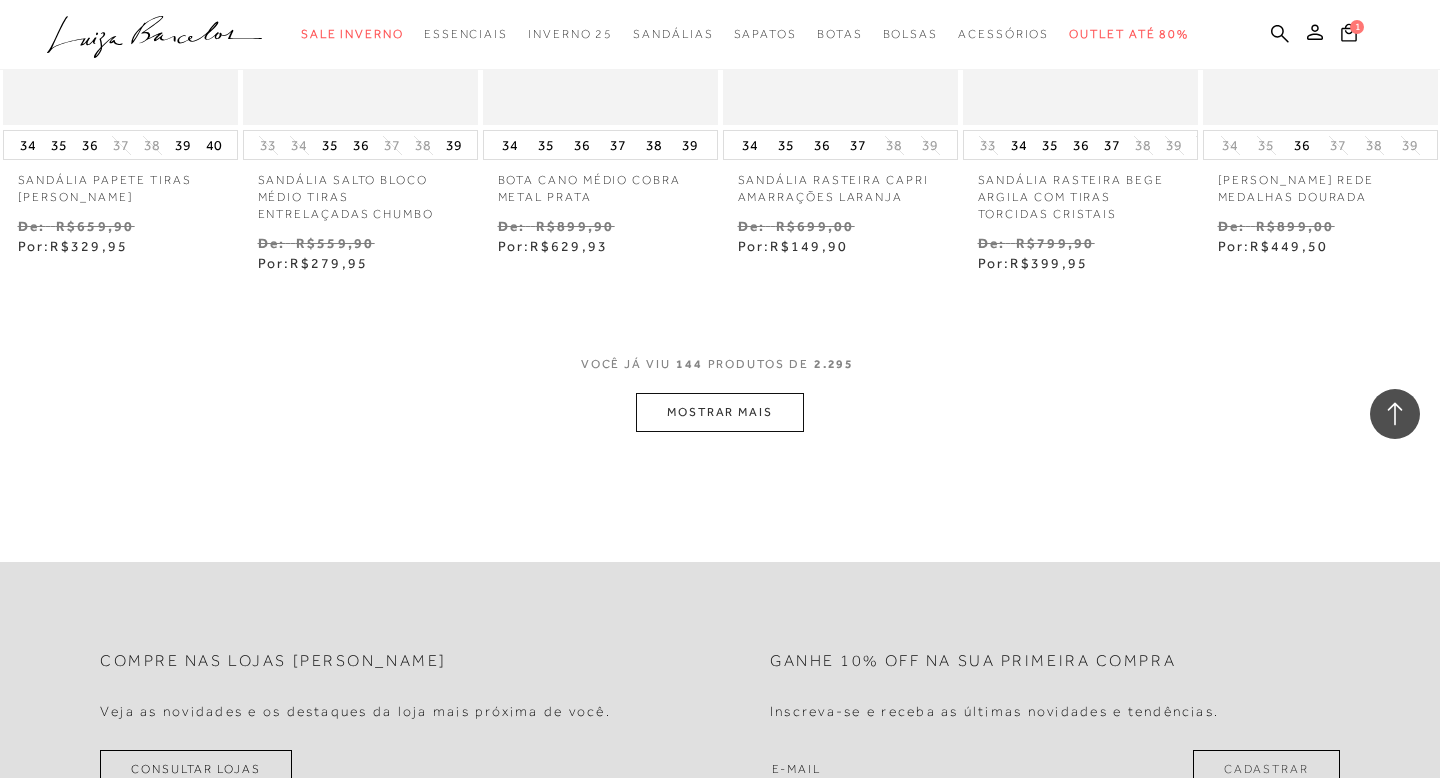 scroll, scrollTop: 1950, scrollLeft: 0, axis: vertical 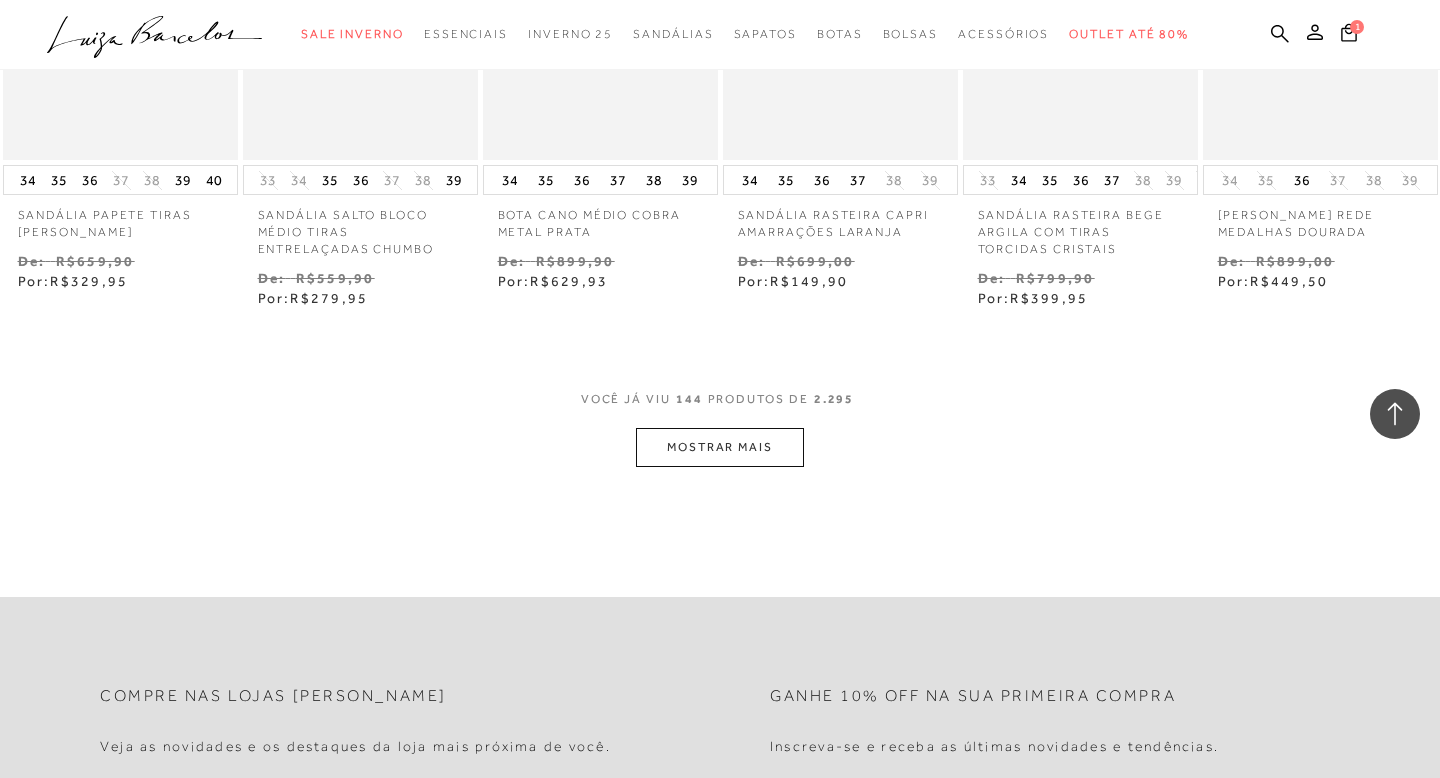 click on "MOSTRAR MAIS" at bounding box center [720, 447] 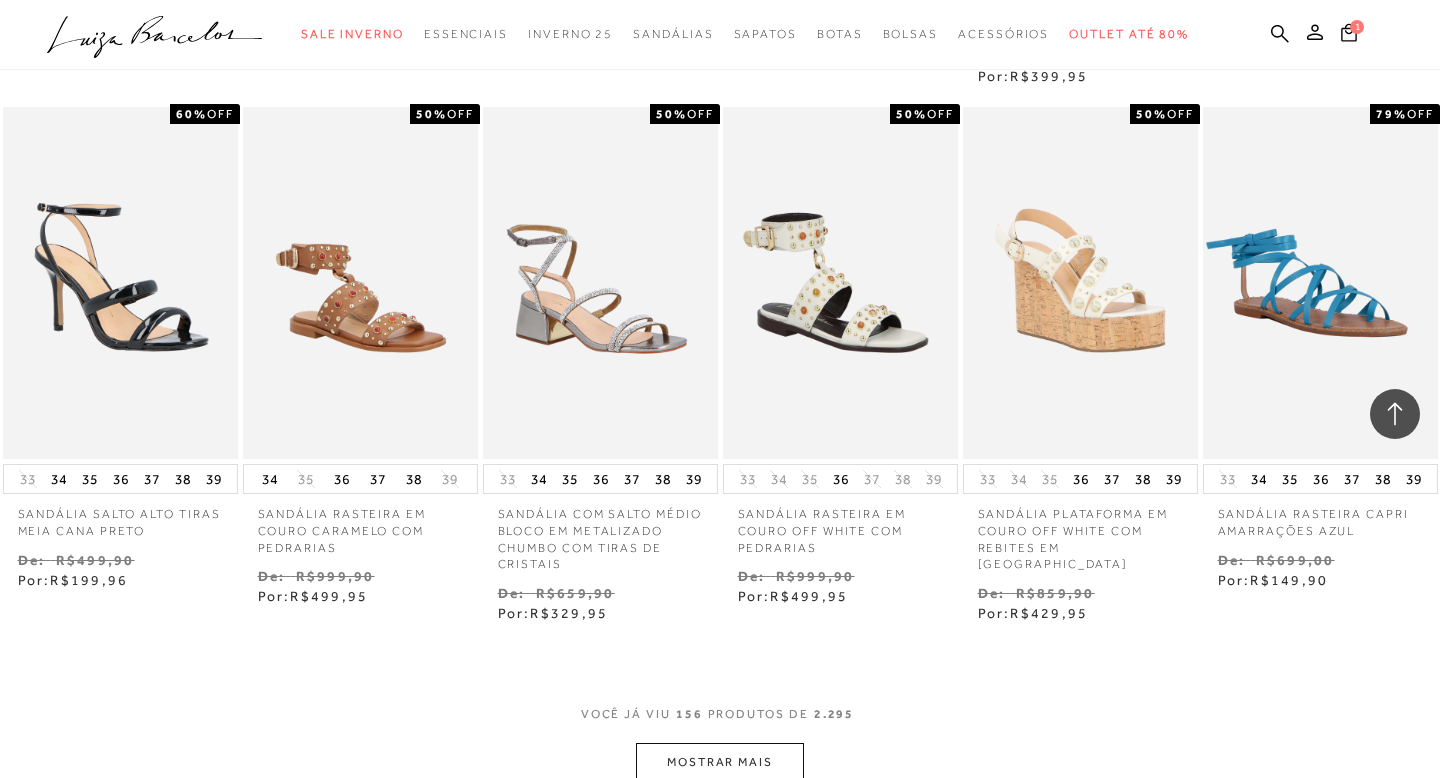 scroll, scrollTop: 2797, scrollLeft: 0, axis: vertical 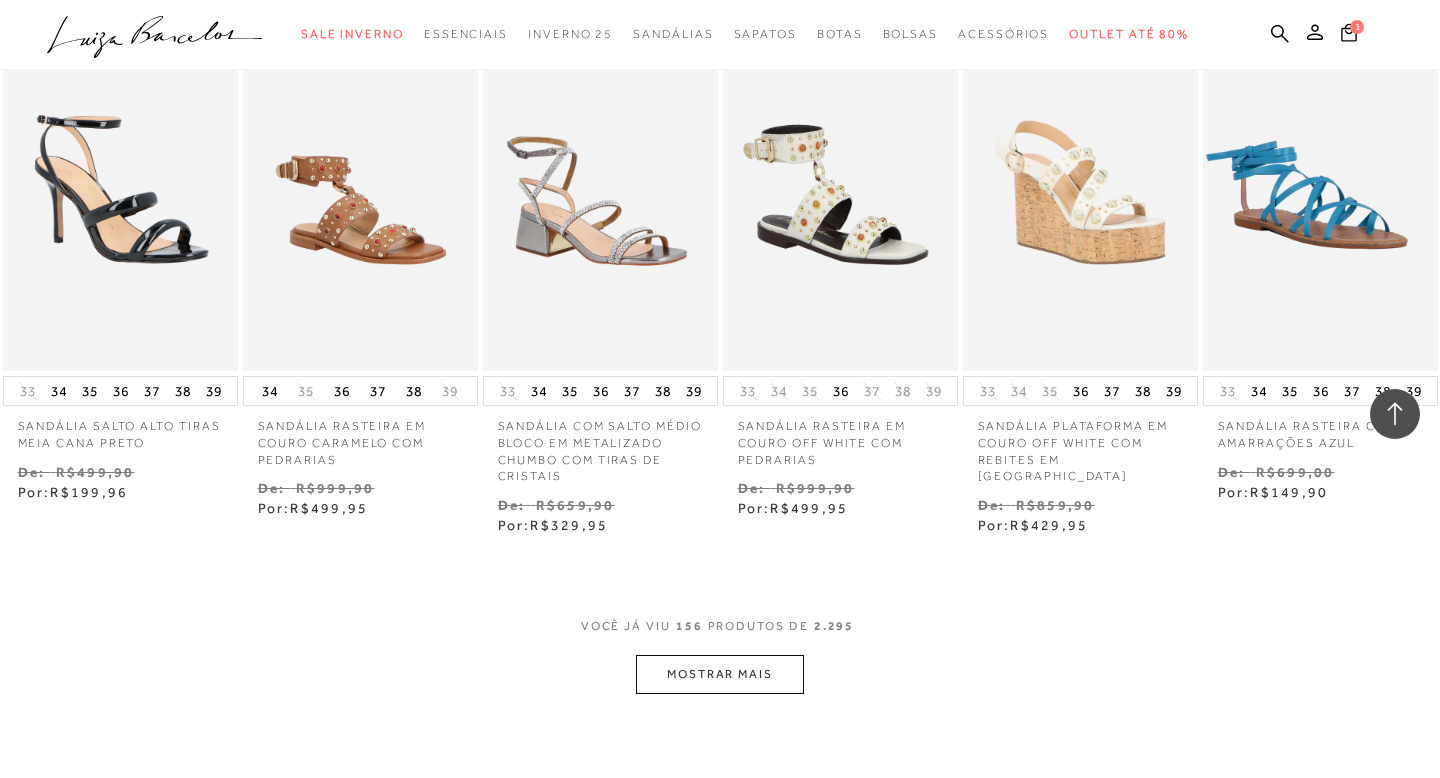 click on "MOSTRAR MAIS" at bounding box center [720, 674] 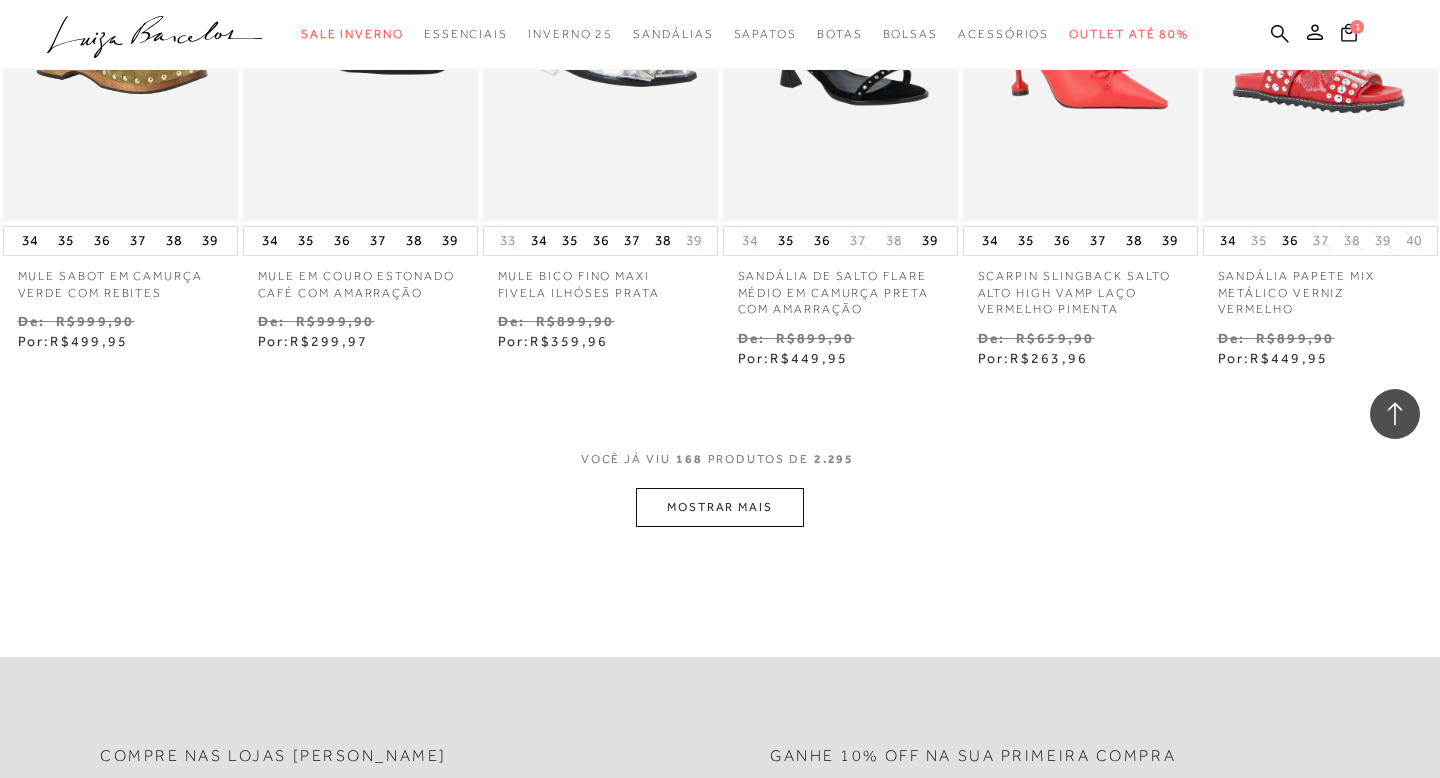 scroll, scrollTop: 4030, scrollLeft: 0, axis: vertical 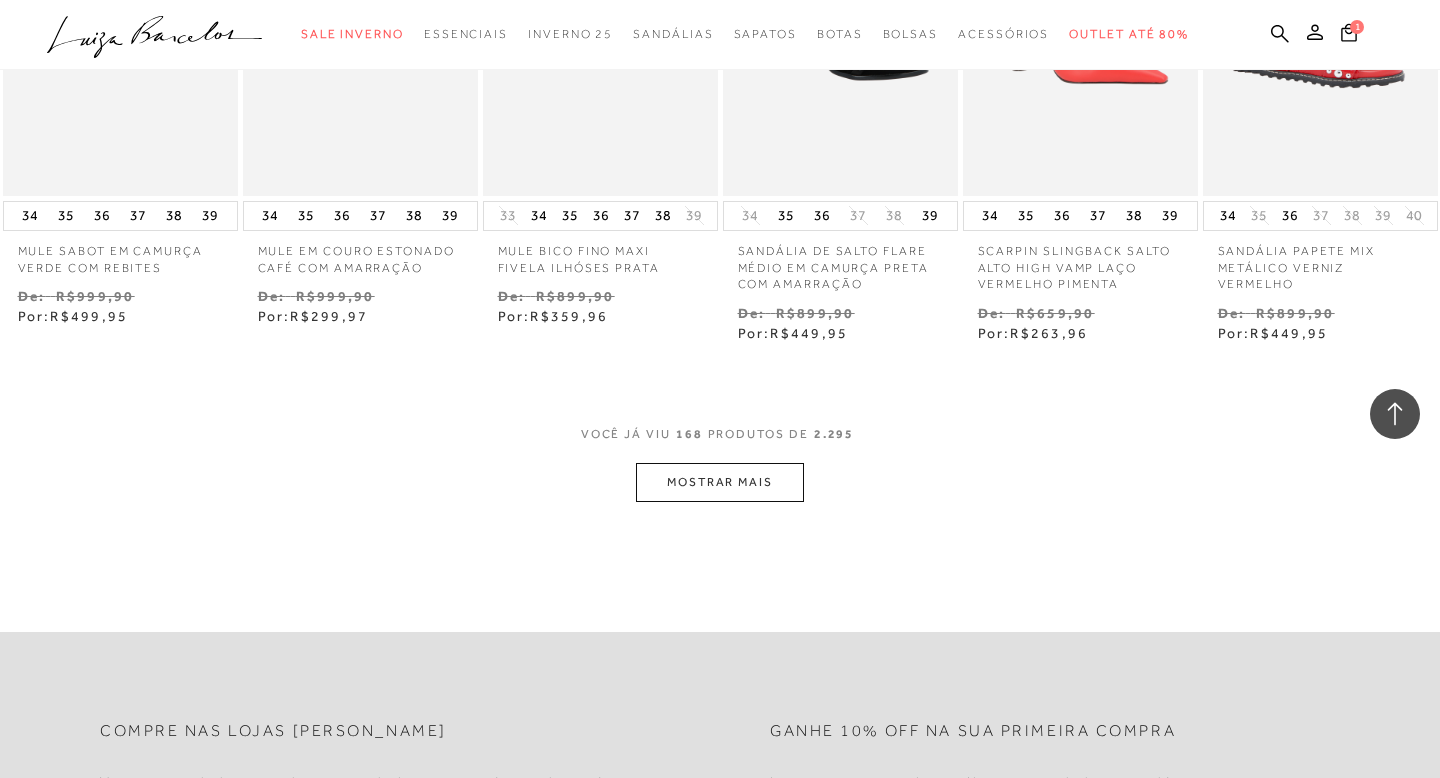 click on "MOSTRAR MAIS" at bounding box center [720, 482] 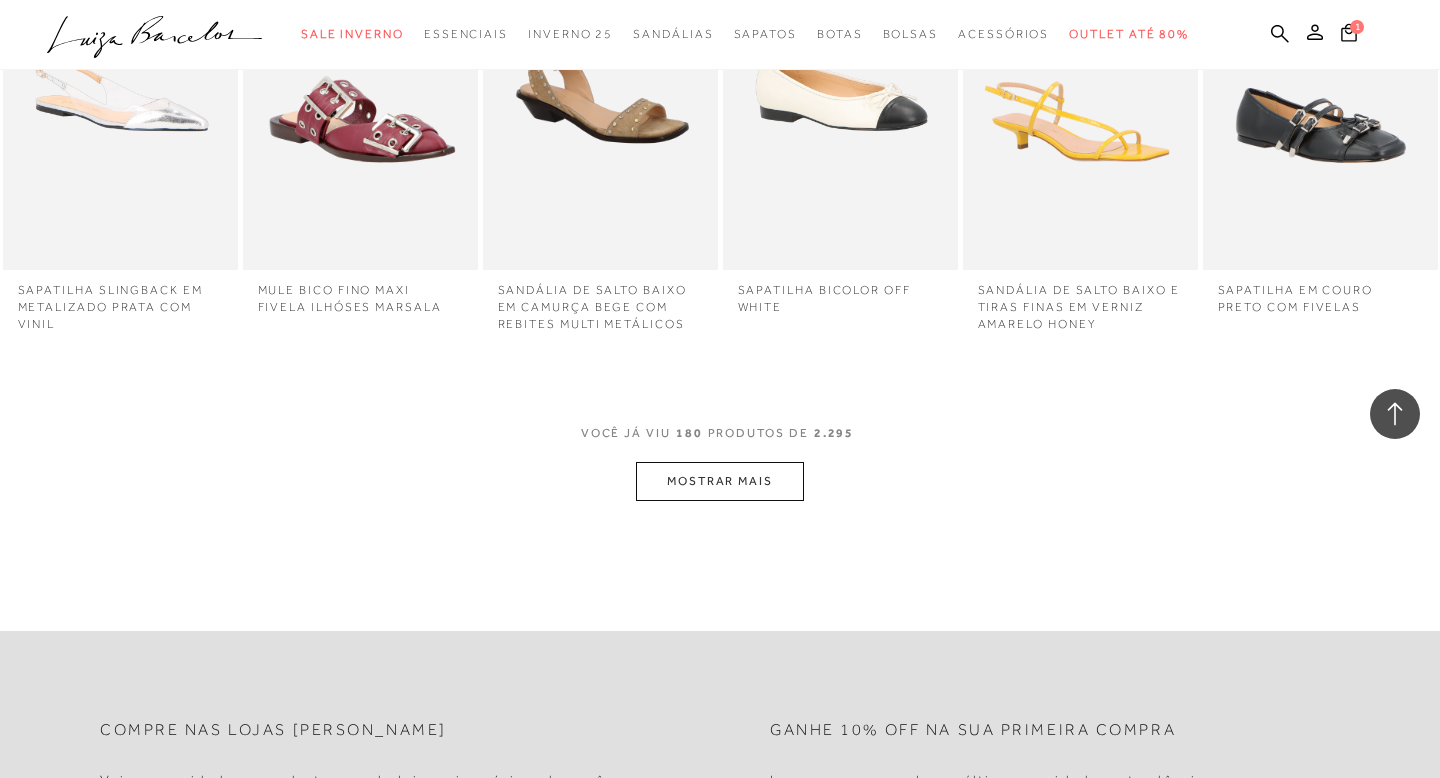 scroll, scrollTop: 5013, scrollLeft: 0, axis: vertical 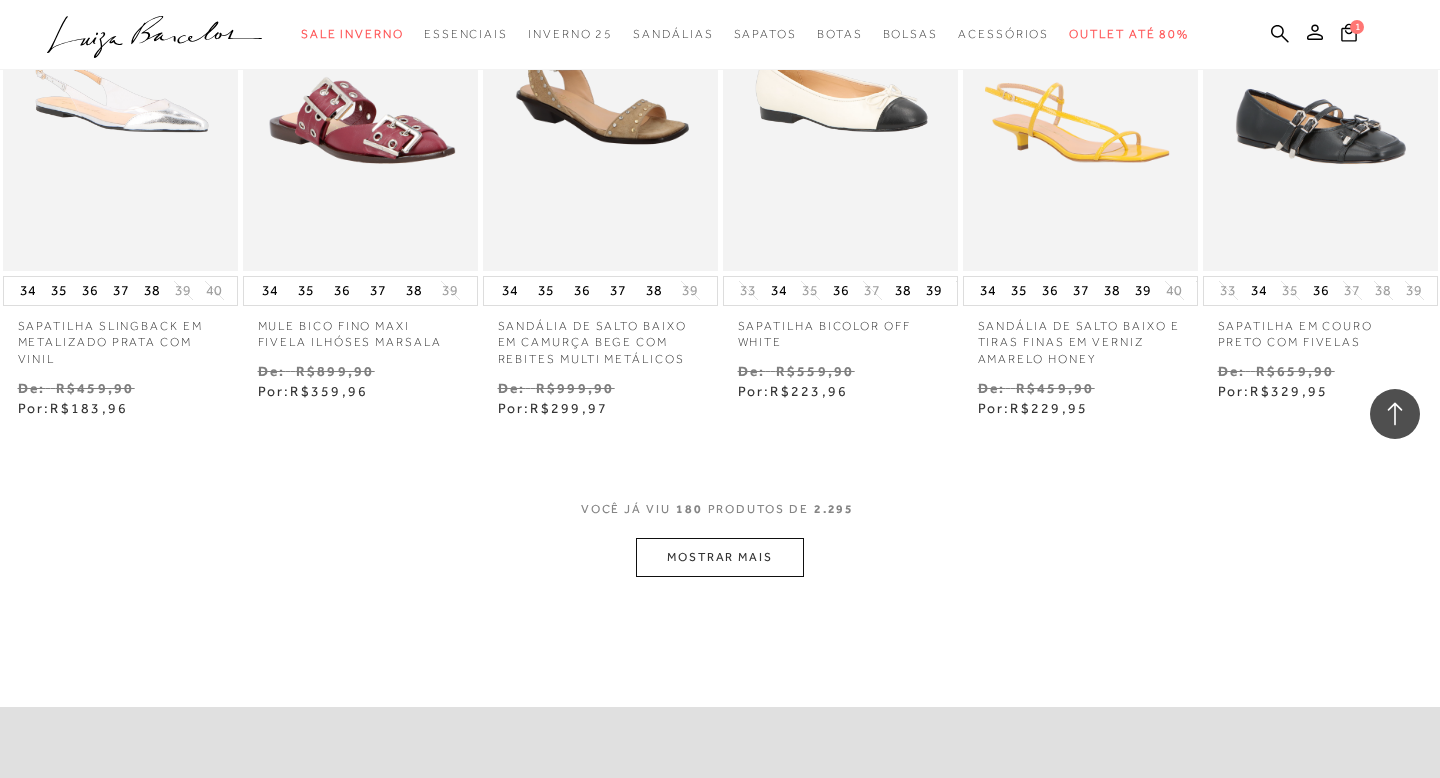 click on "MOSTRAR MAIS" at bounding box center [720, 557] 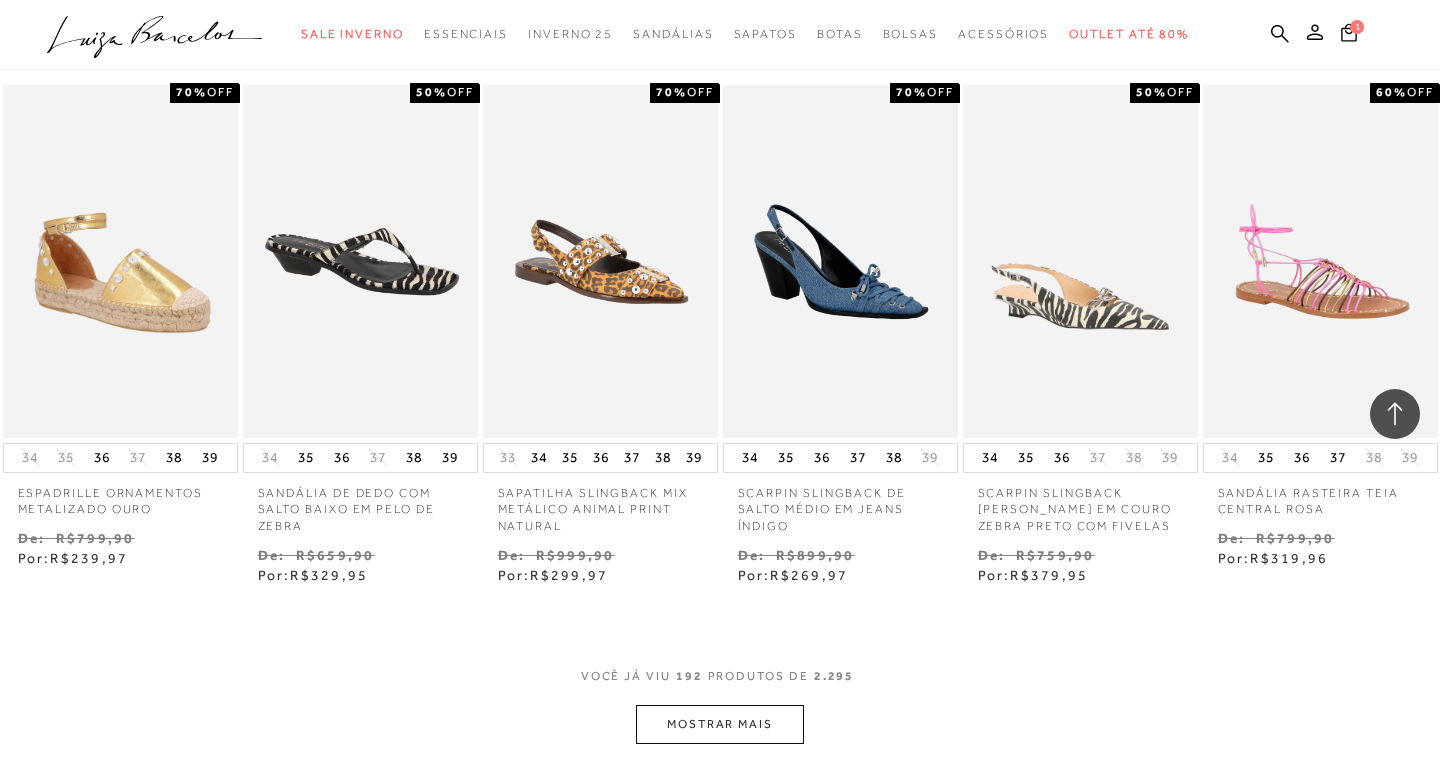 scroll, scrollTop: 5886, scrollLeft: 0, axis: vertical 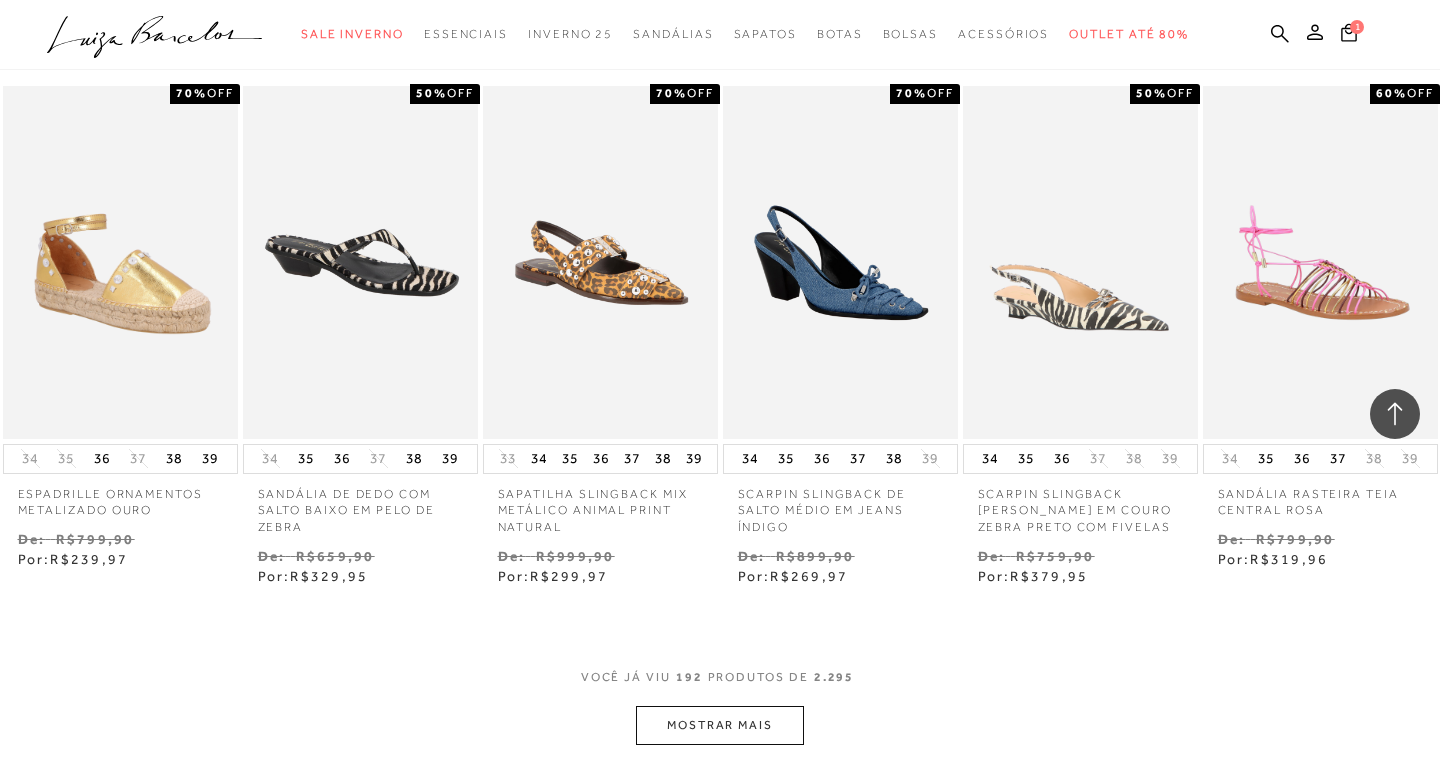 click on "MOSTRAR MAIS" at bounding box center (720, 725) 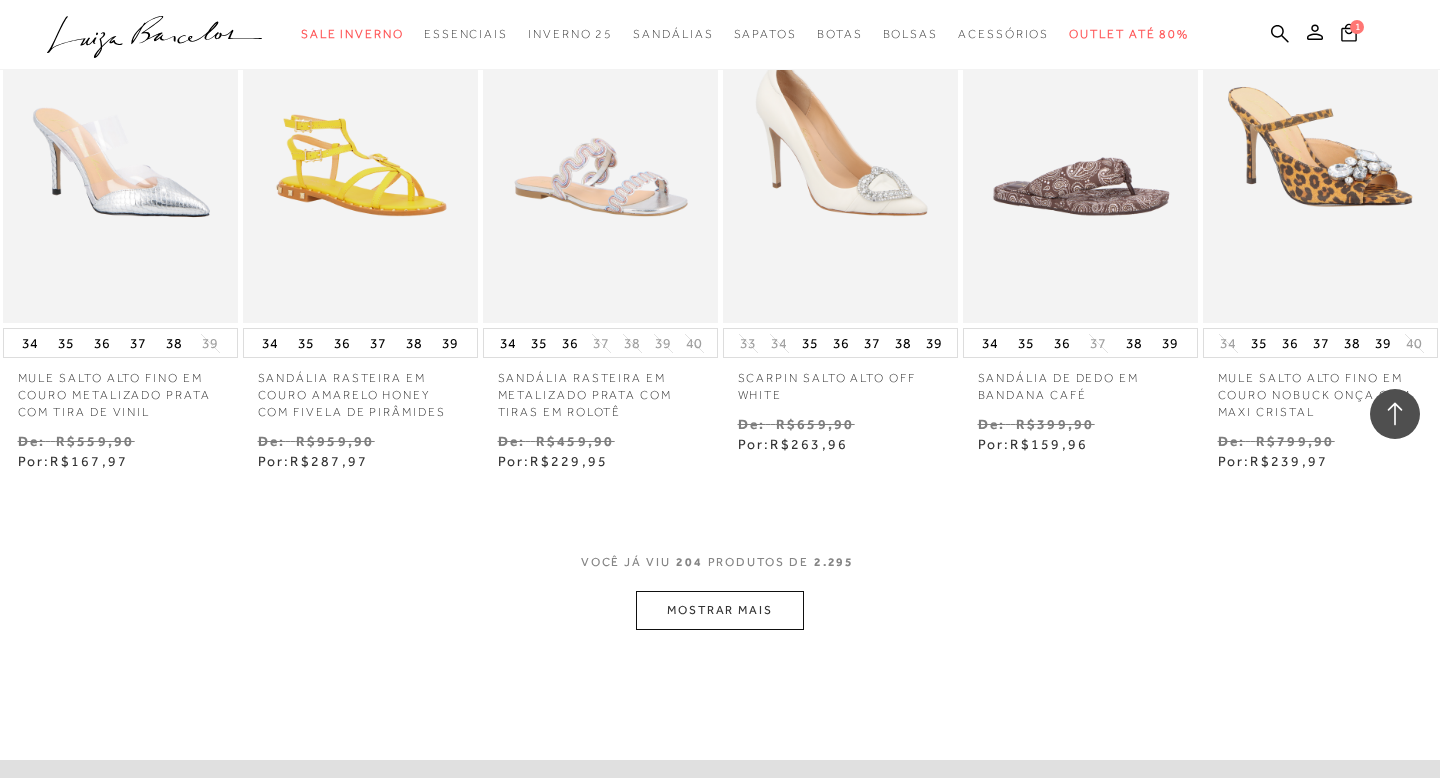 scroll, scrollTop: 7073, scrollLeft: 0, axis: vertical 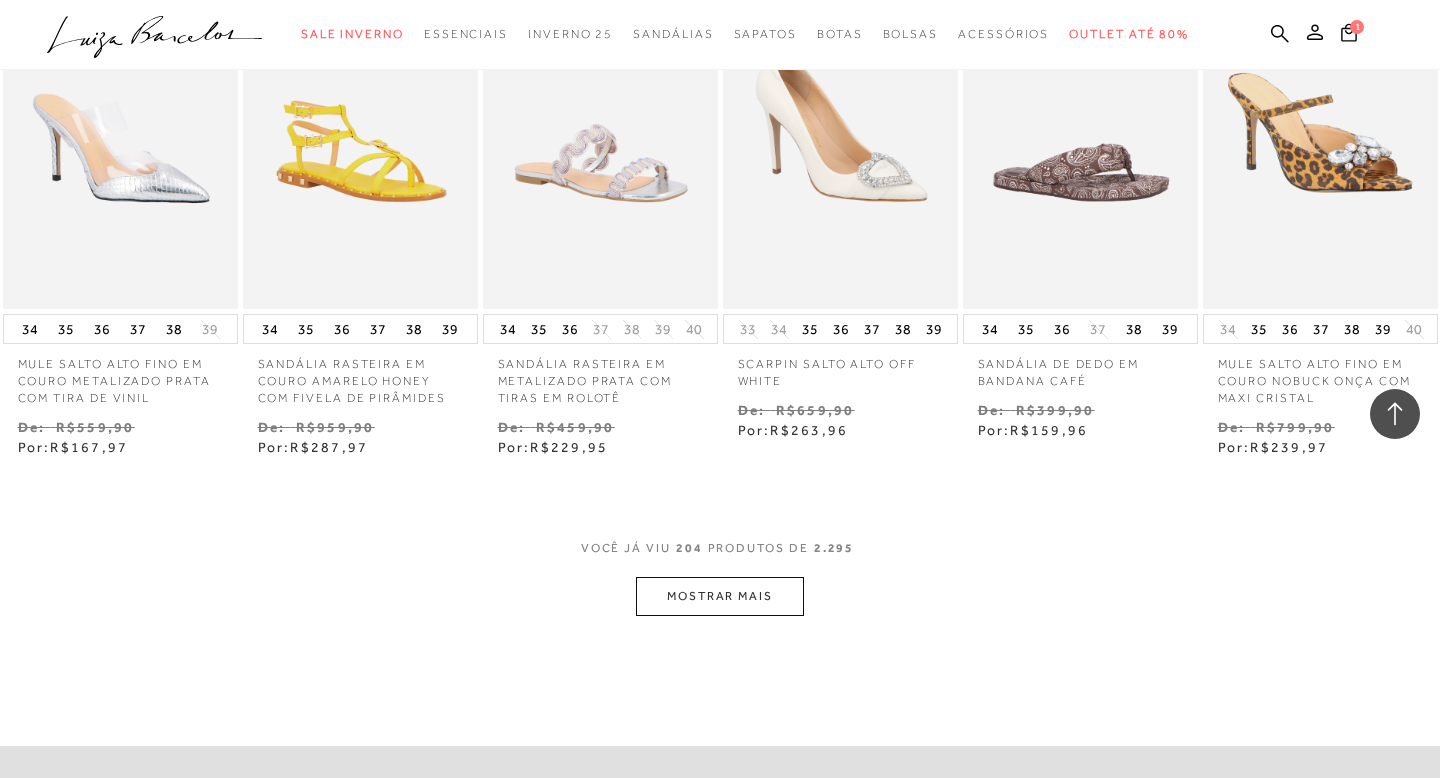 click on "MOSTRAR MAIS" at bounding box center (720, 596) 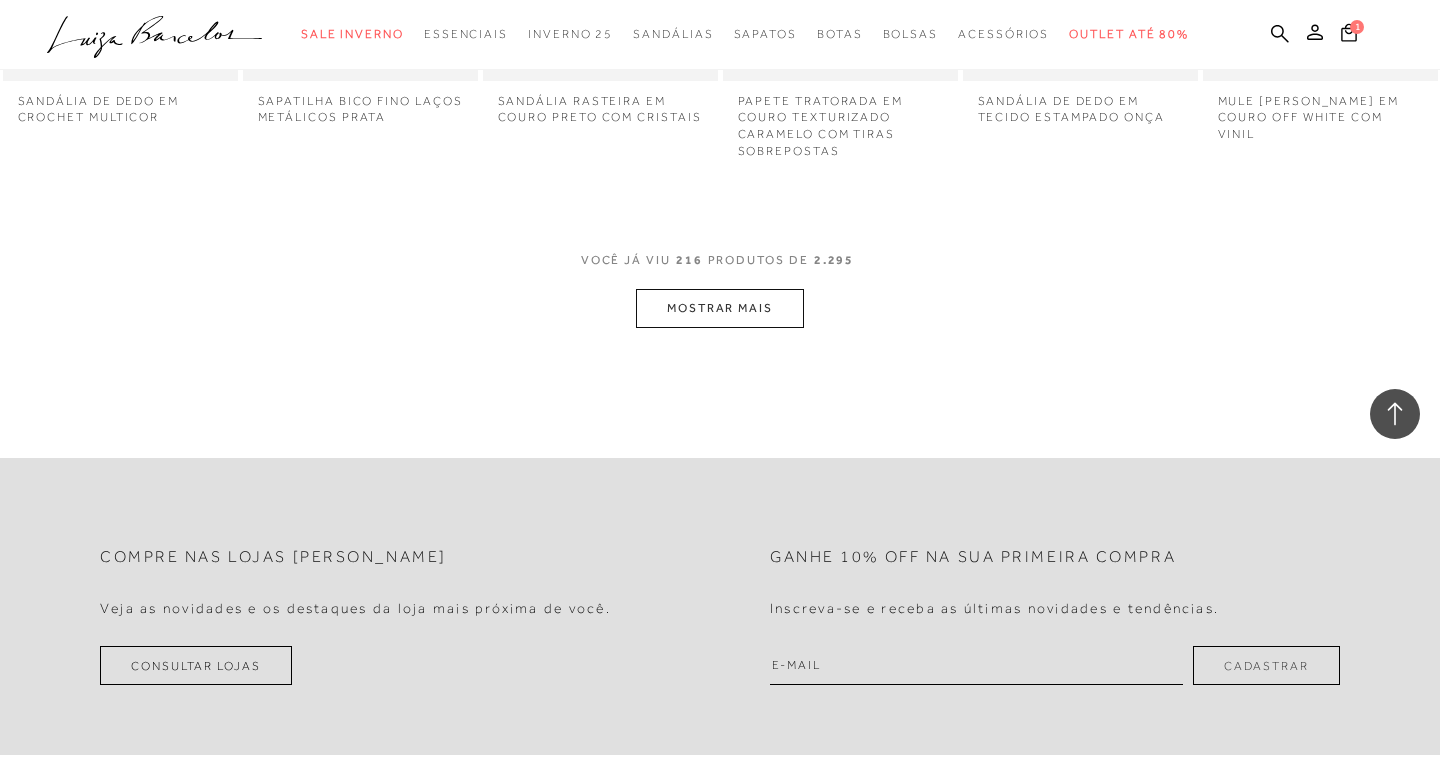 scroll, scrollTop: 8343, scrollLeft: 0, axis: vertical 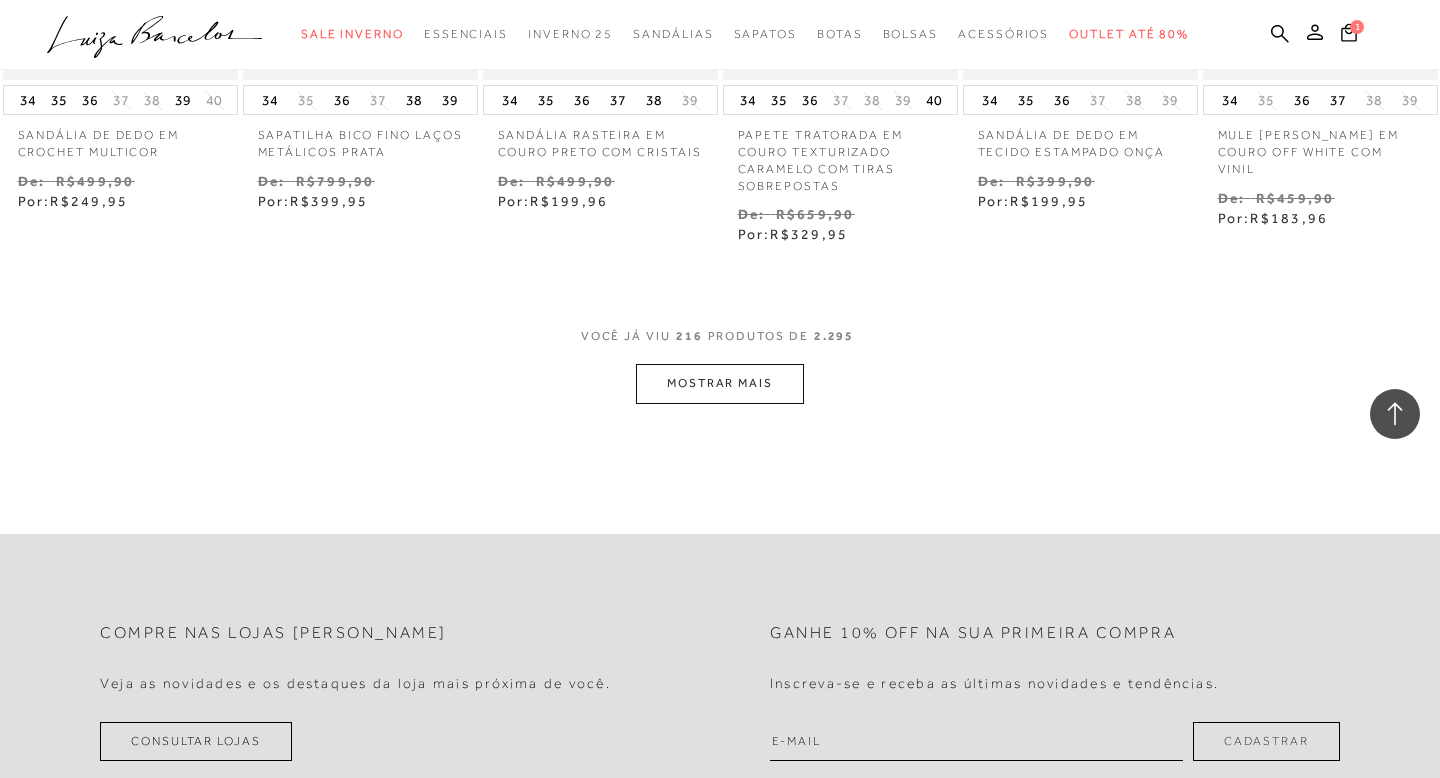 click on "MOSTRAR MAIS" at bounding box center [720, 383] 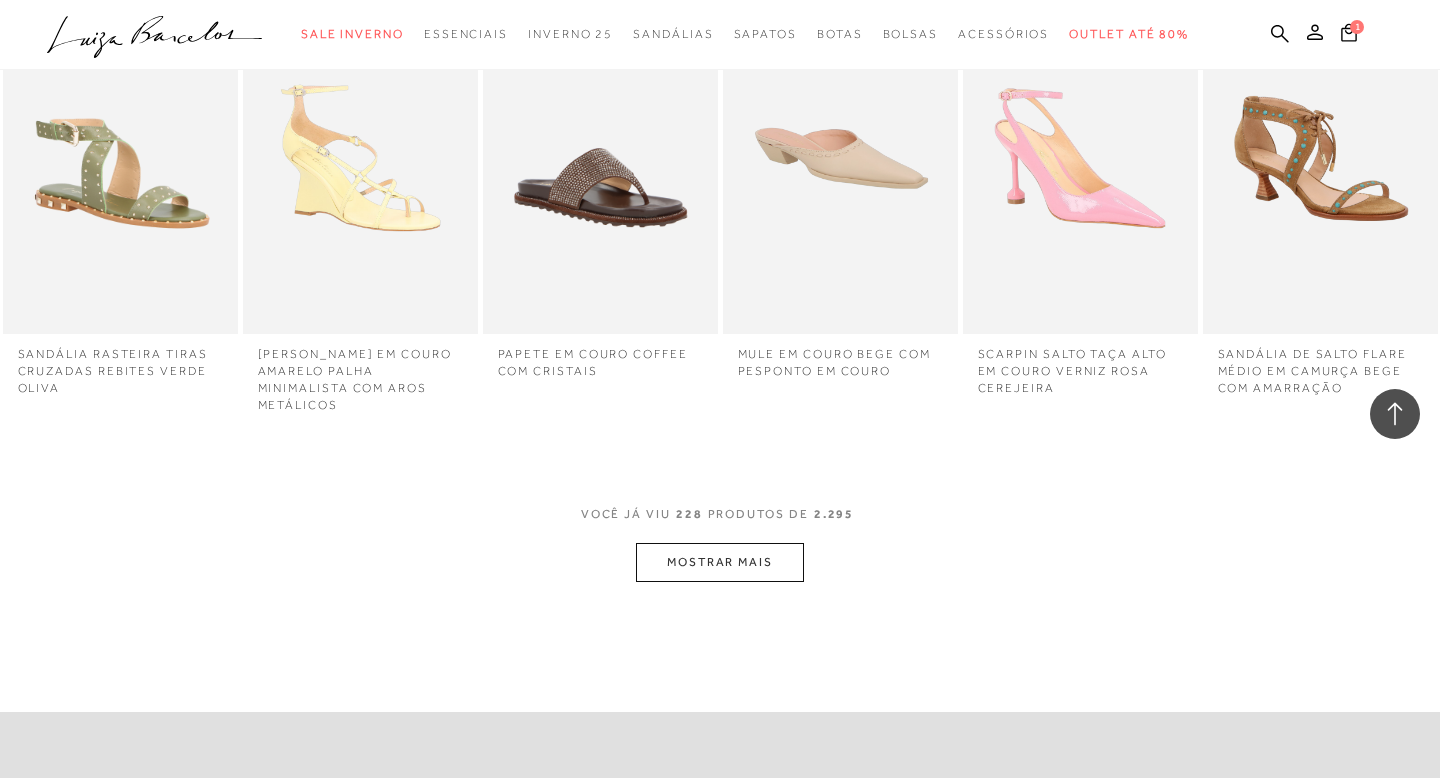scroll, scrollTop: 9146, scrollLeft: 0, axis: vertical 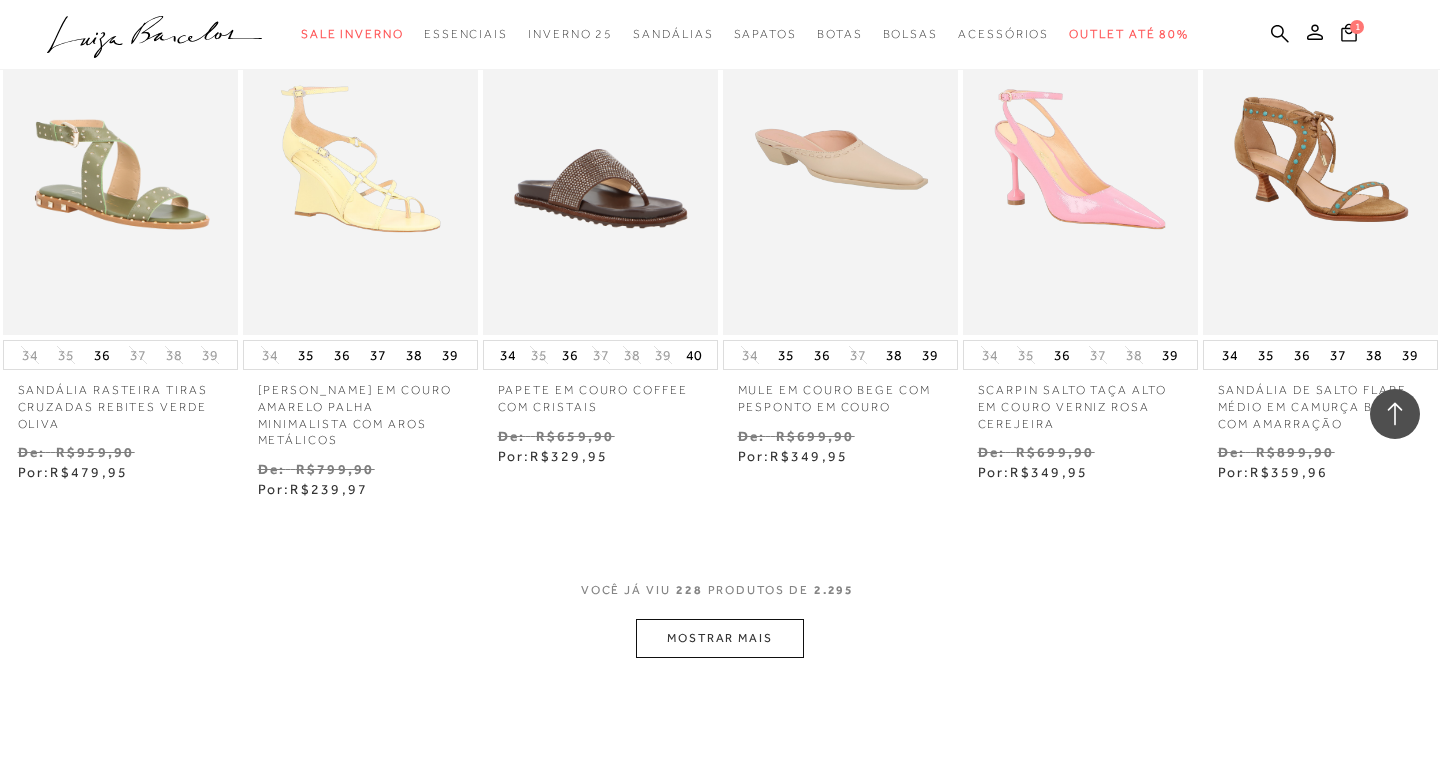 click on "MOSTRAR MAIS" at bounding box center (720, 638) 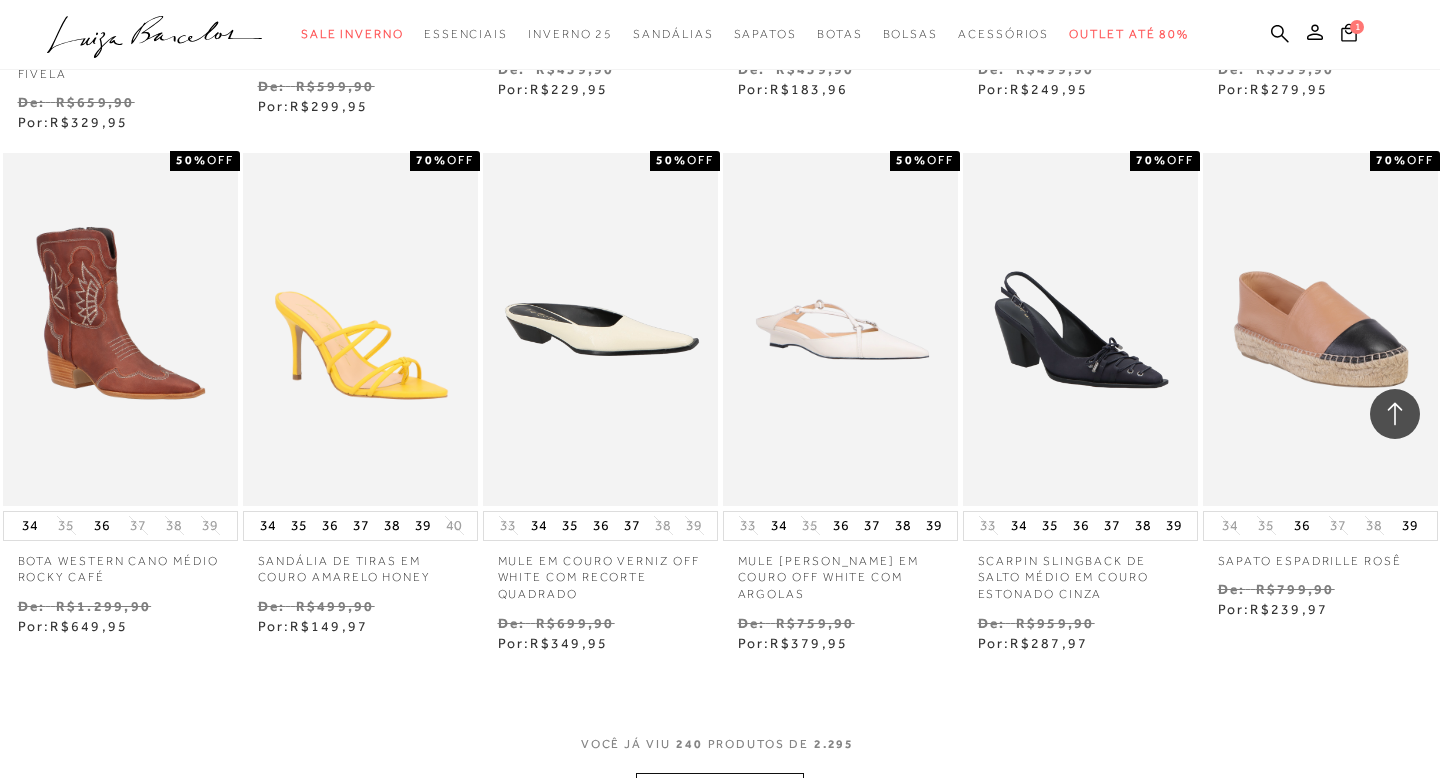 scroll, scrollTop: 10397, scrollLeft: 0, axis: vertical 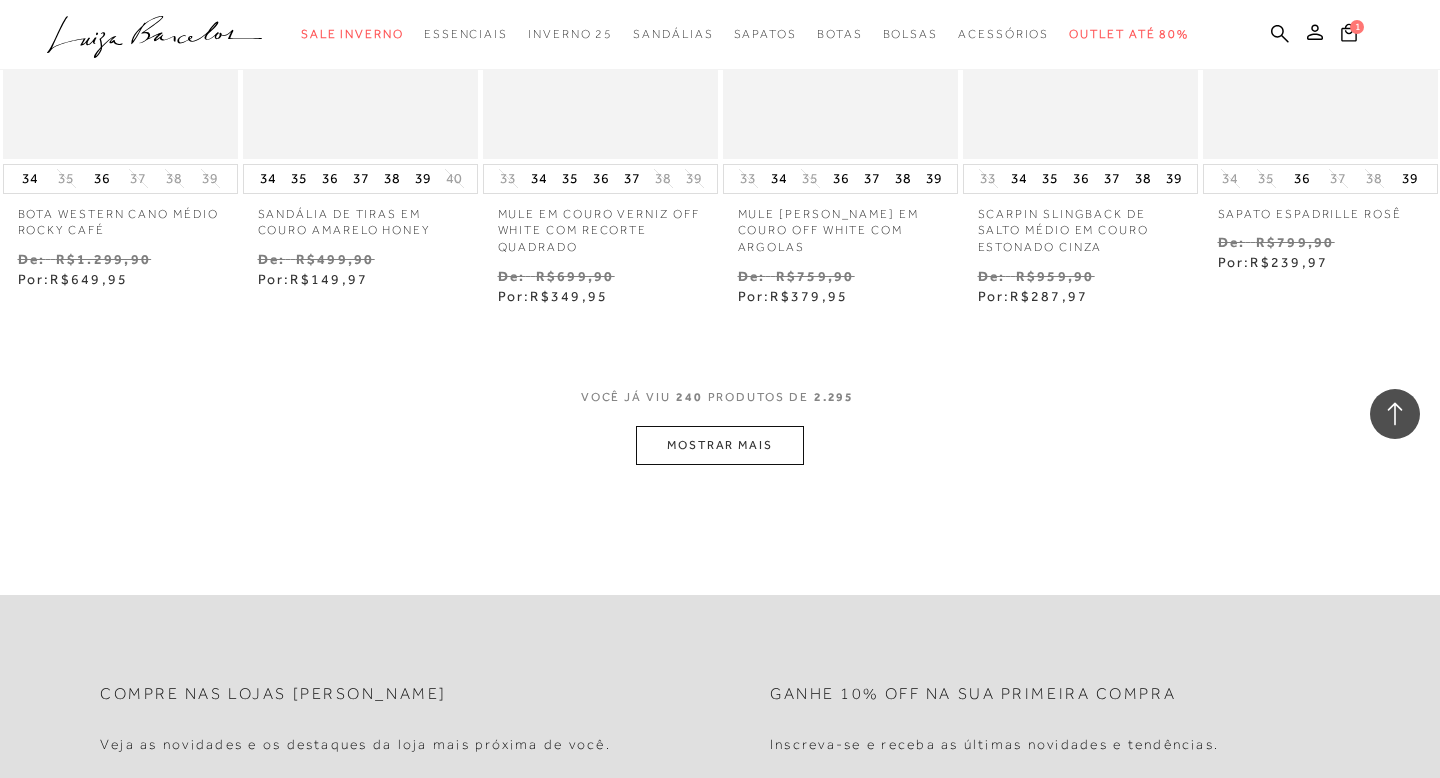 click on "MOSTRAR MAIS" at bounding box center (720, 445) 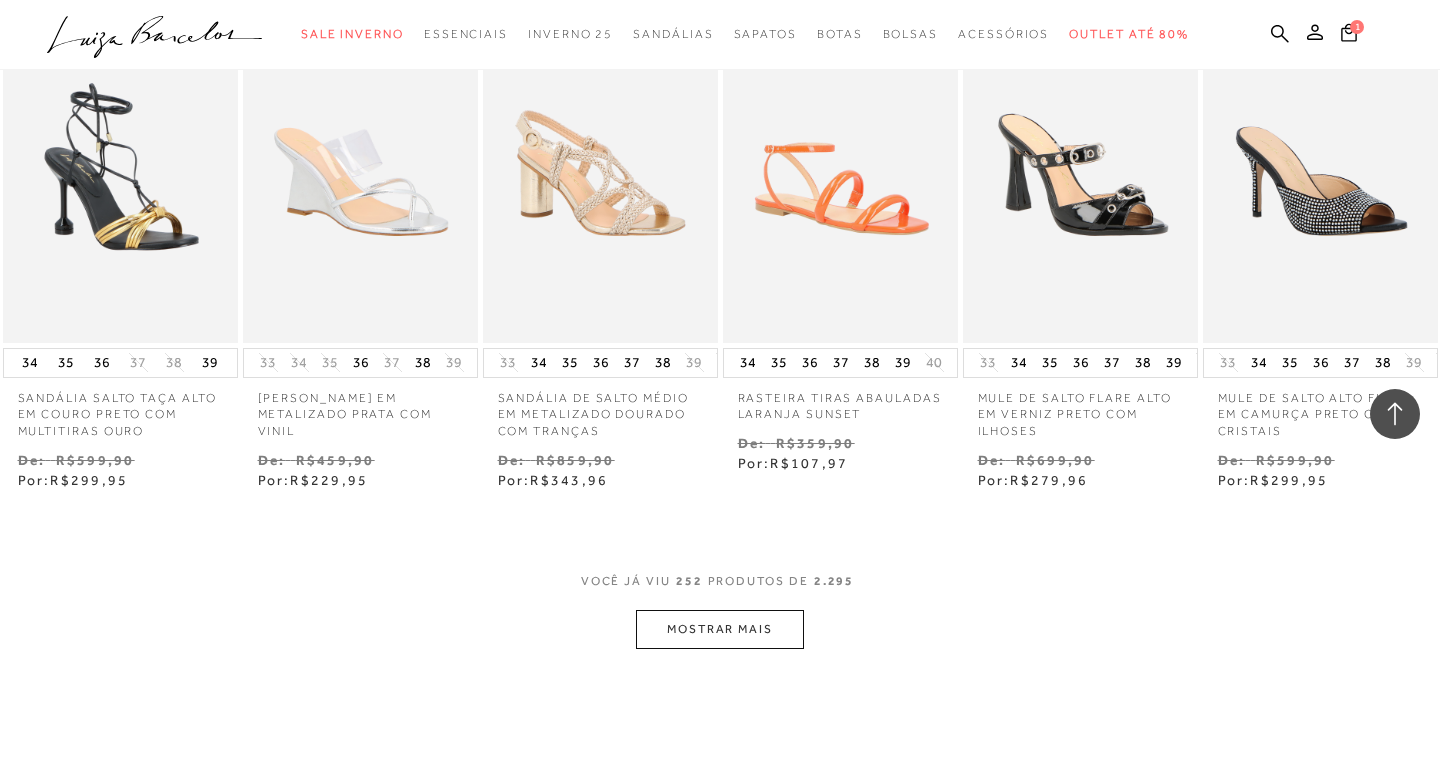 scroll, scrollTop: 11337, scrollLeft: 0, axis: vertical 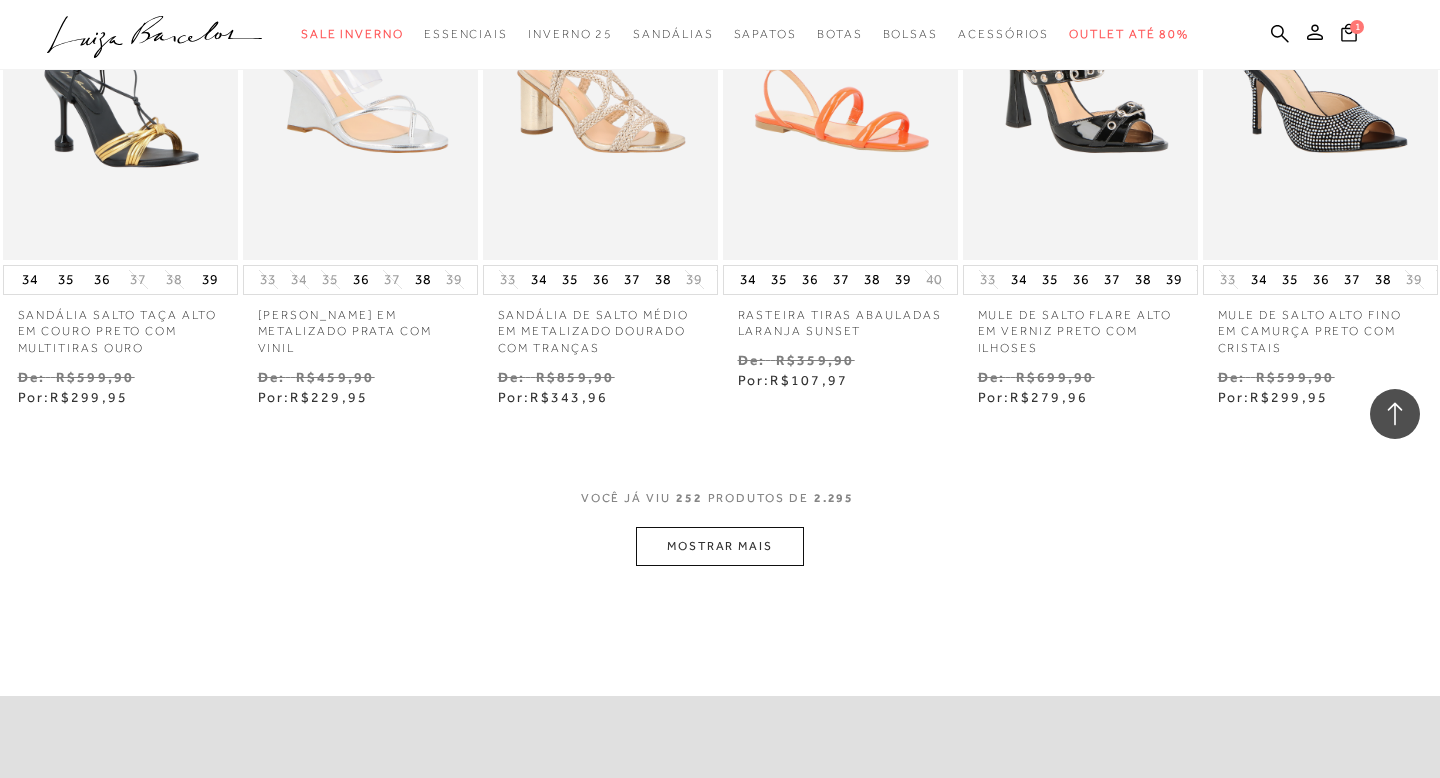 click on "MOSTRAR MAIS" at bounding box center (720, 546) 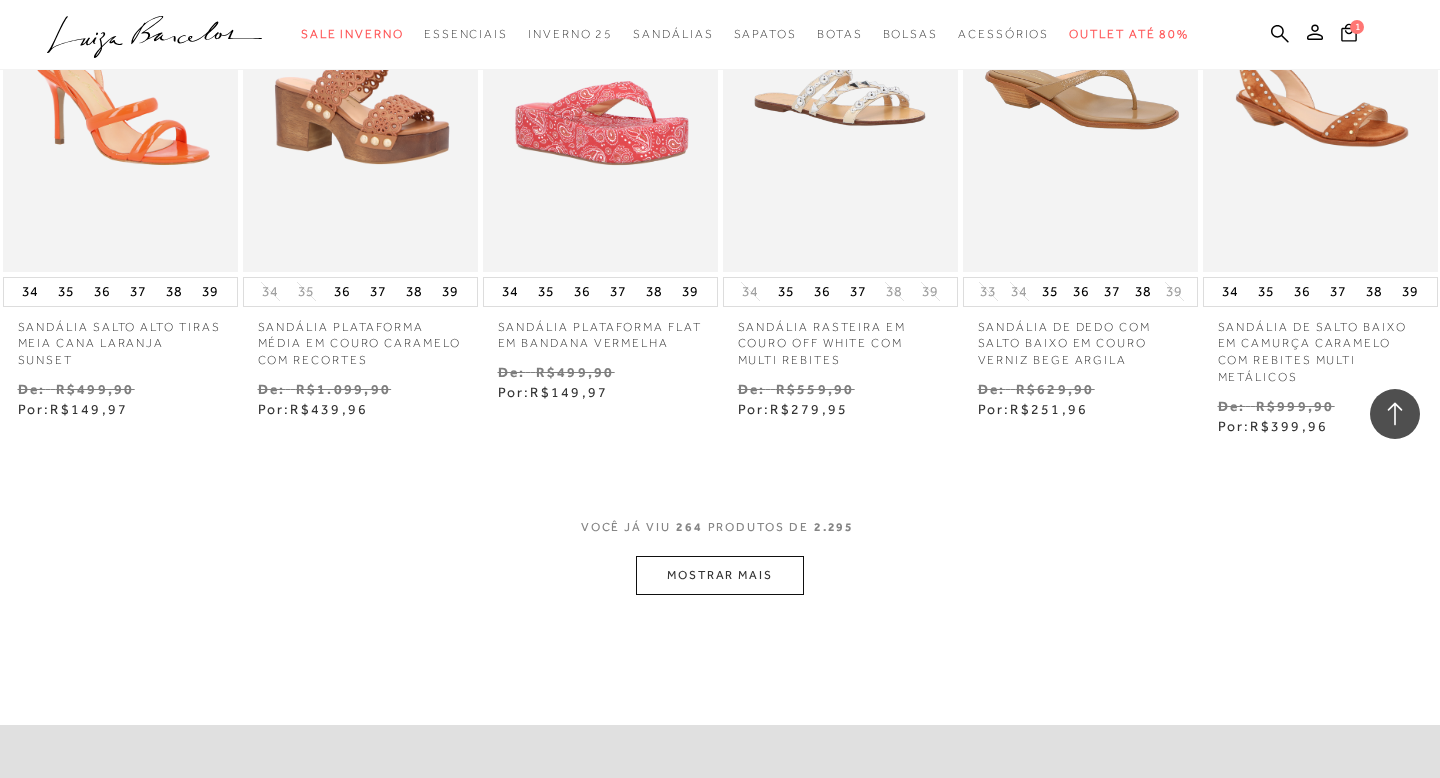 scroll, scrollTop: 12388, scrollLeft: 0, axis: vertical 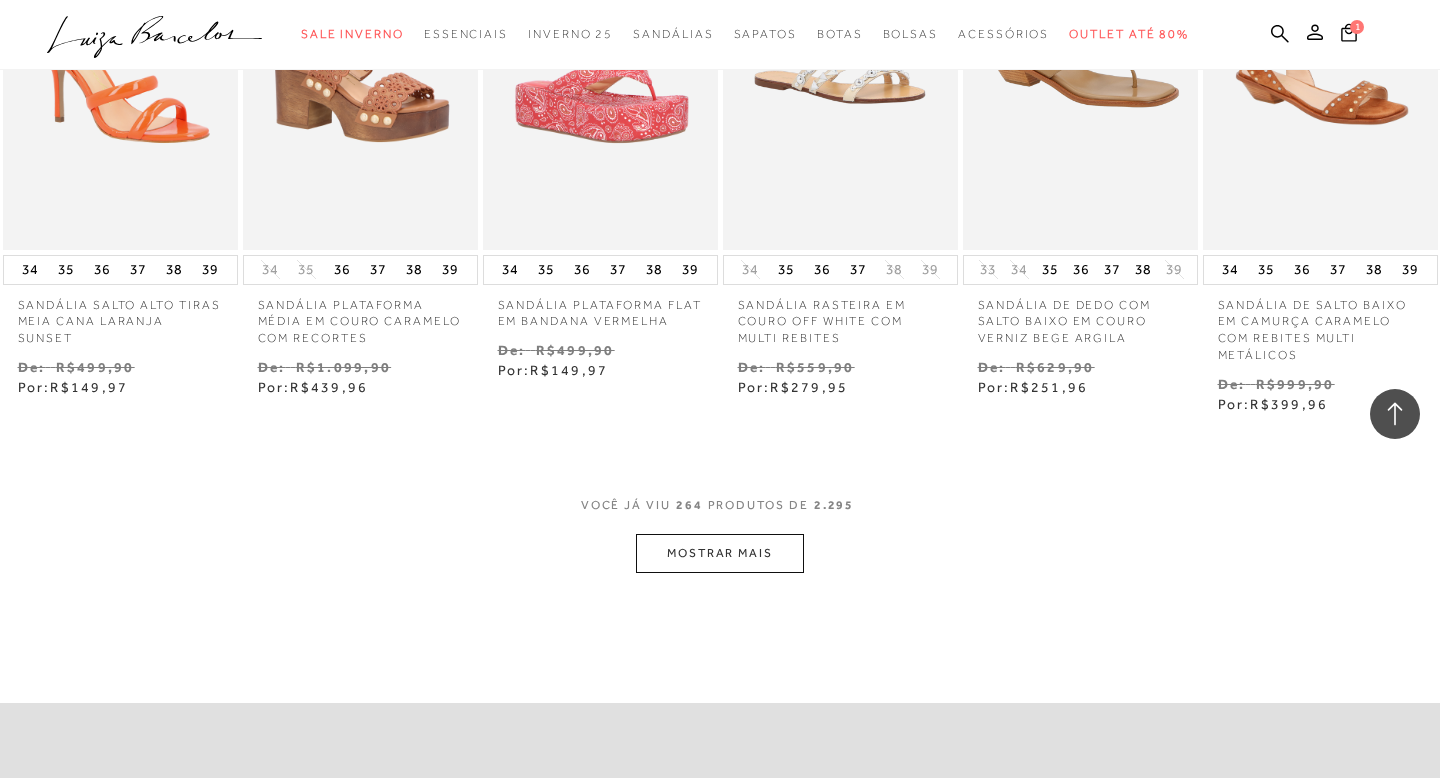 click on "MOSTRAR MAIS" at bounding box center [720, 553] 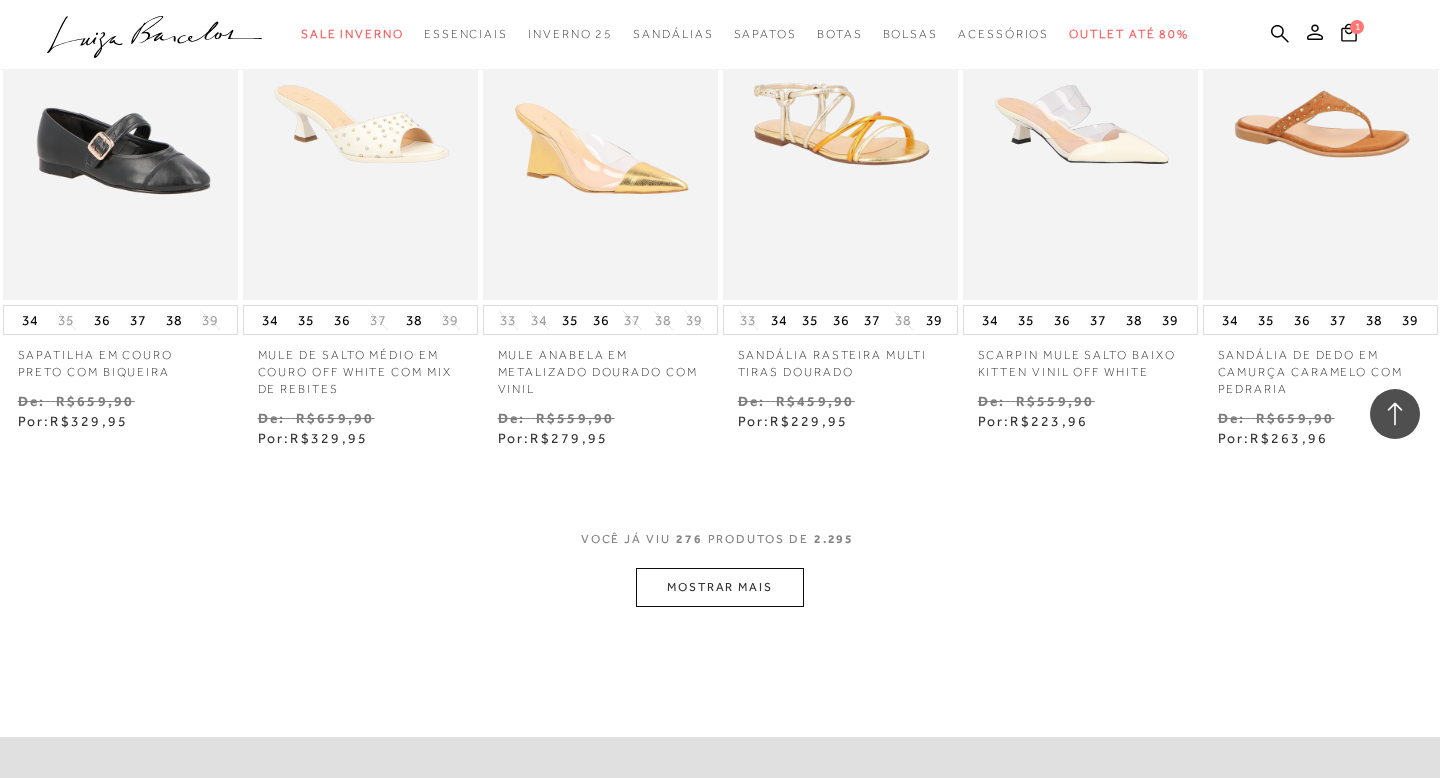 scroll, scrollTop: 13437, scrollLeft: 0, axis: vertical 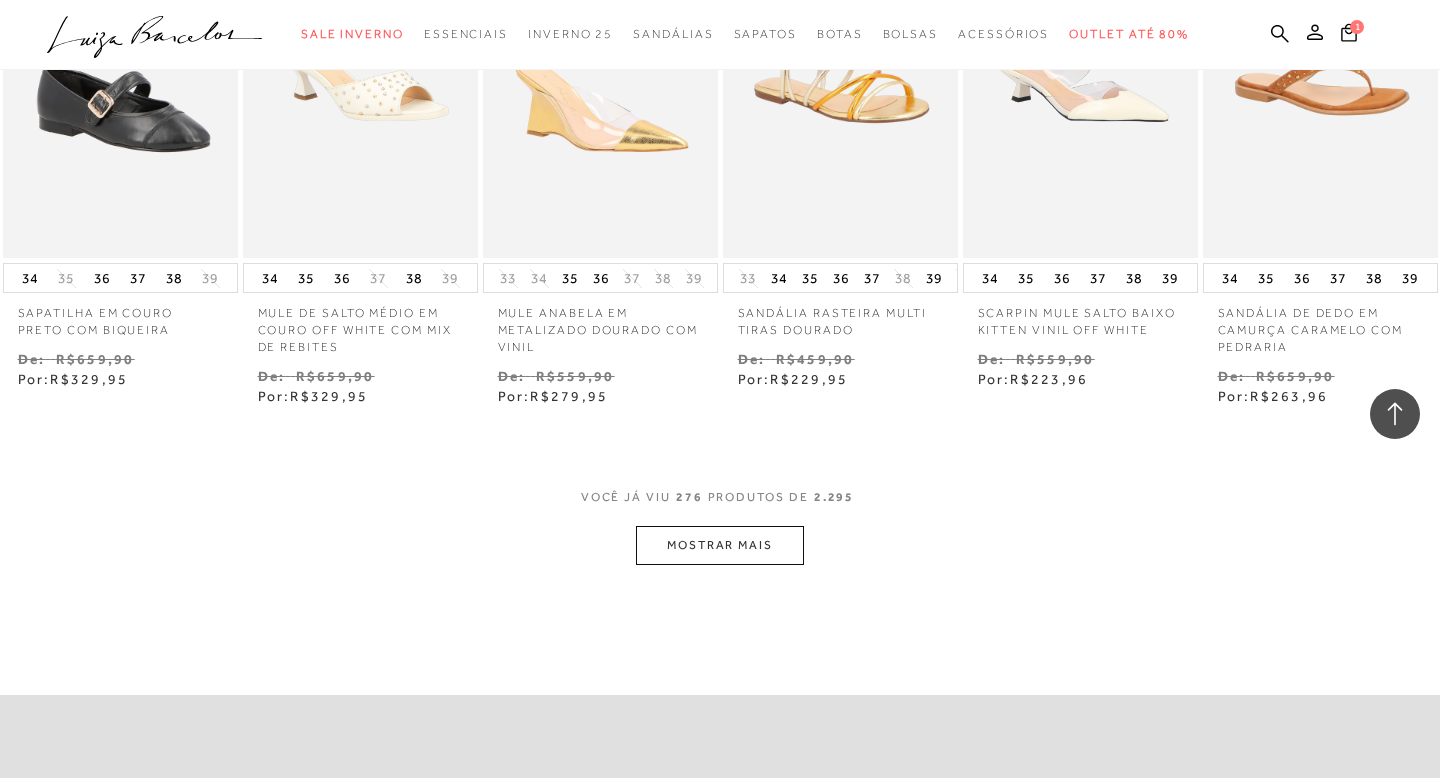 click on "MOSTRAR MAIS" at bounding box center (720, 545) 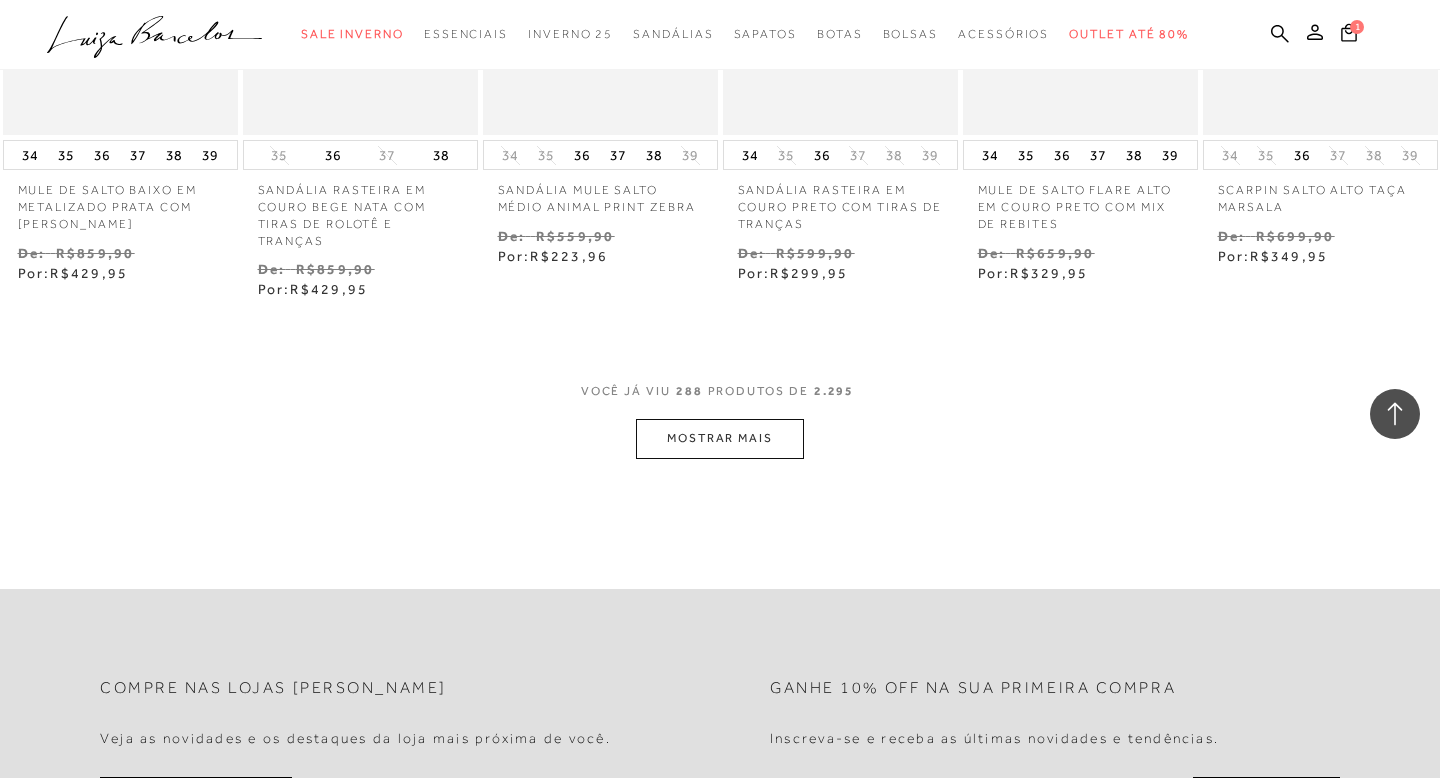 scroll, scrollTop: 14617, scrollLeft: 0, axis: vertical 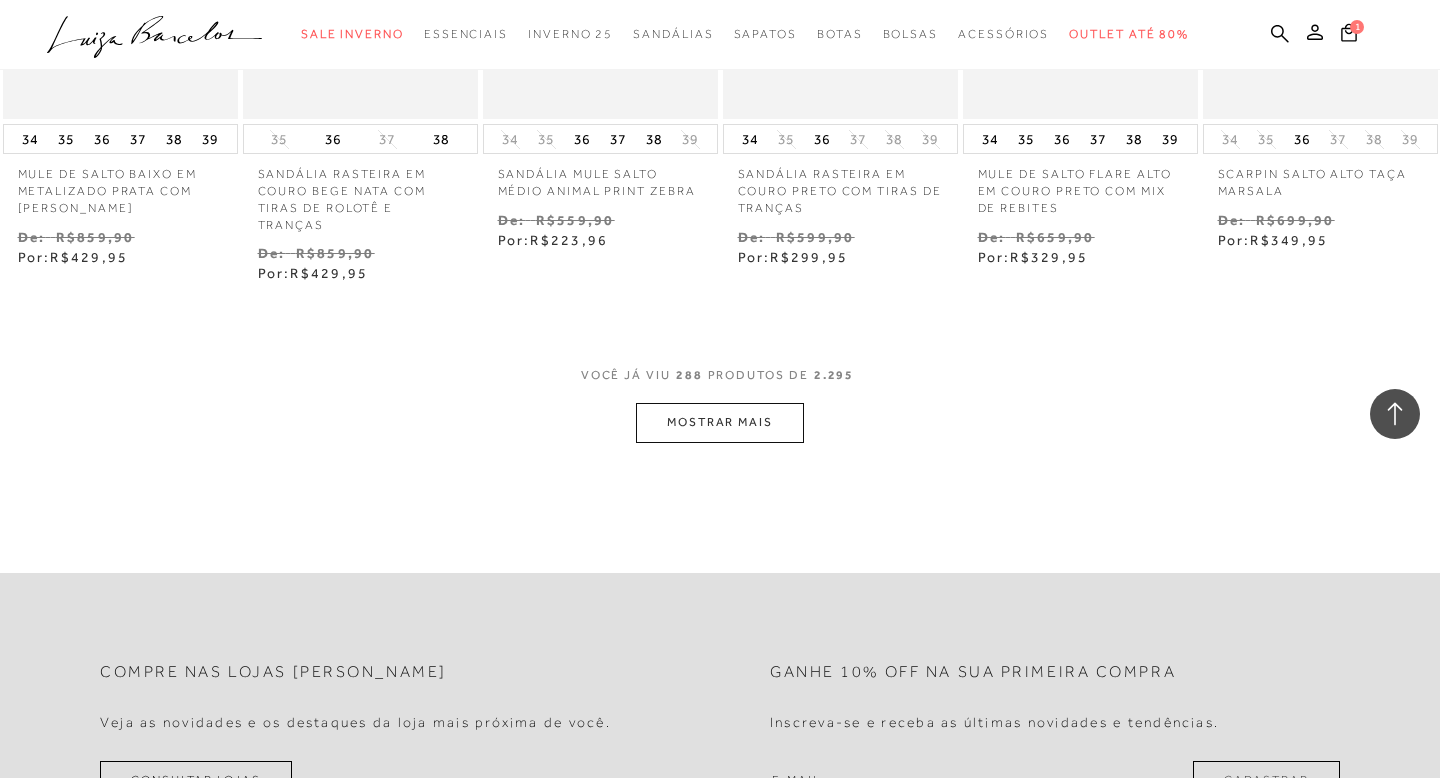 click on "MOSTRAR MAIS" at bounding box center (720, 422) 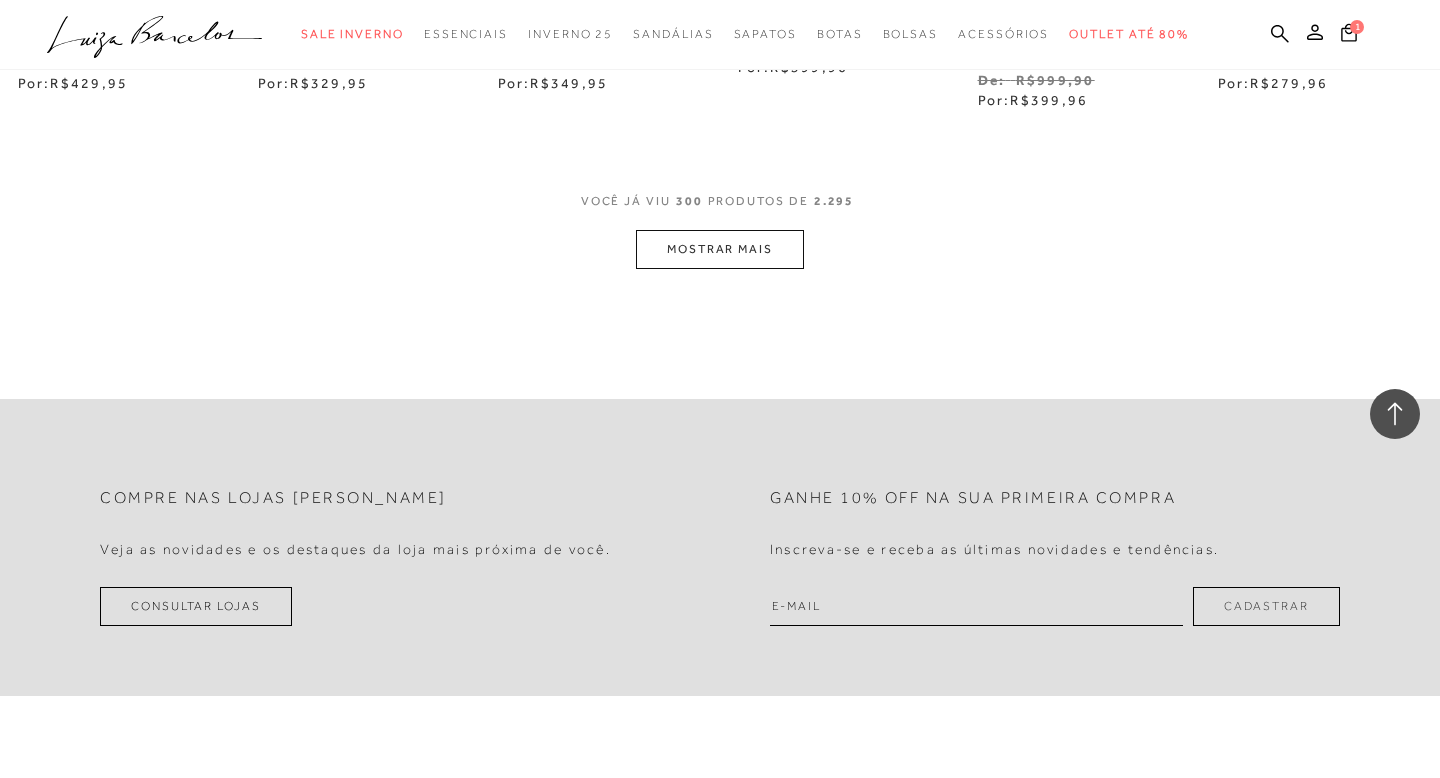 scroll, scrollTop: 15857, scrollLeft: 0, axis: vertical 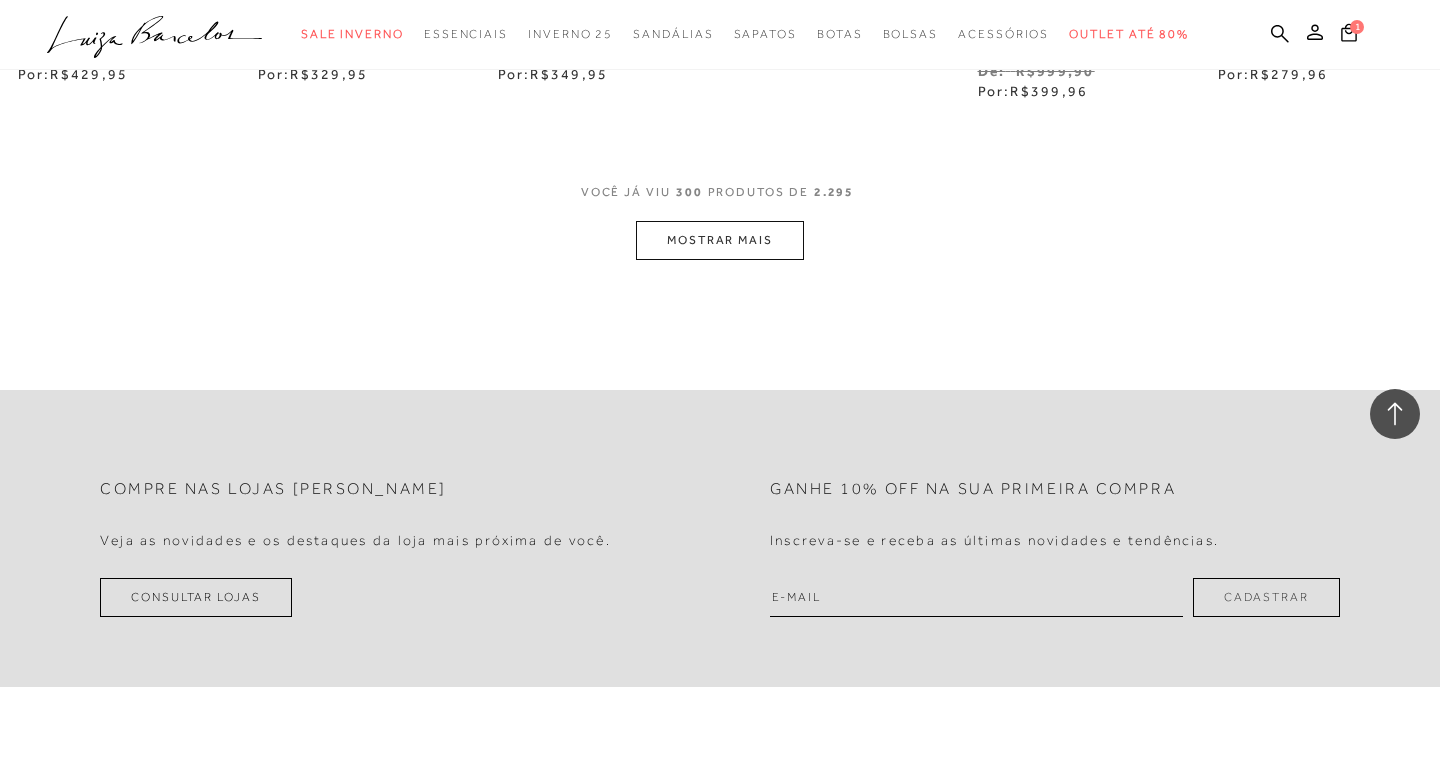 click on "MOSTRAR MAIS" at bounding box center (720, 240) 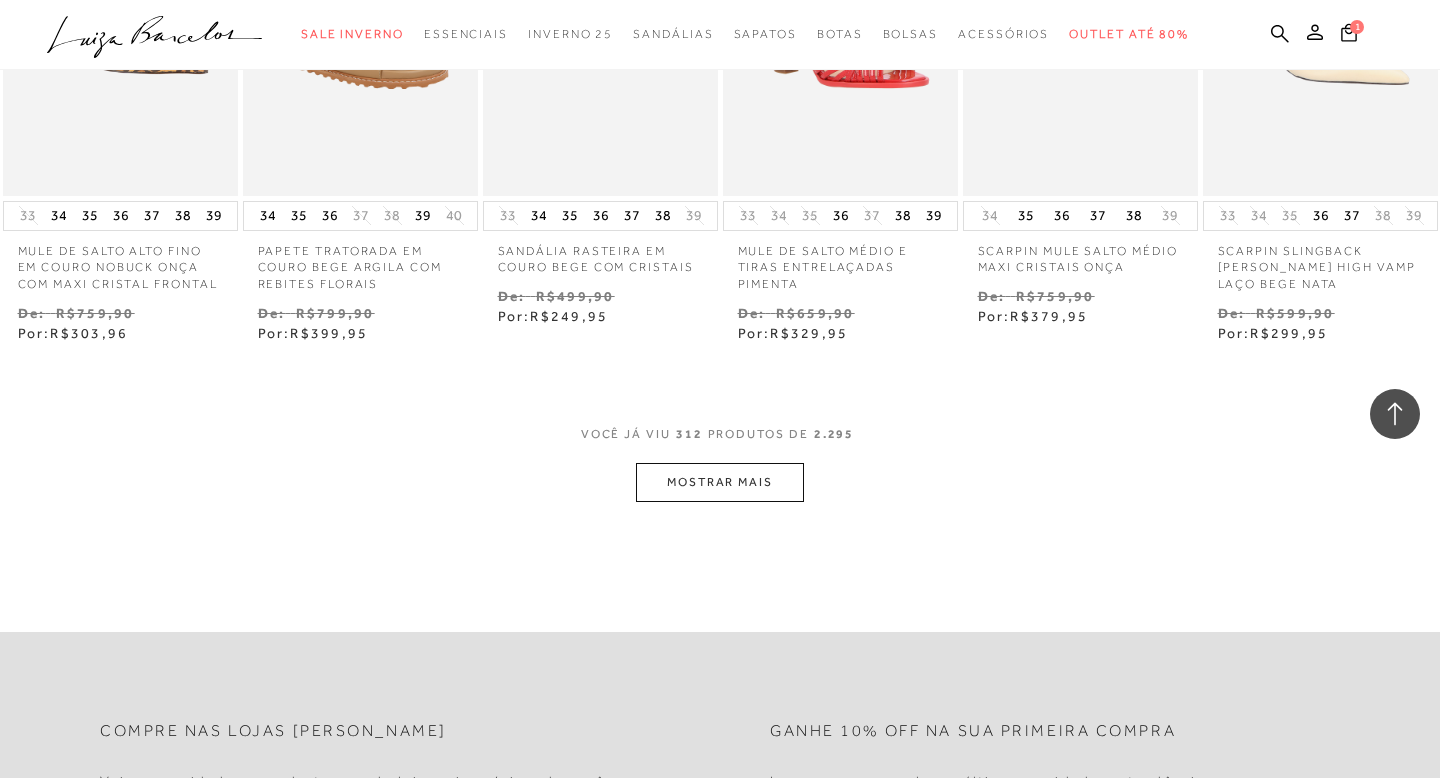scroll, scrollTop: 16721, scrollLeft: 0, axis: vertical 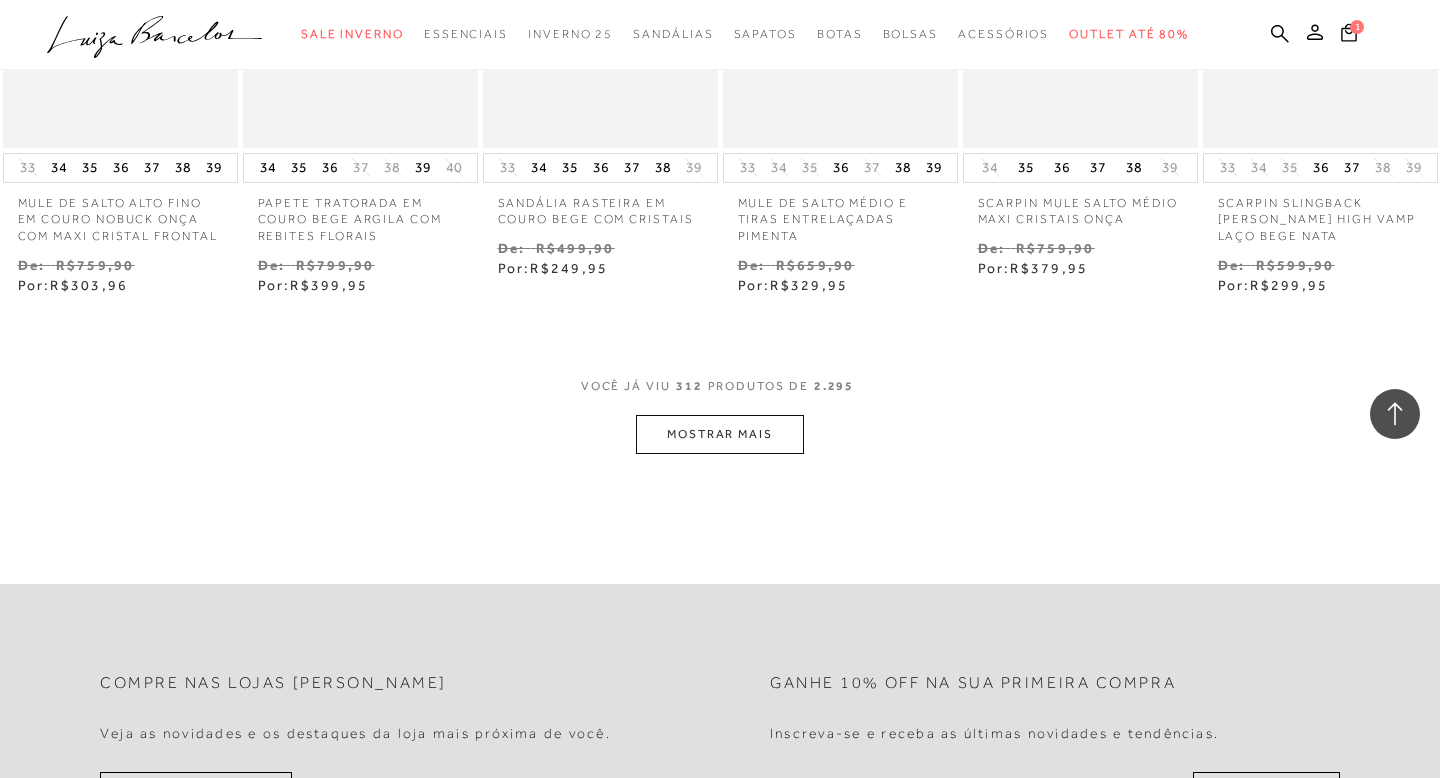 click on "MOSTRAR MAIS" at bounding box center [720, 434] 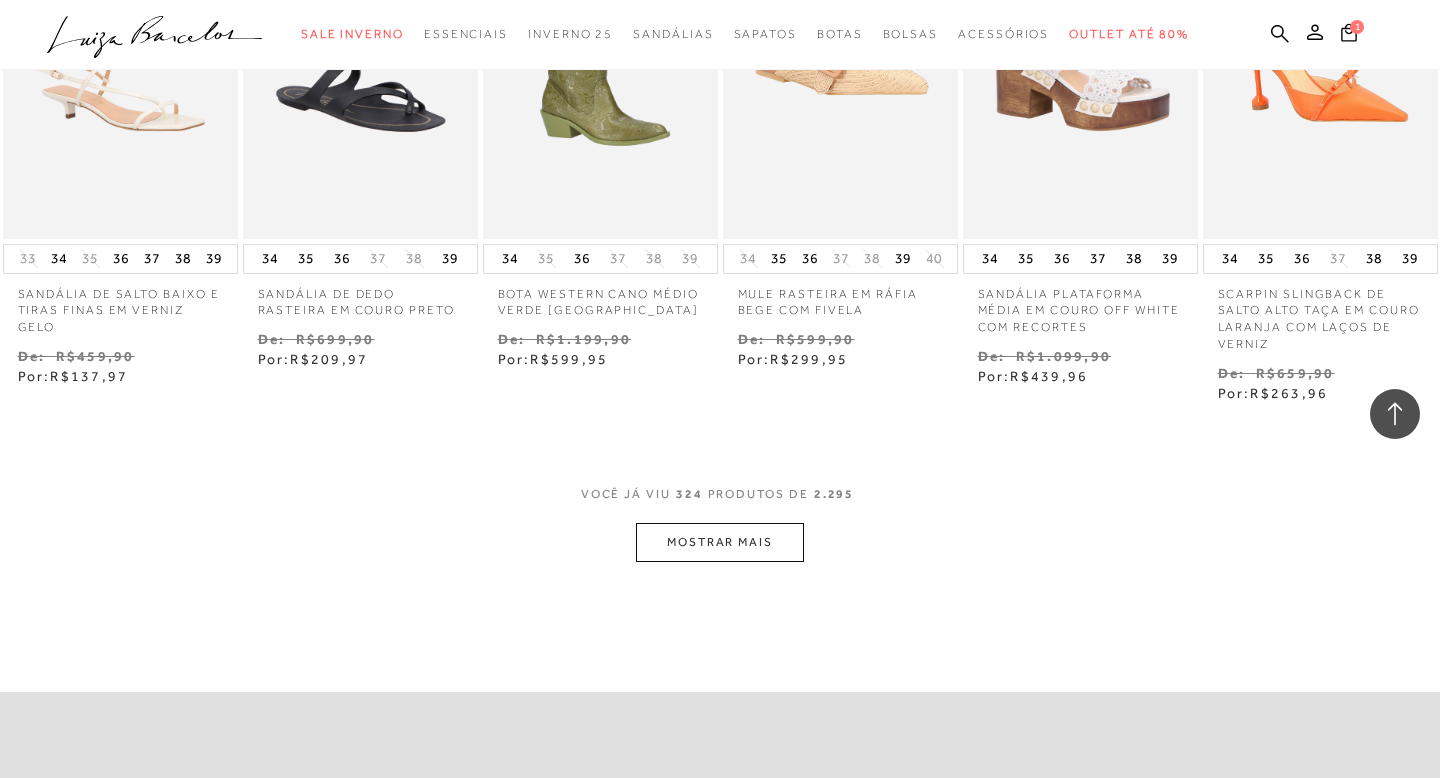 scroll, scrollTop: 17684, scrollLeft: 0, axis: vertical 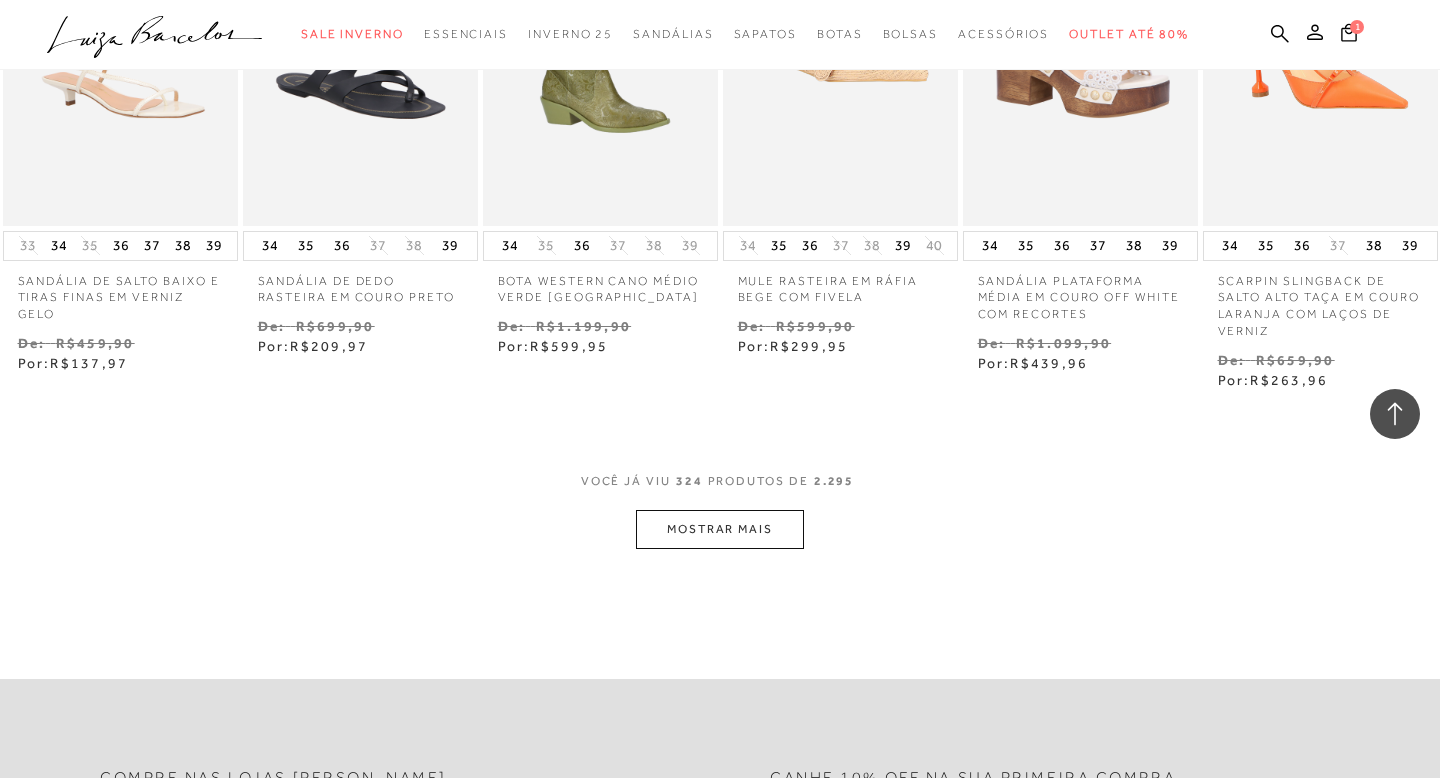 click on "MOSTRAR MAIS" at bounding box center (720, 529) 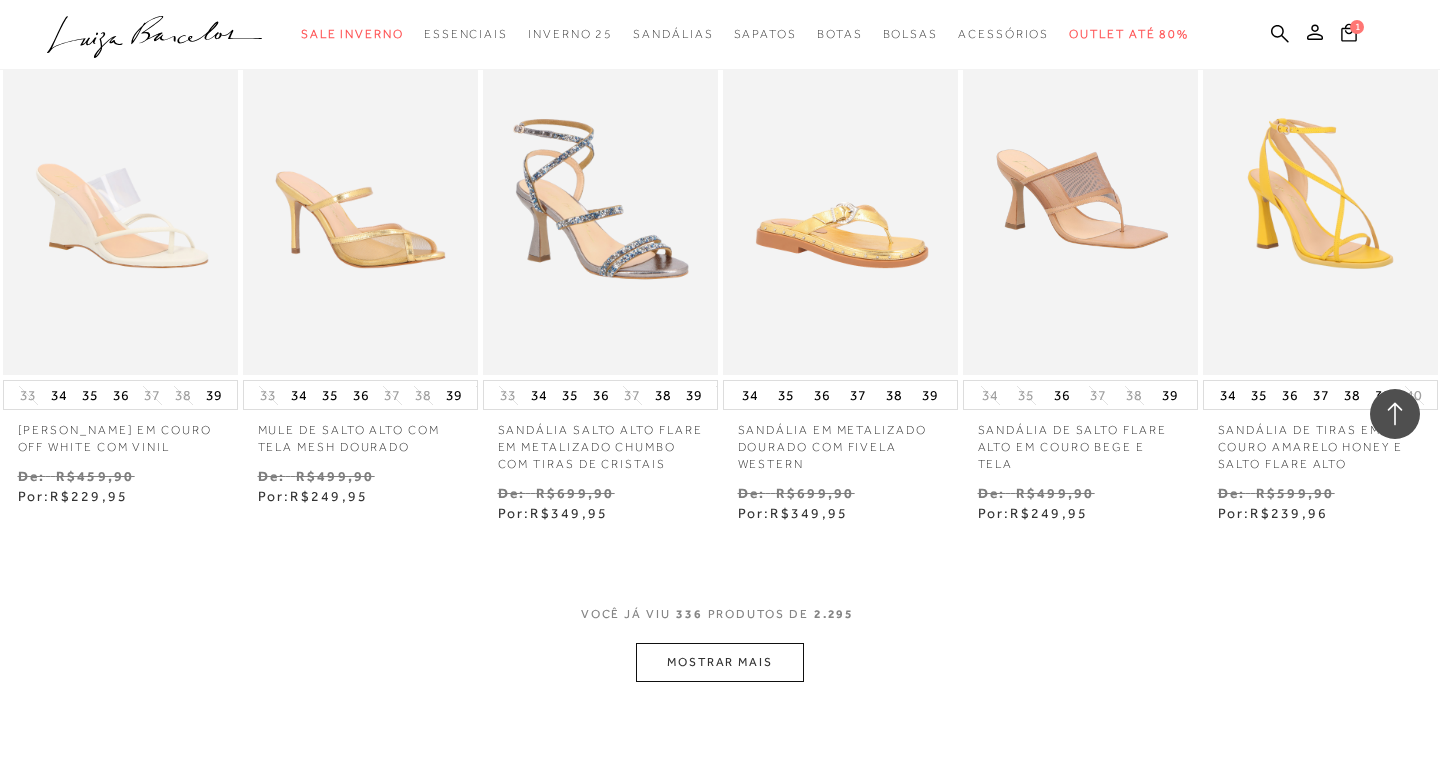 scroll, scrollTop: 18637, scrollLeft: 0, axis: vertical 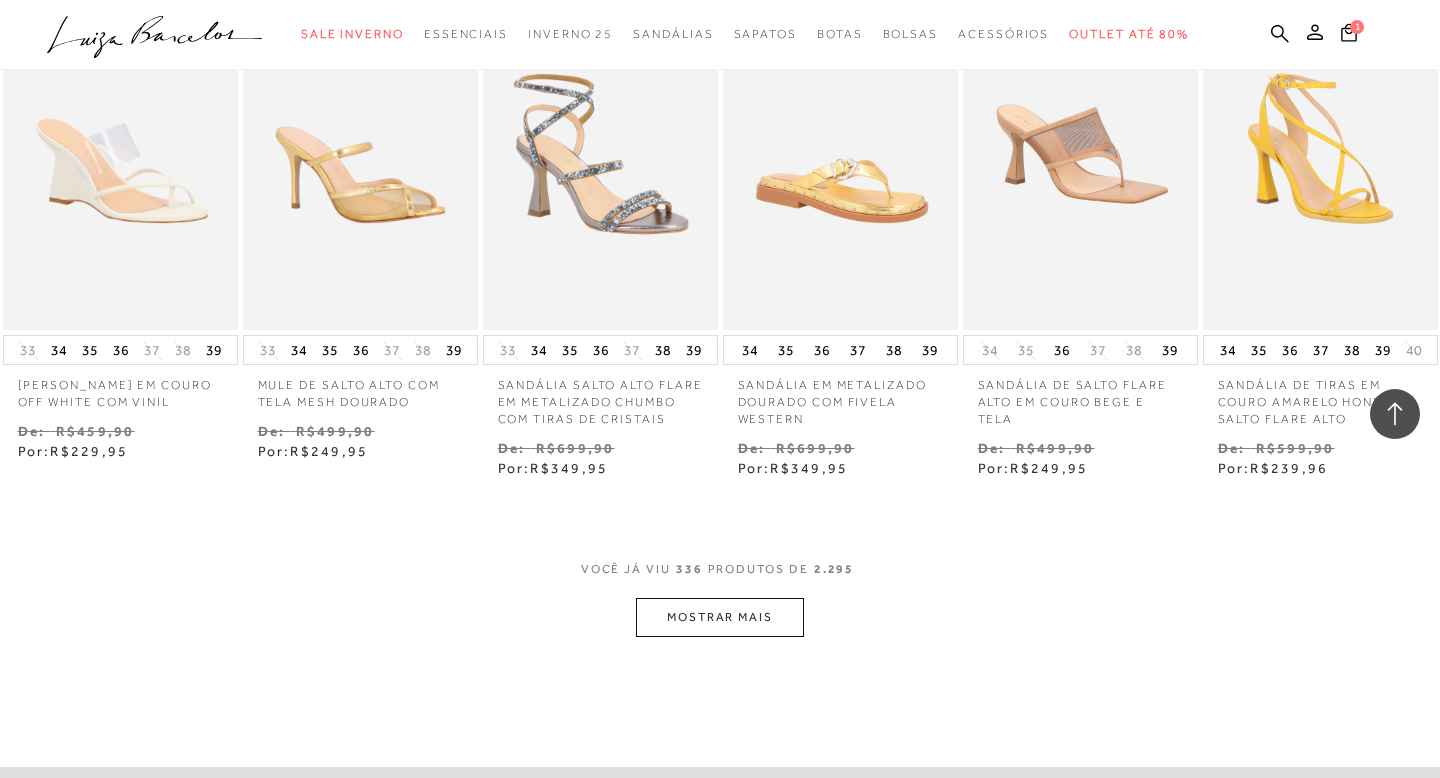 click on "MOSTRAR MAIS" at bounding box center (720, 617) 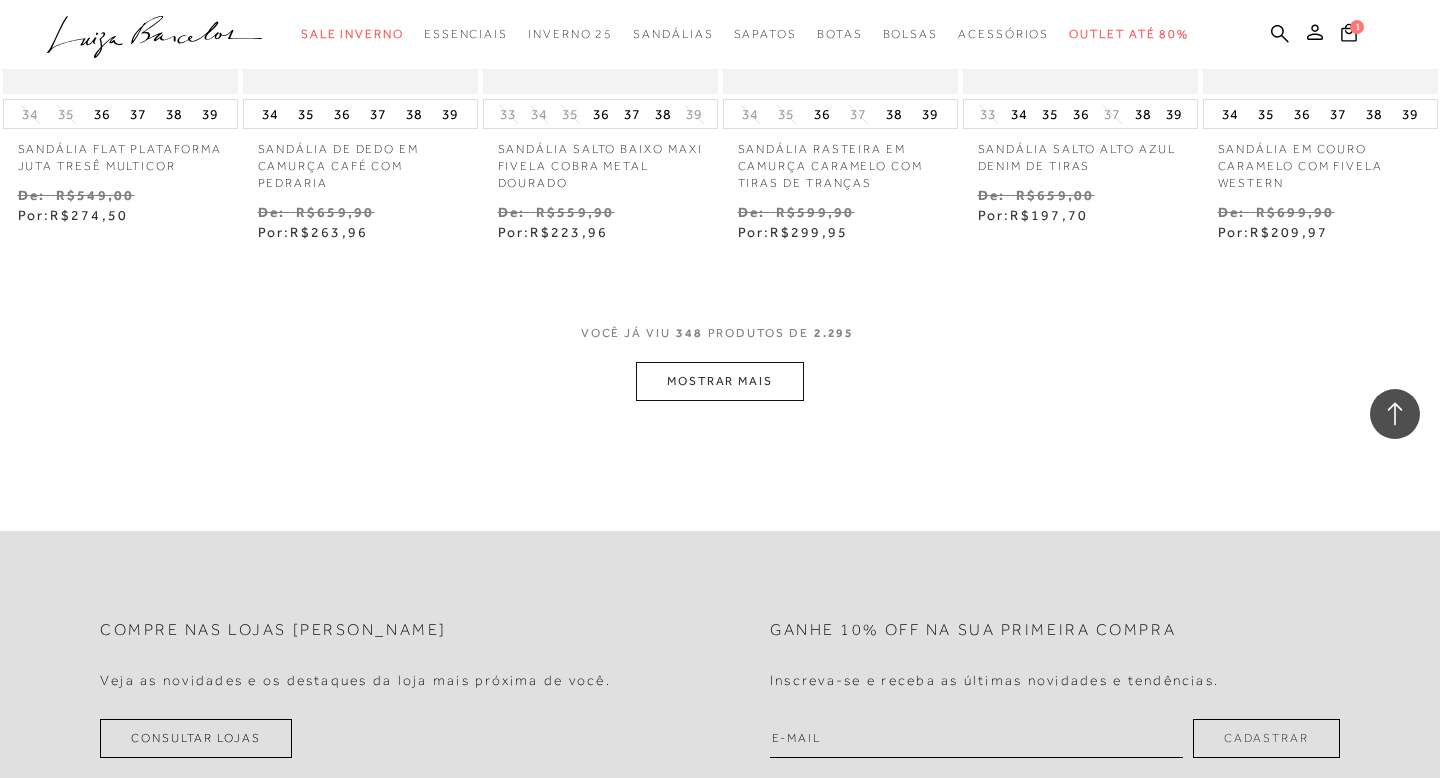 scroll, scrollTop: 19930, scrollLeft: 0, axis: vertical 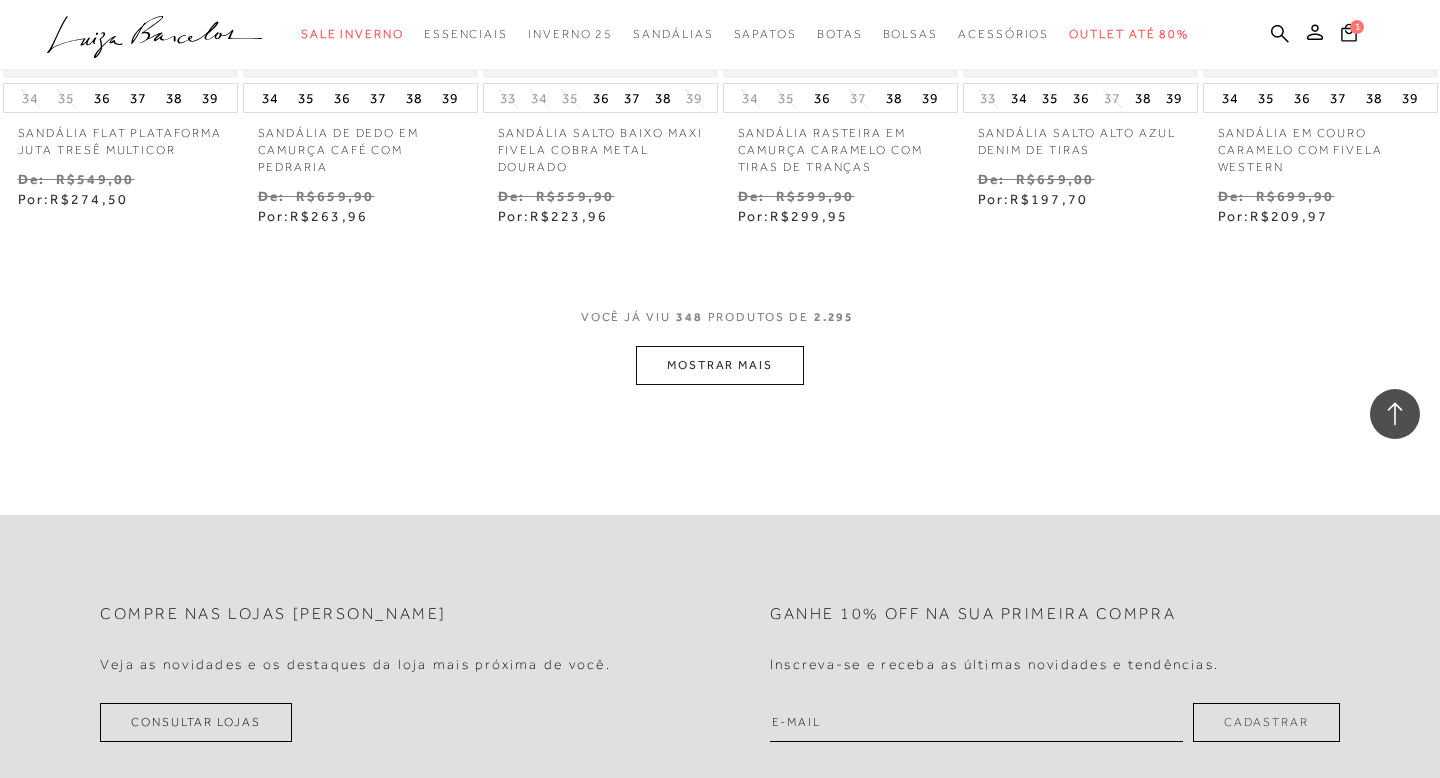 click on "MOSTRAR MAIS" at bounding box center [720, 365] 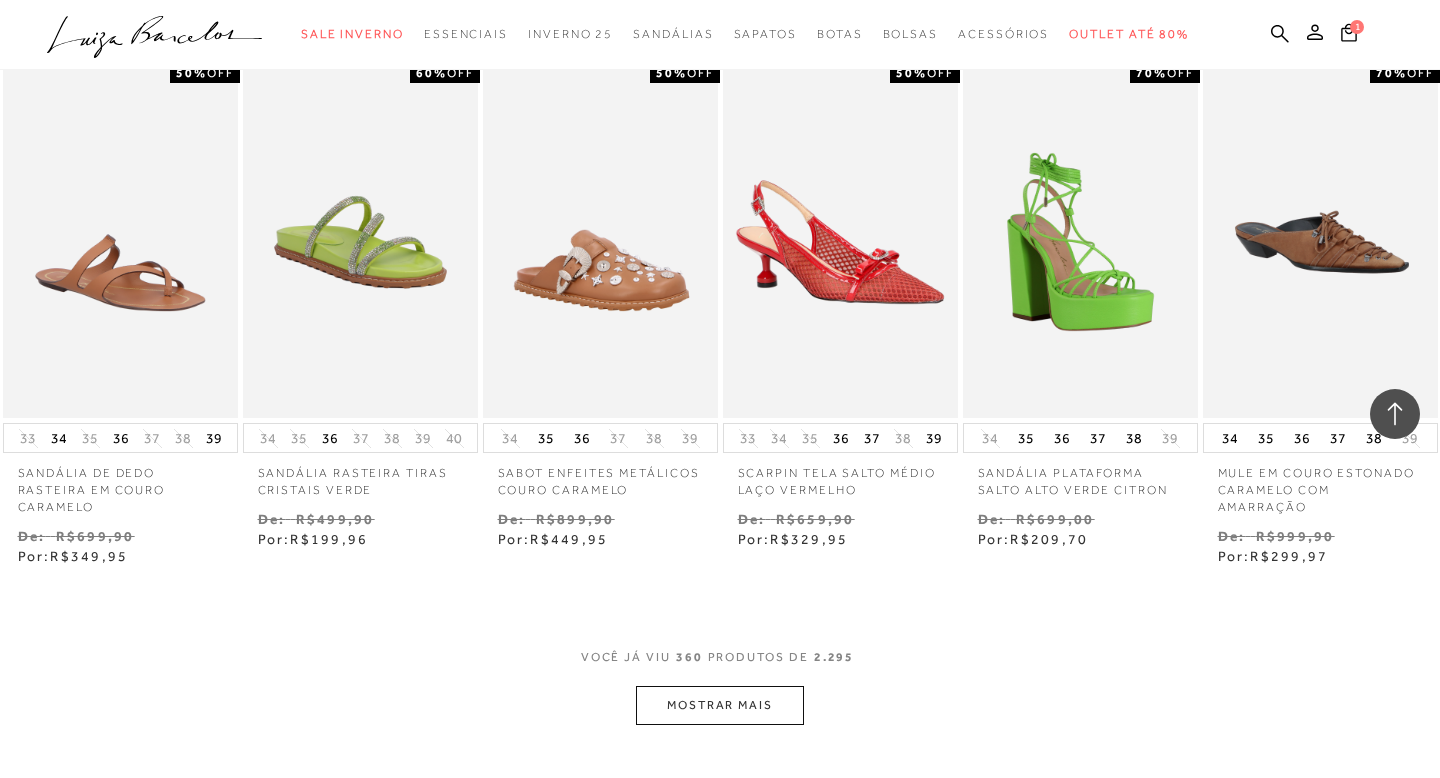 scroll, scrollTop: 20638, scrollLeft: 0, axis: vertical 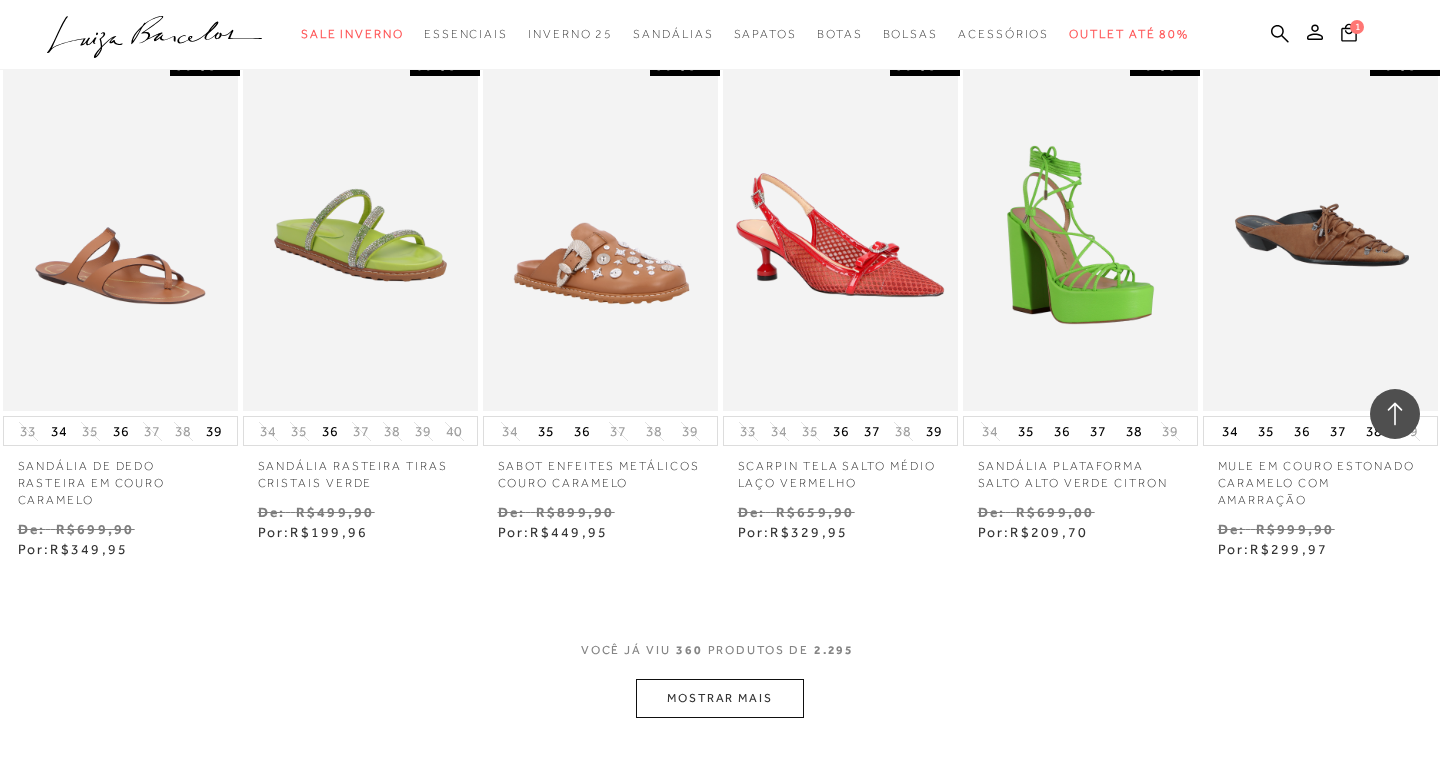 click on "MOSTRAR MAIS" at bounding box center [720, 698] 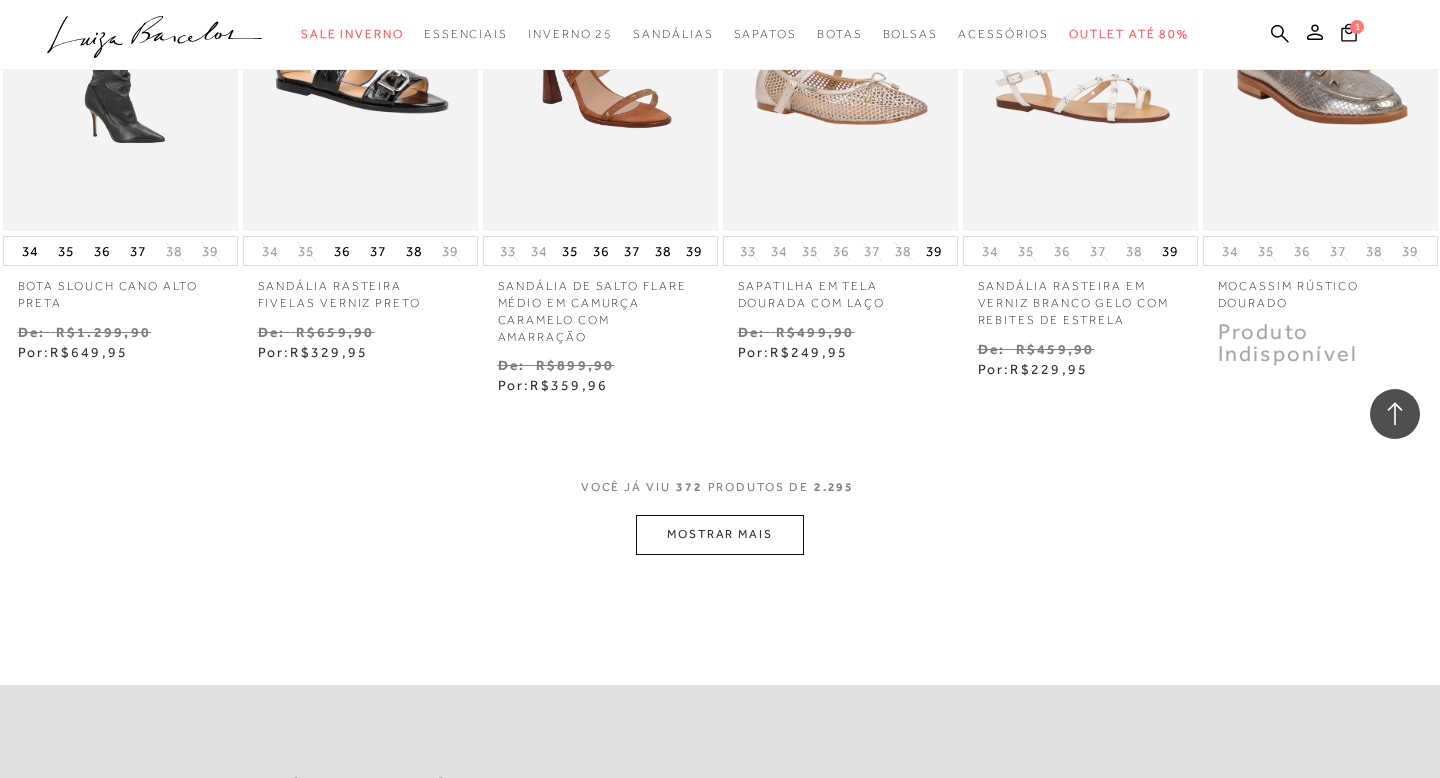 scroll, scrollTop: 21867, scrollLeft: 0, axis: vertical 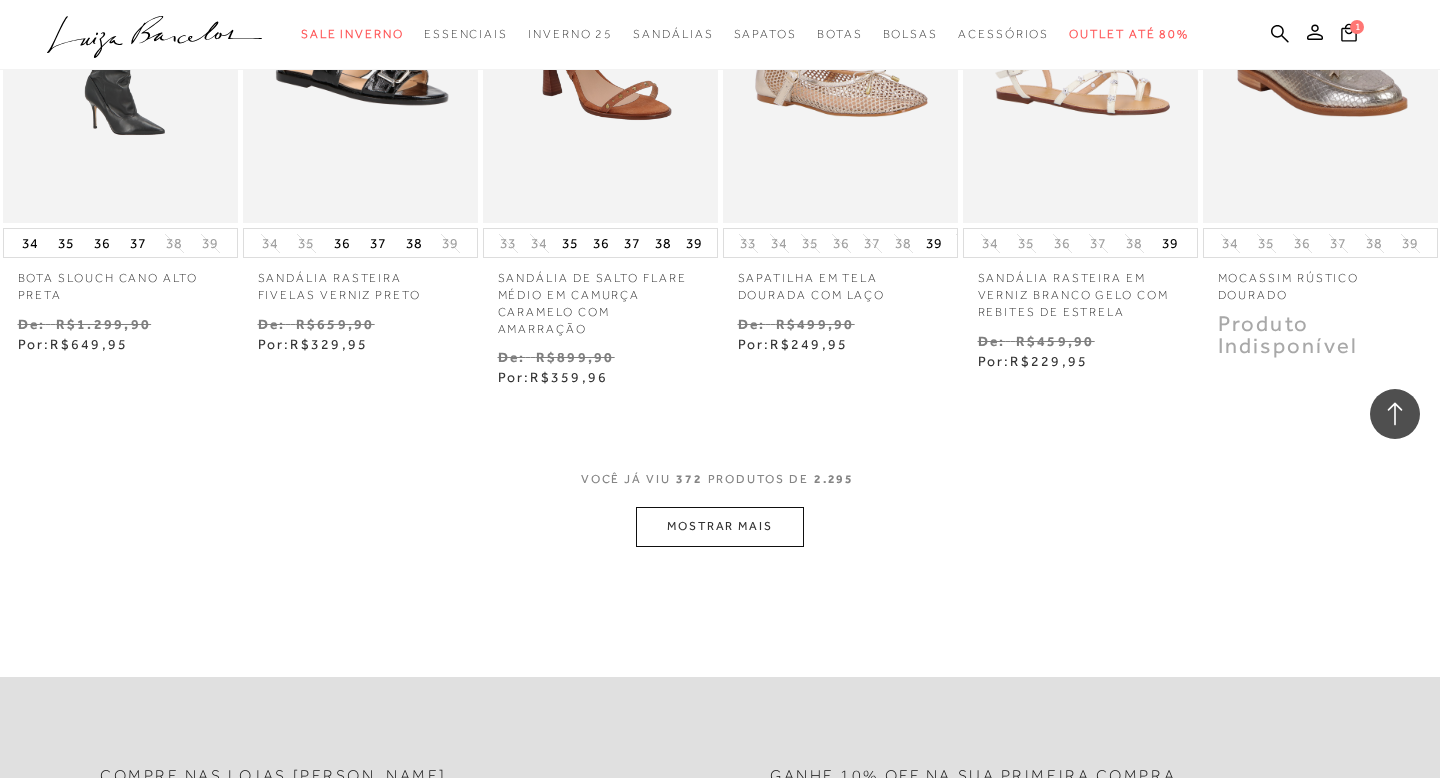 click on "MOSTRAR MAIS" at bounding box center [720, 526] 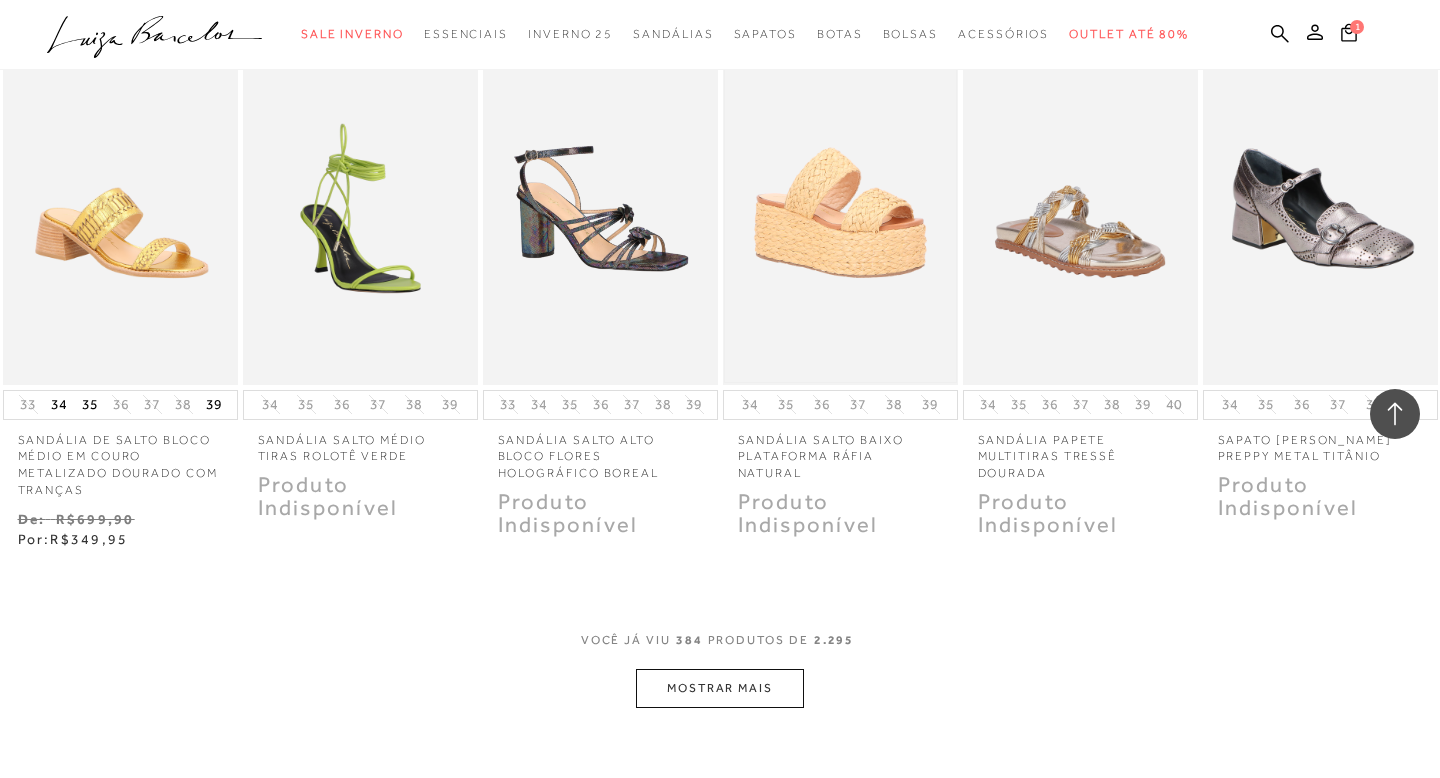 scroll, scrollTop: 22870, scrollLeft: 0, axis: vertical 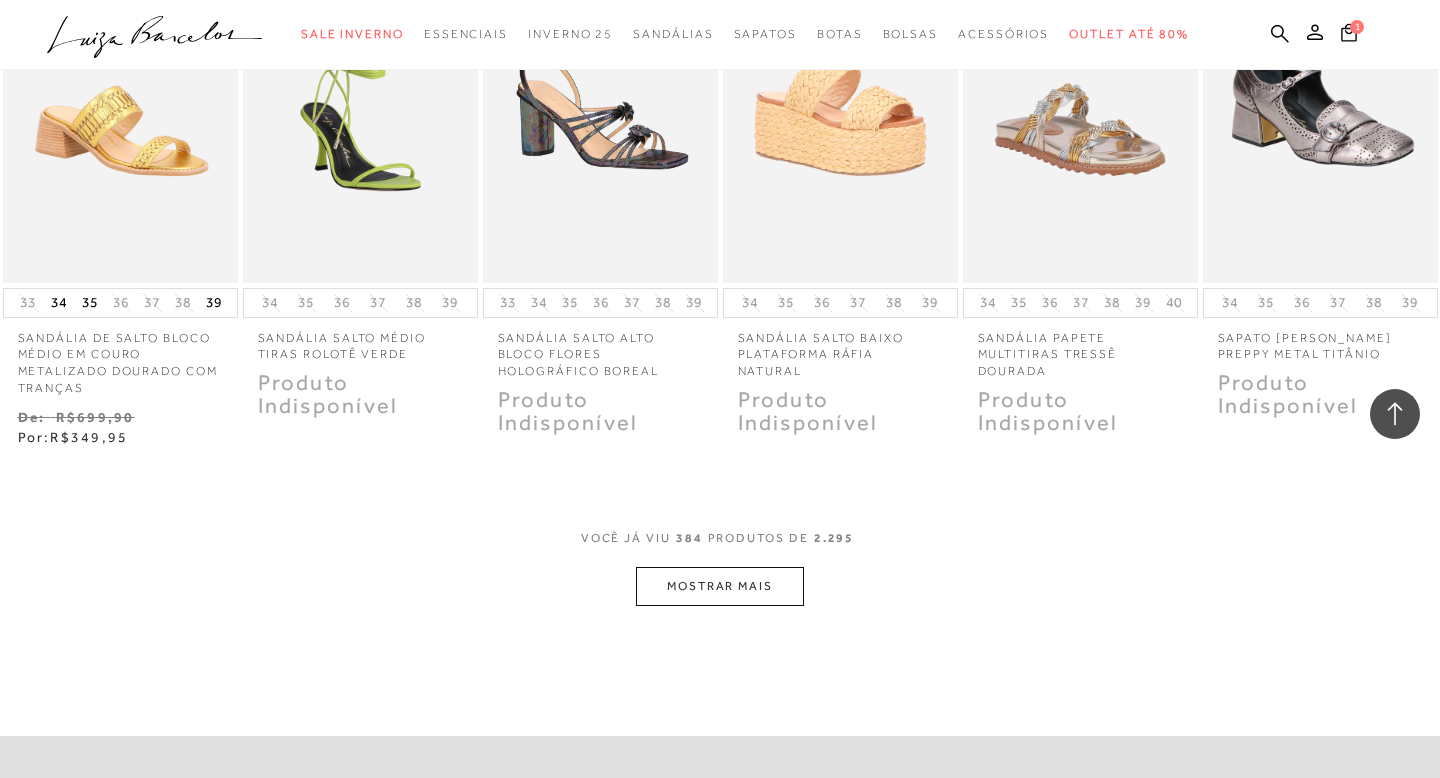 click on "MOSTRAR MAIS" at bounding box center [720, 586] 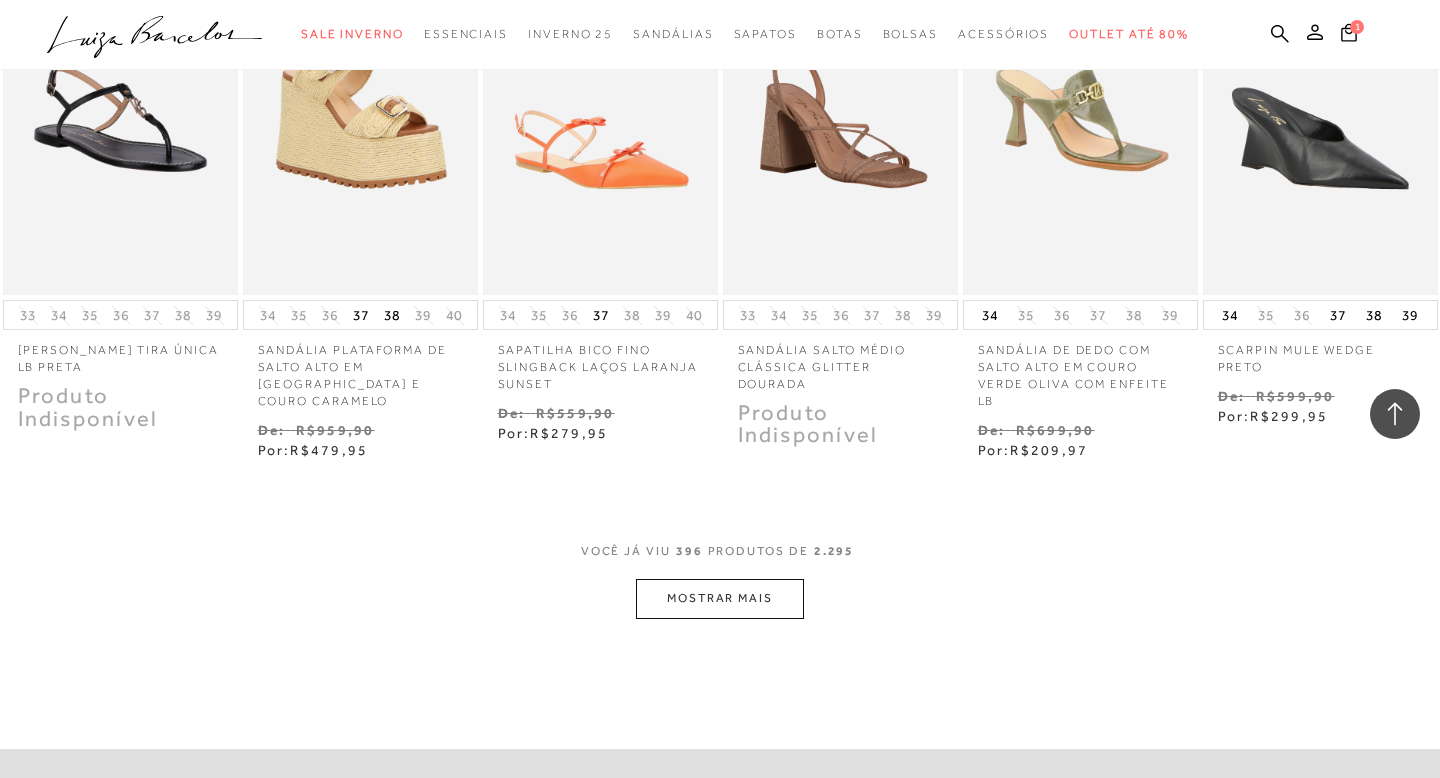 scroll, scrollTop: 23913, scrollLeft: 0, axis: vertical 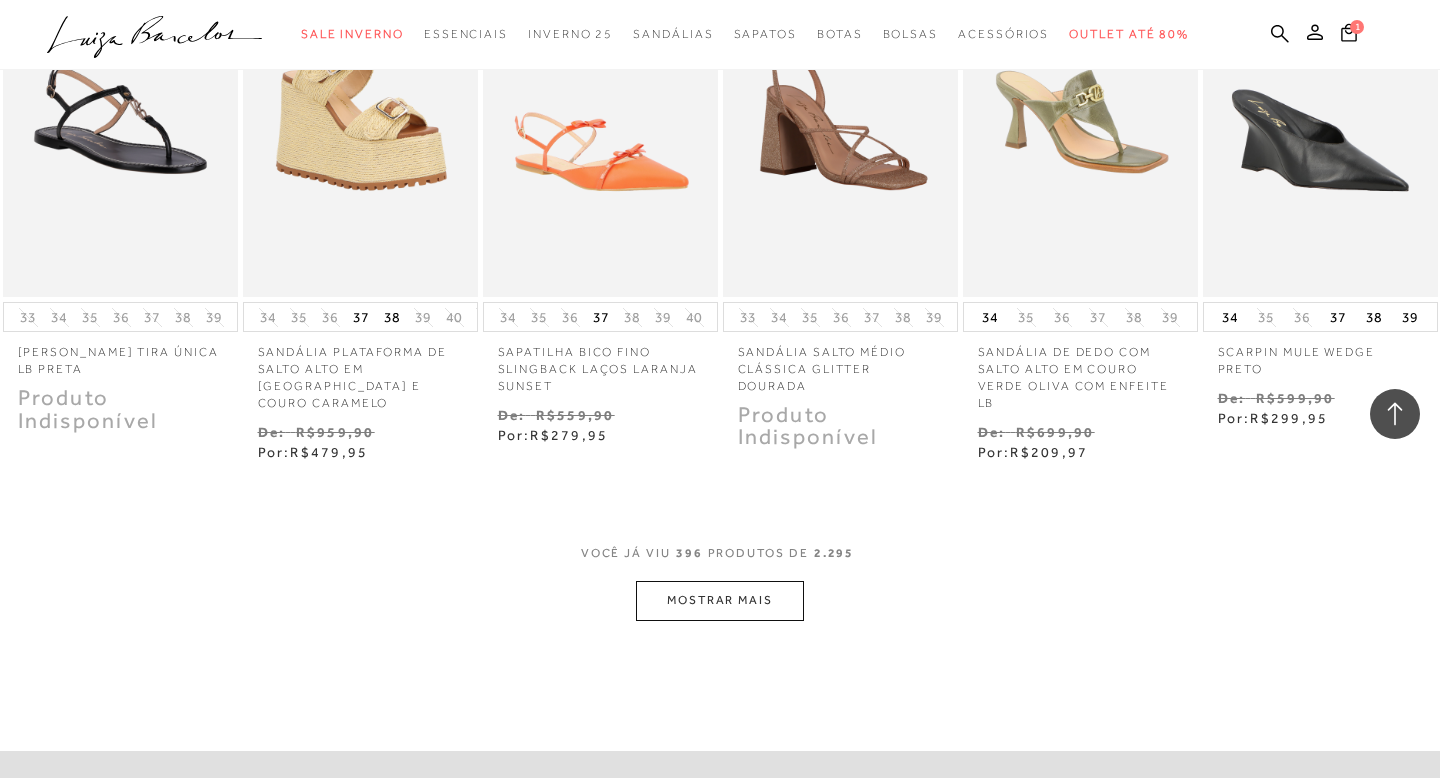 click on "MOSTRAR MAIS" at bounding box center [720, 600] 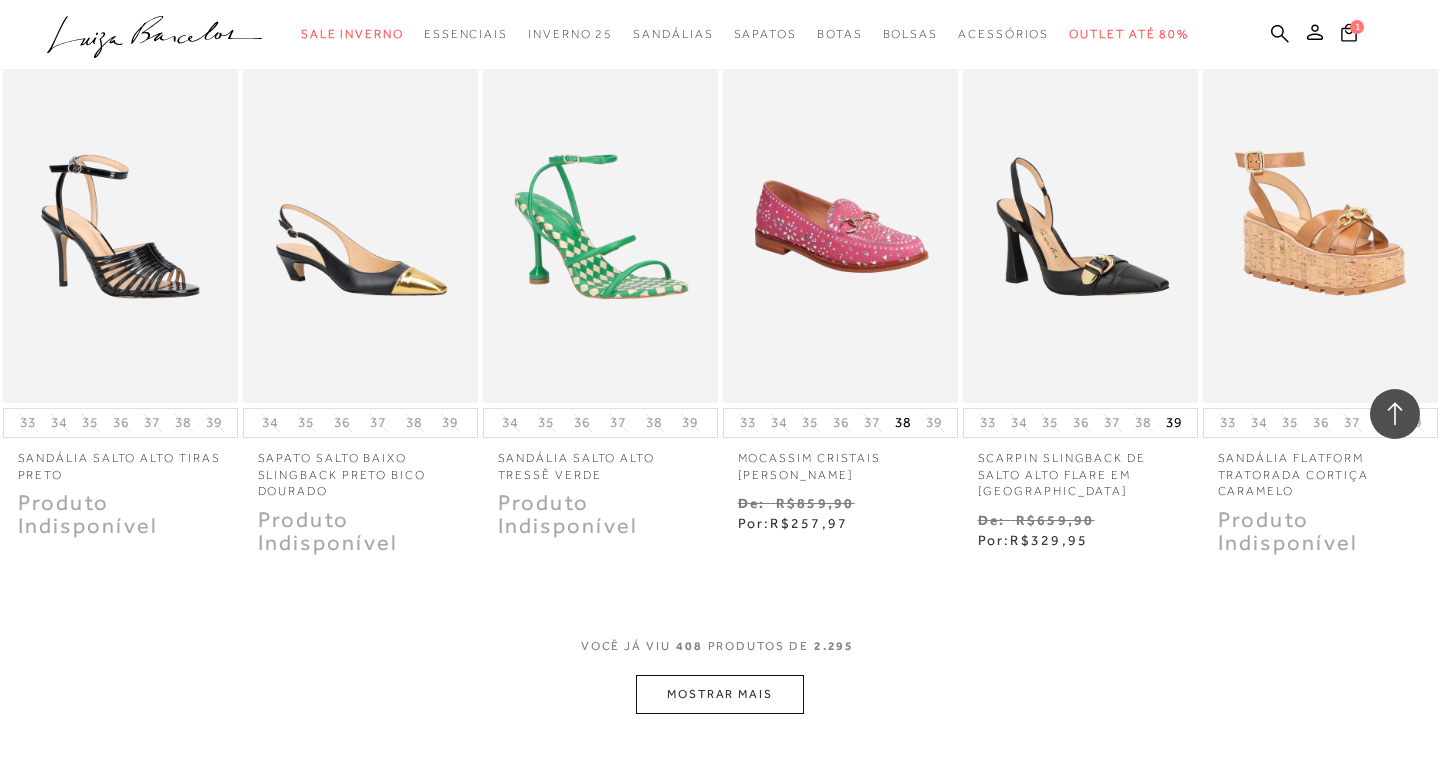 scroll, scrollTop: 24901, scrollLeft: 0, axis: vertical 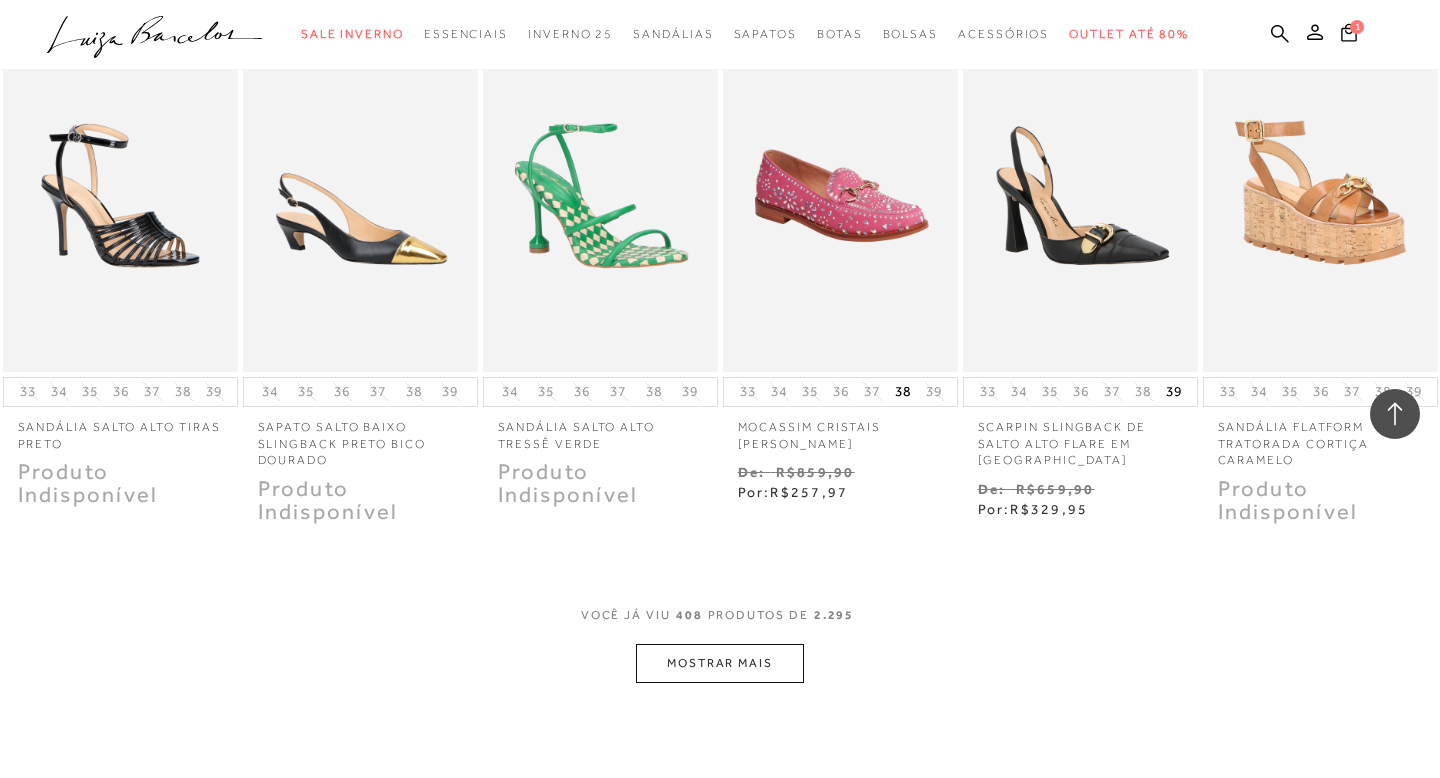 click on "MOSTRAR MAIS" at bounding box center (720, 663) 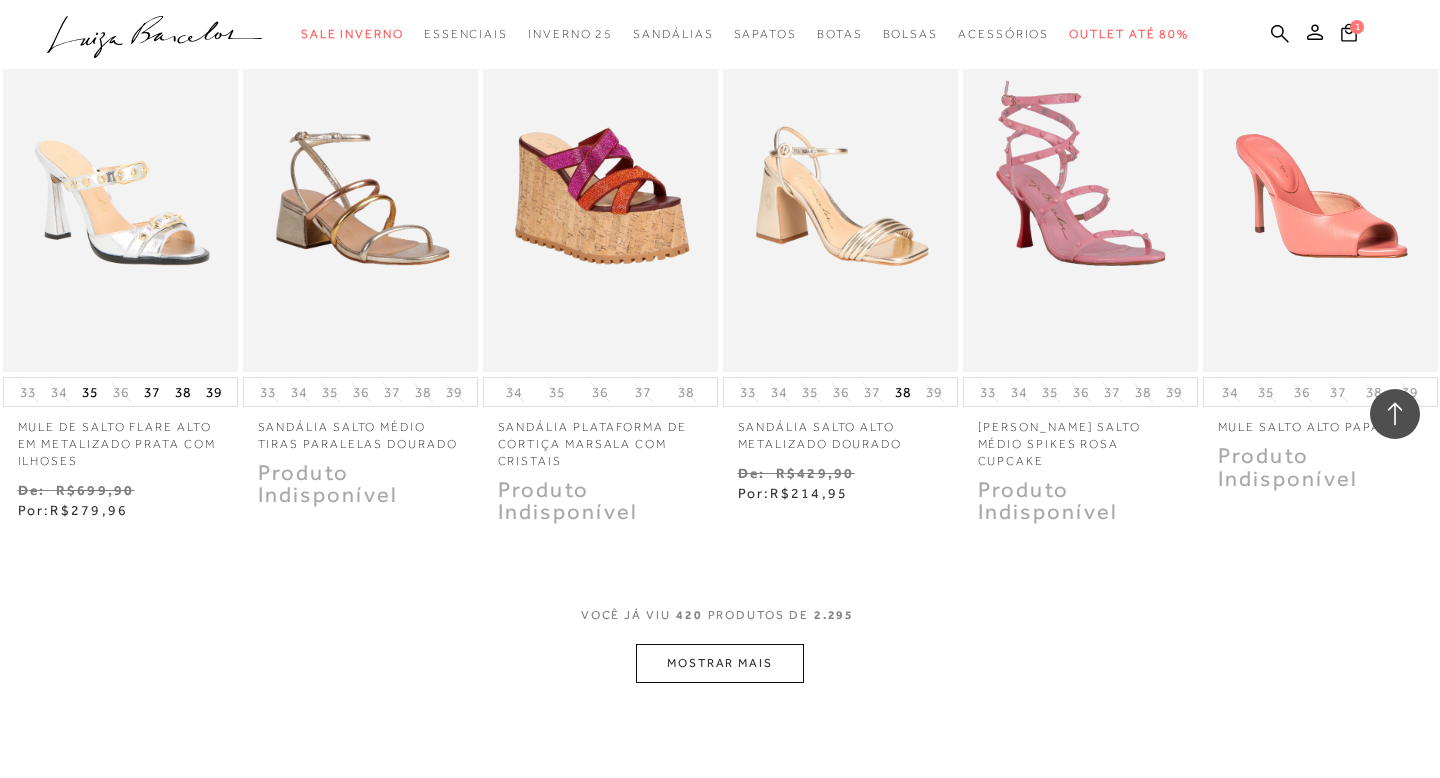 scroll, scrollTop: 25958, scrollLeft: 0, axis: vertical 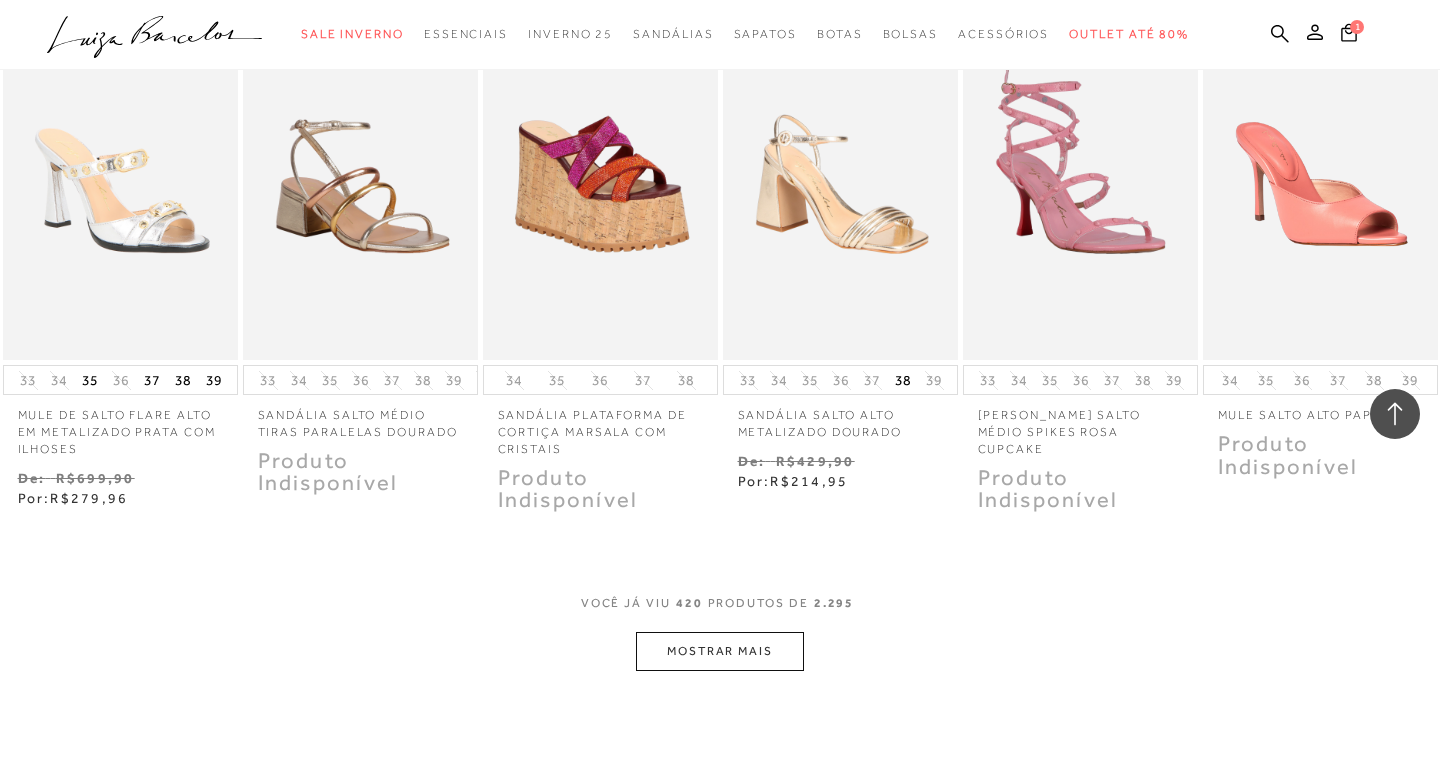 click on "MOSTRAR MAIS" at bounding box center (720, 651) 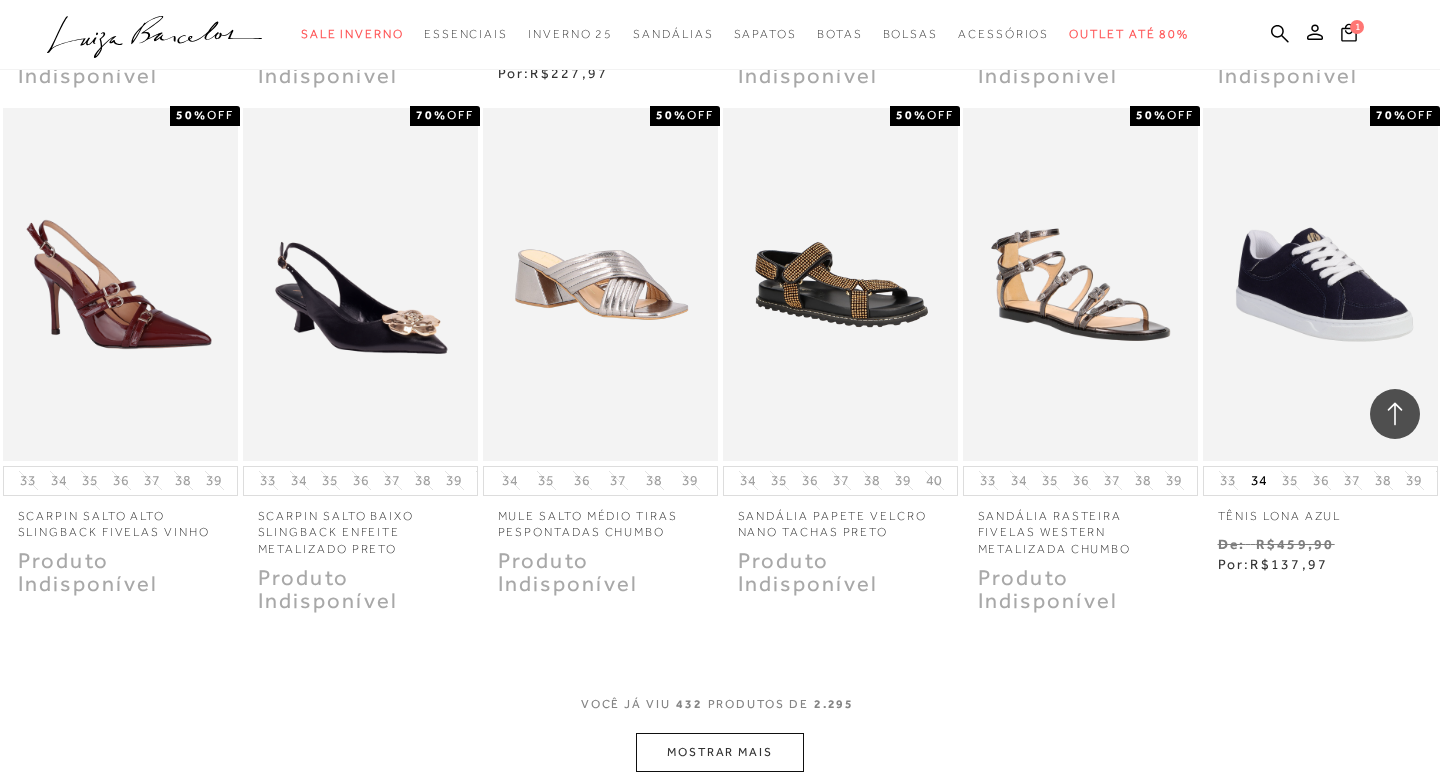 scroll, scrollTop: 27160, scrollLeft: 0, axis: vertical 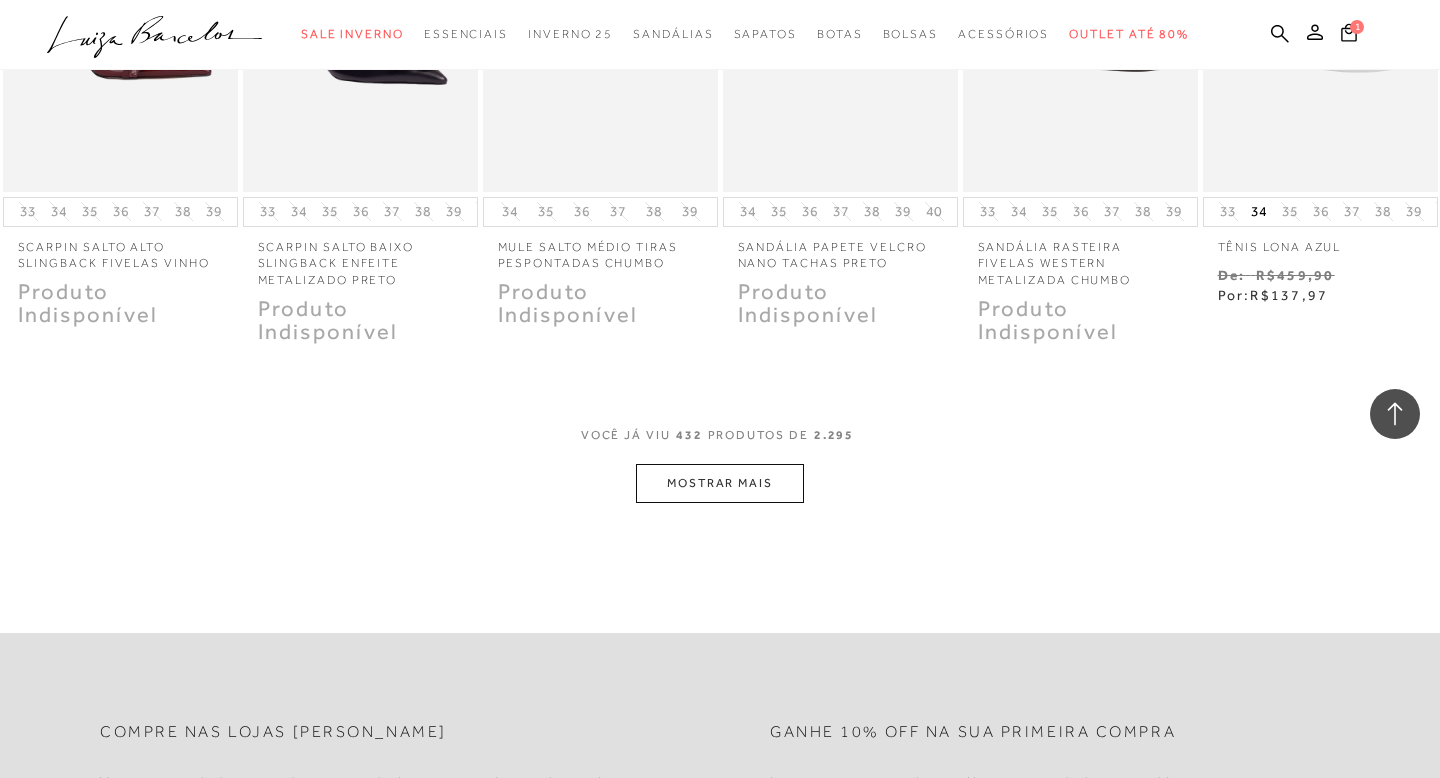 click on "MOSTRAR MAIS" at bounding box center (720, 483) 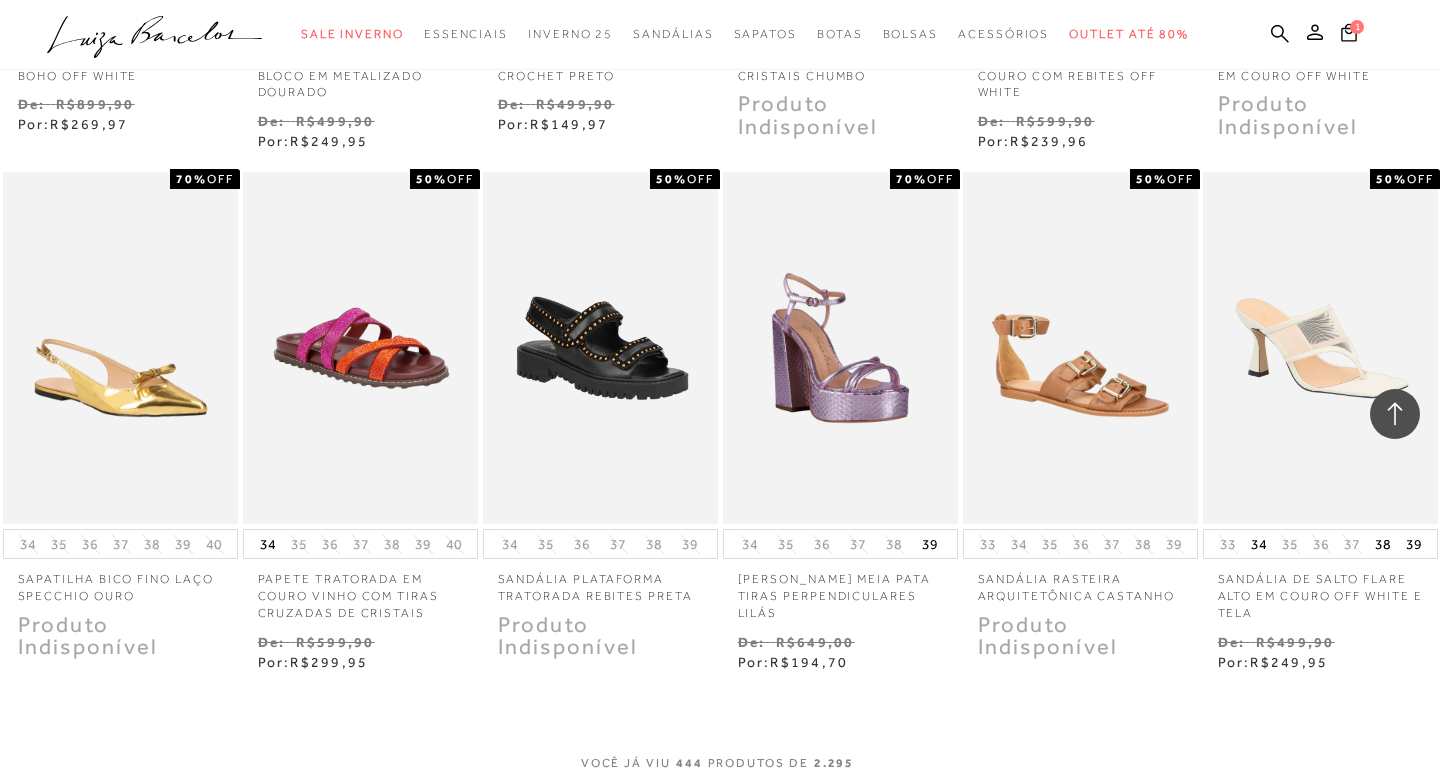 scroll, scrollTop: 28037, scrollLeft: 0, axis: vertical 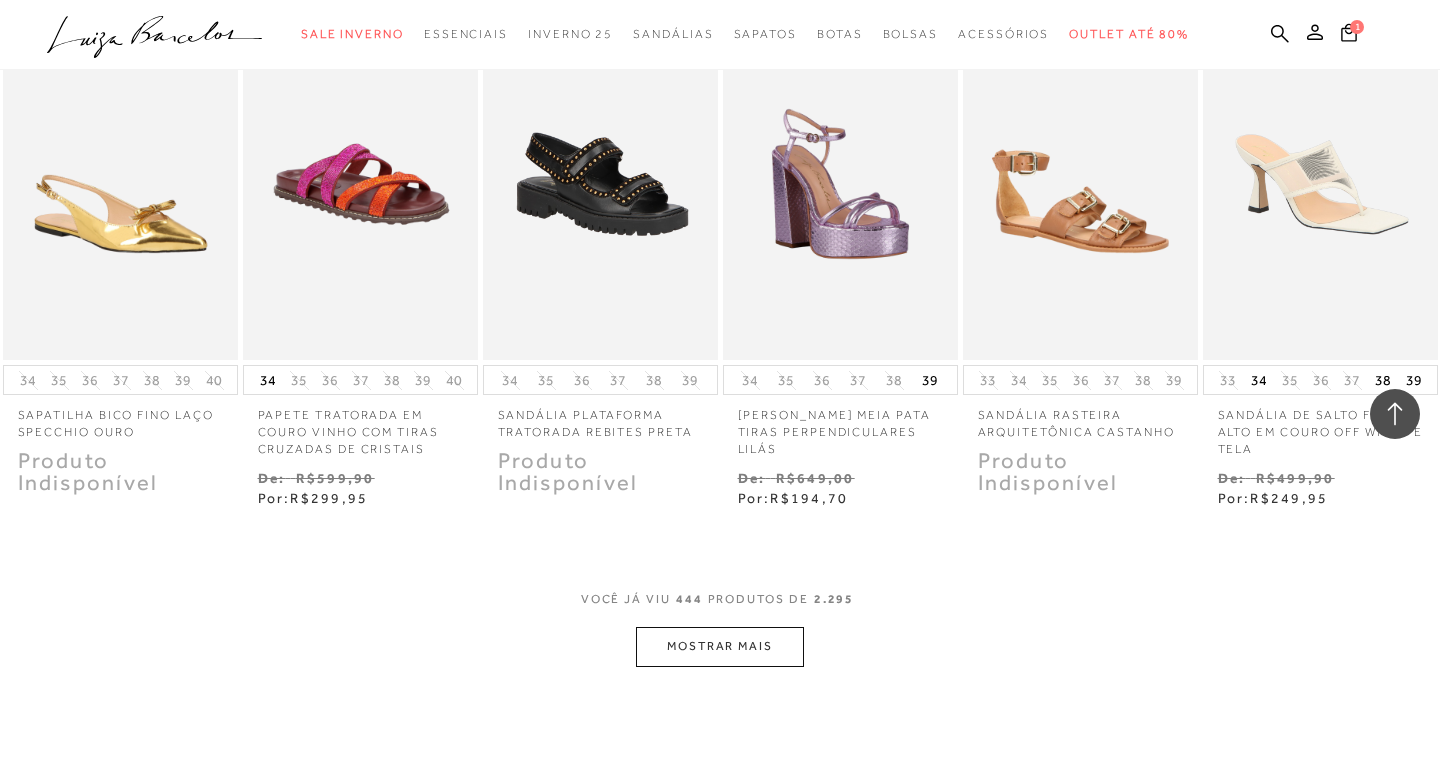 click on "MOSTRAR MAIS" at bounding box center (720, 646) 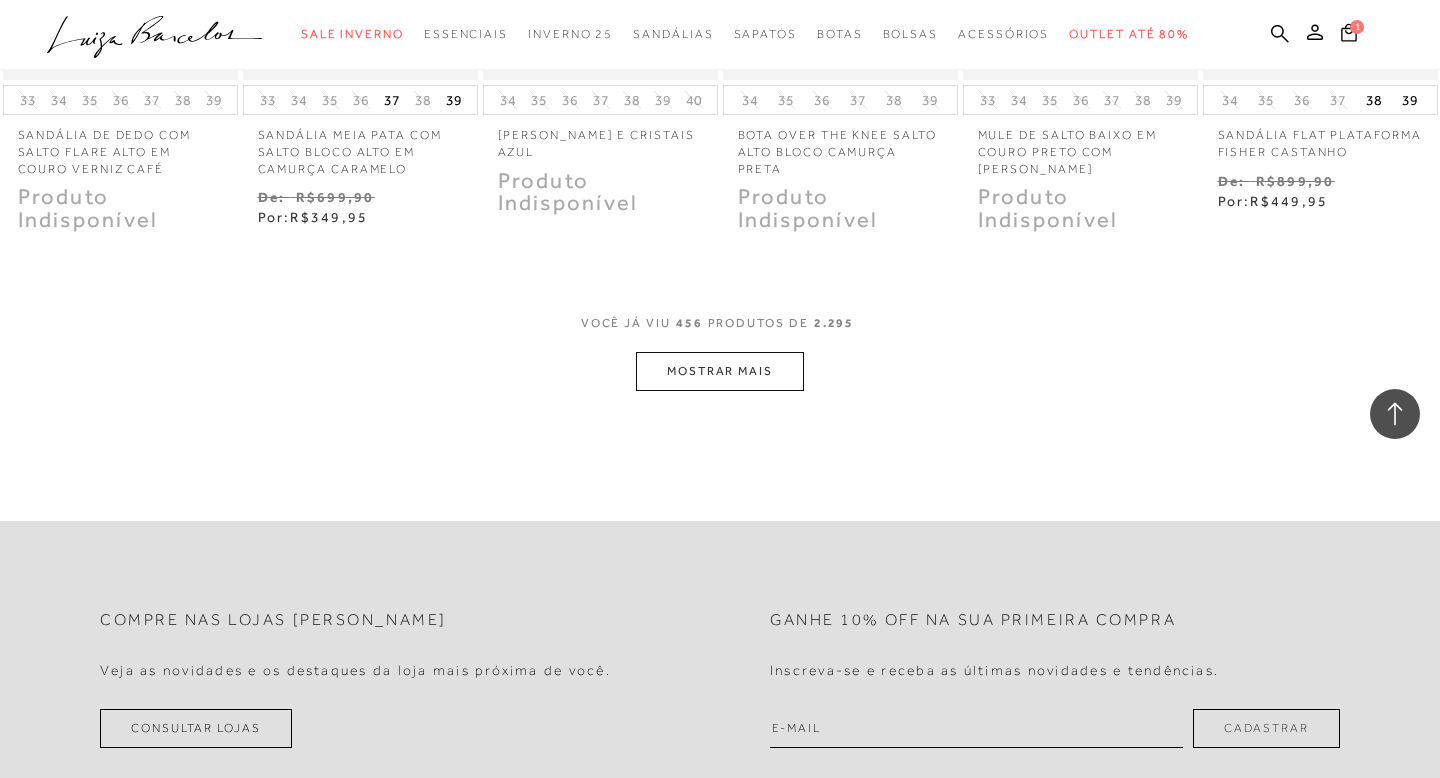 scroll, scrollTop: 29360, scrollLeft: 0, axis: vertical 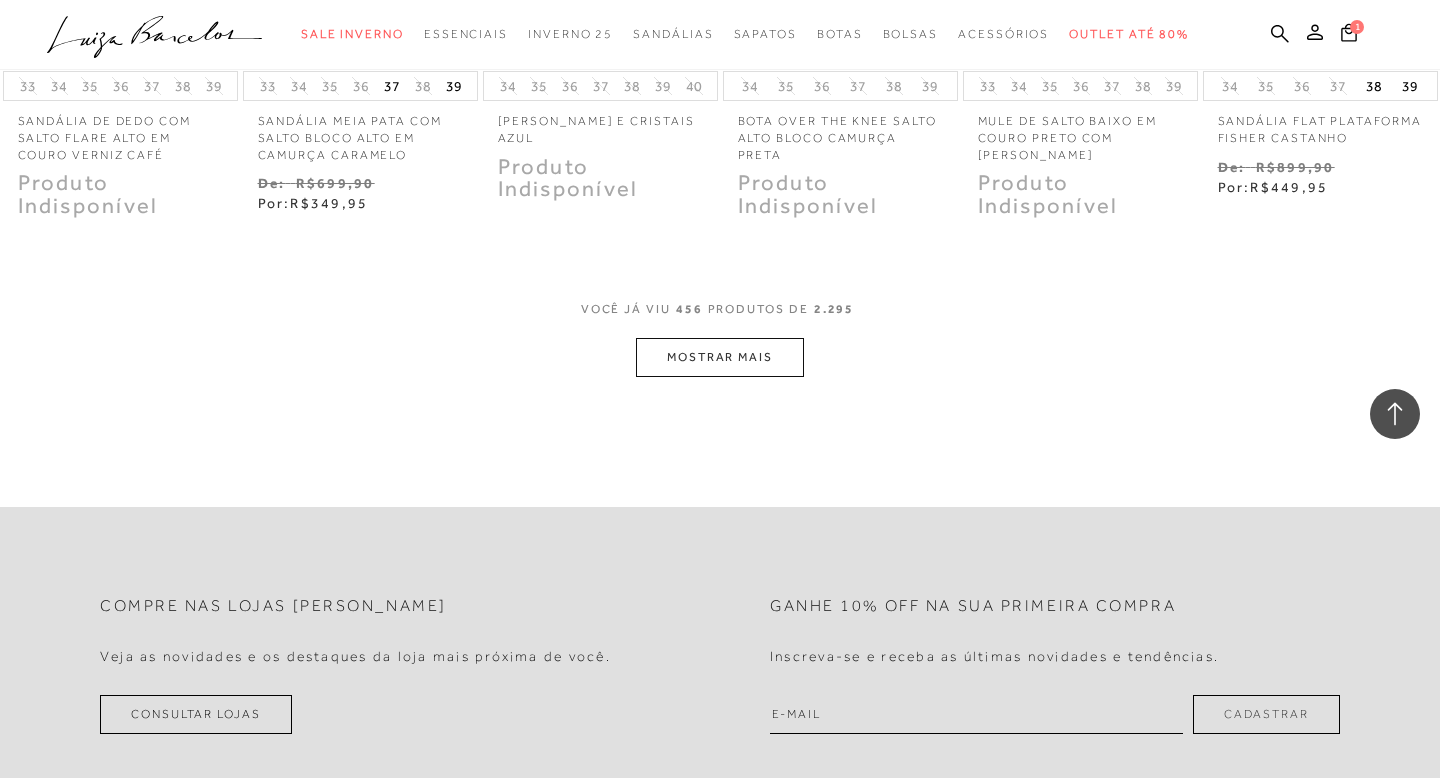 click on "MOSTRAR MAIS" at bounding box center [720, 357] 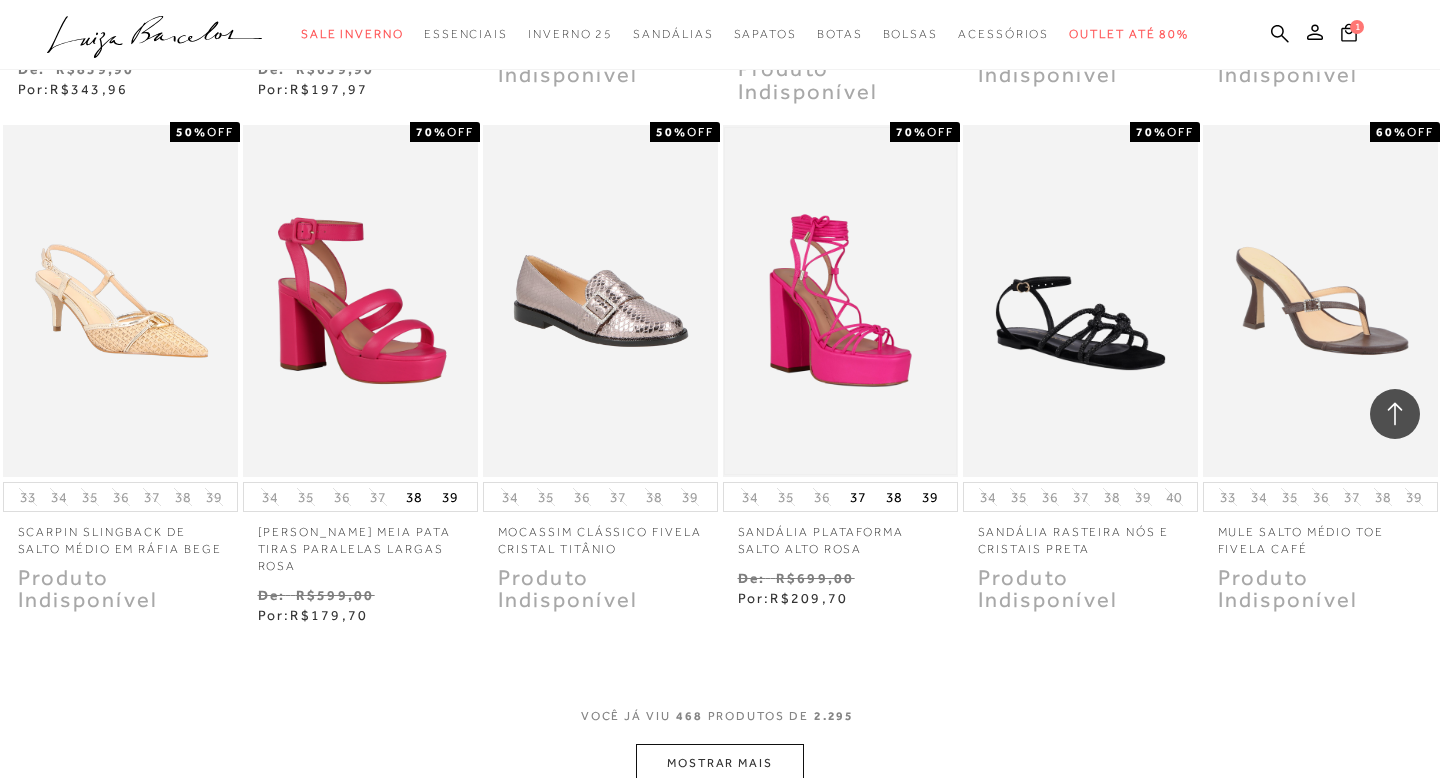 scroll, scrollTop: 30126, scrollLeft: 0, axis: vertical 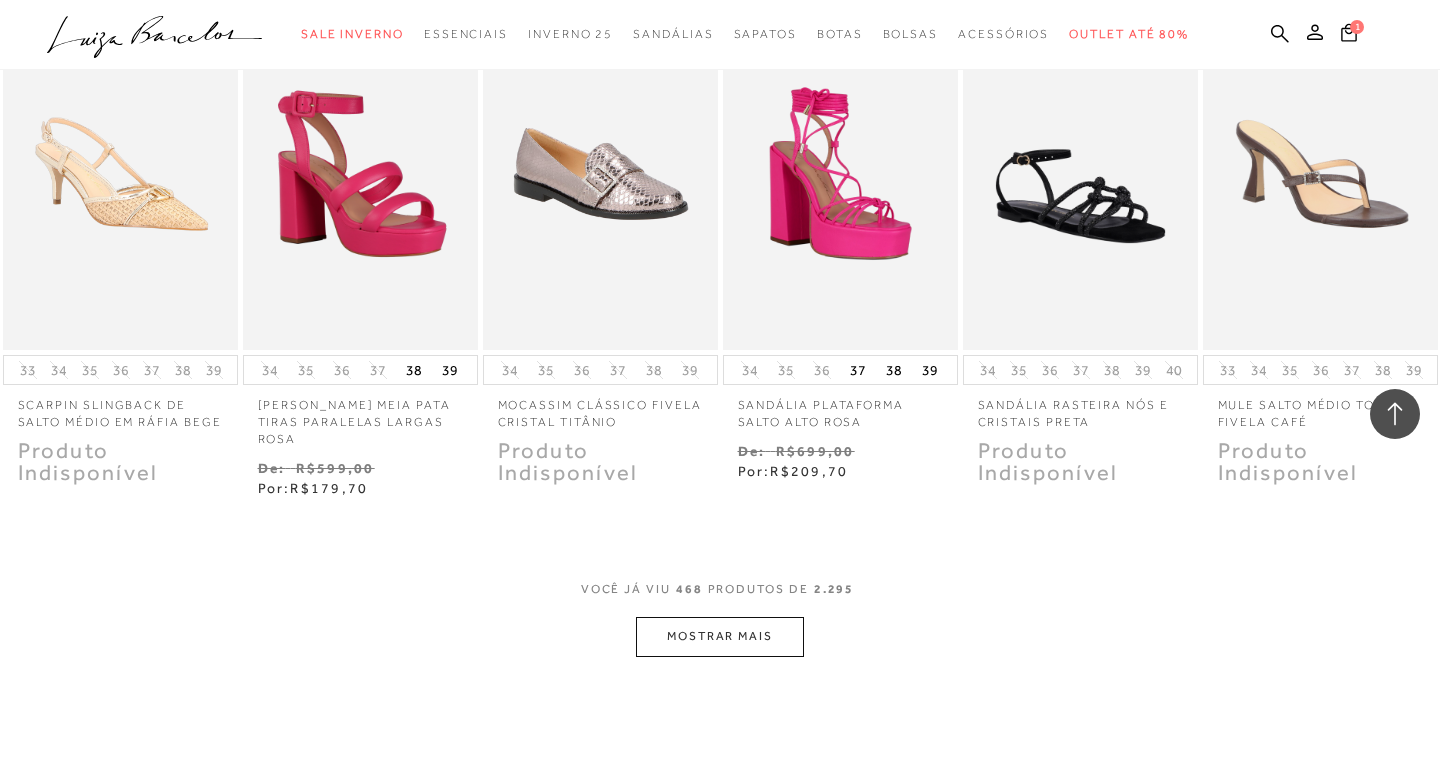 click on "MOSTRAR MAIS" at bounding box center (720, 636) 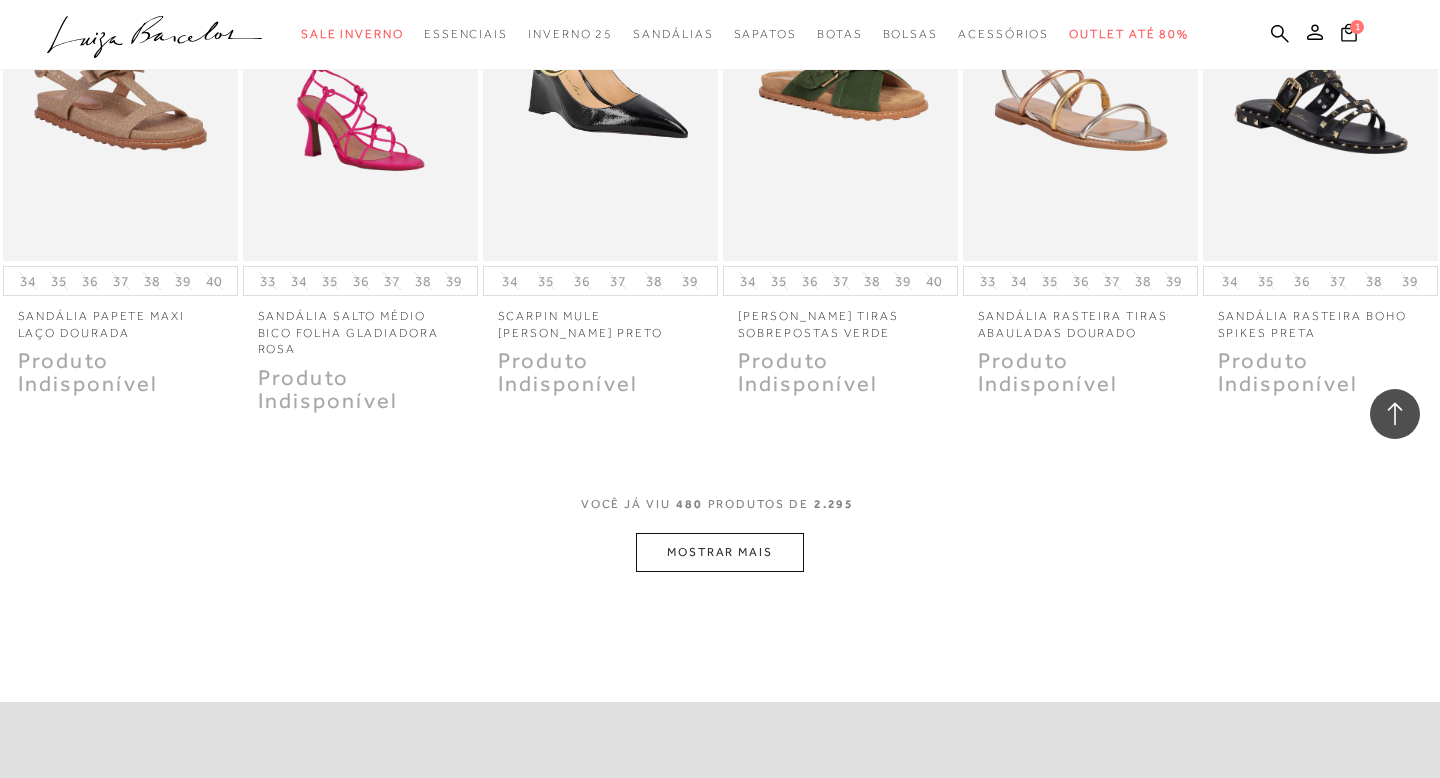 scroll, scrollTop: 31292, scrollLeft: 0, axis: vertical 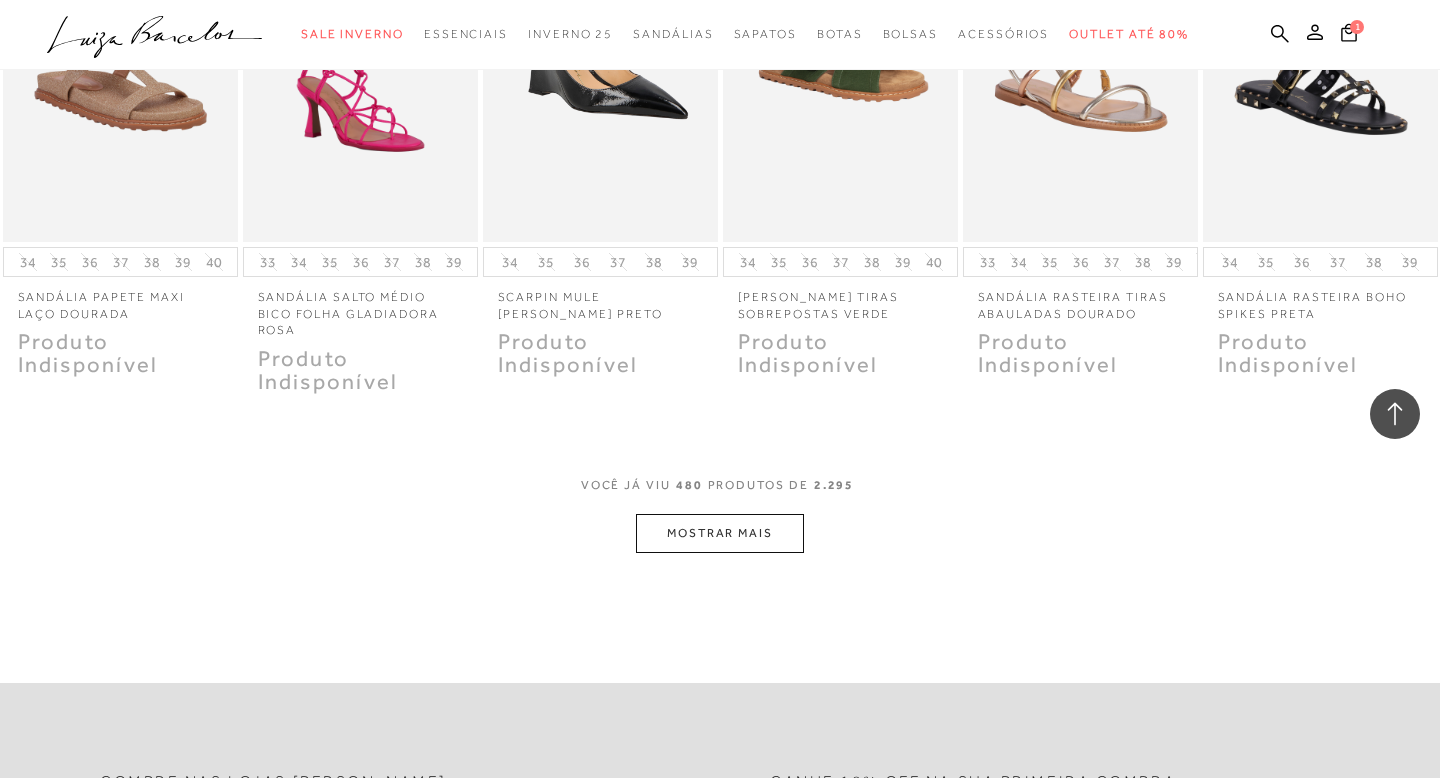 click on "MOSTRAR MAIS" at bounding box center (720, 533) 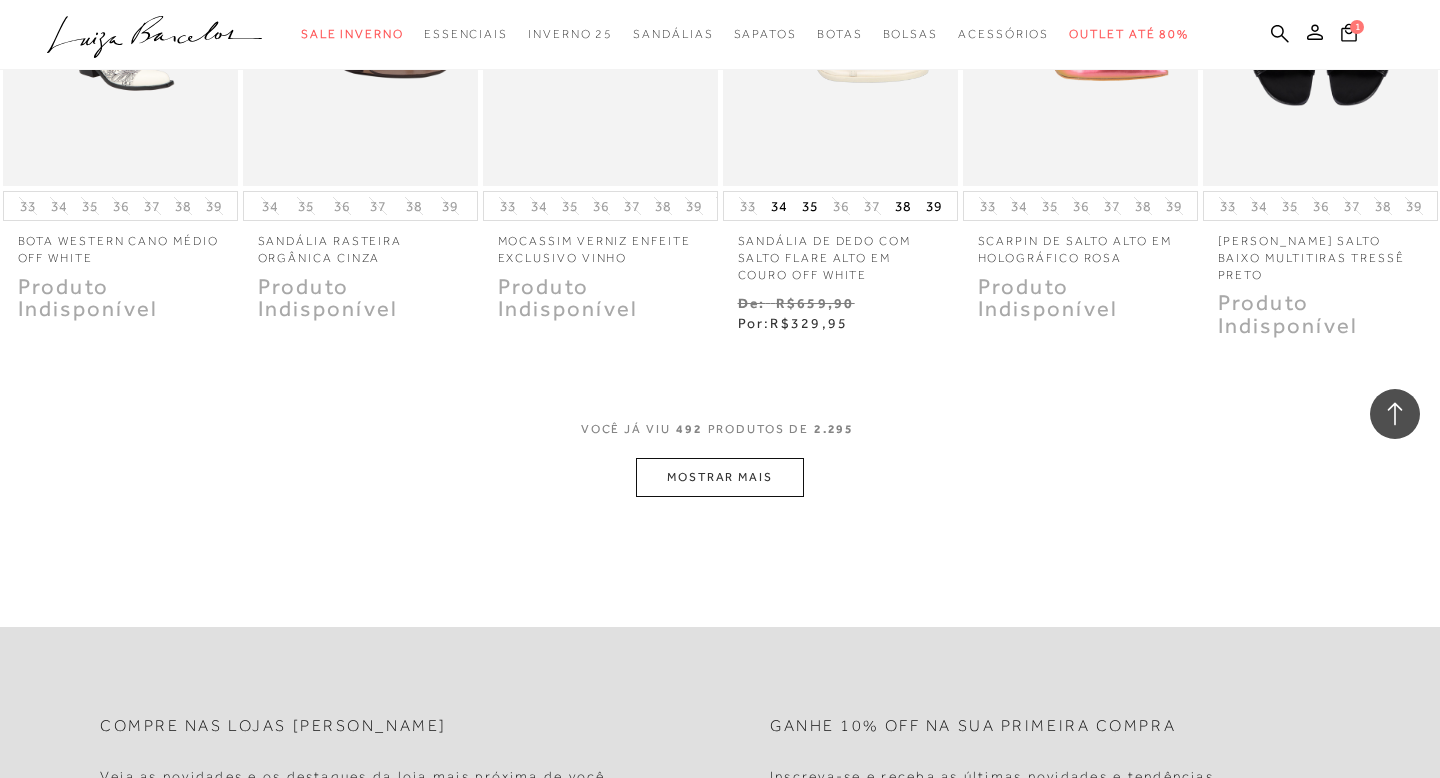 scroll, scrollTop: 32405, scrollLeft: 0, axis: vertical 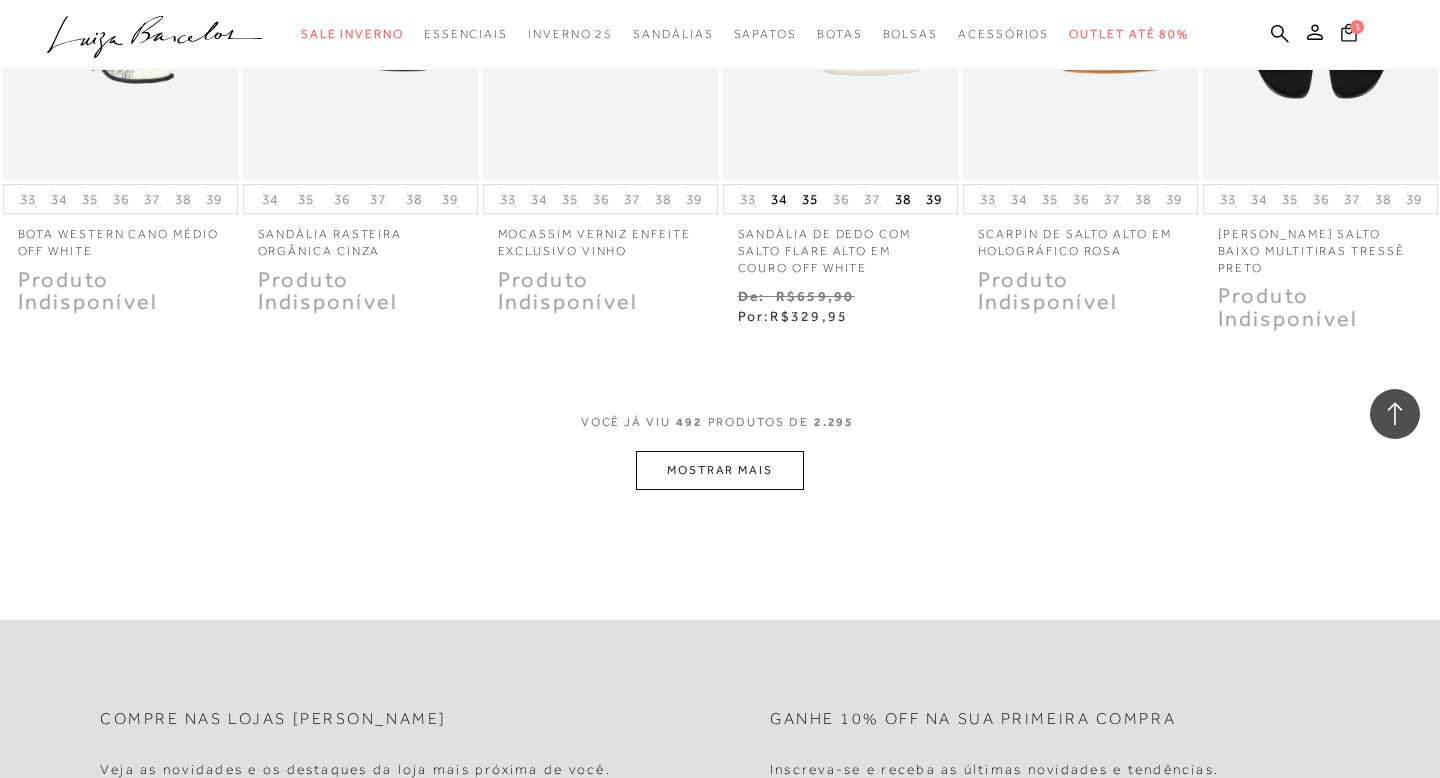 click 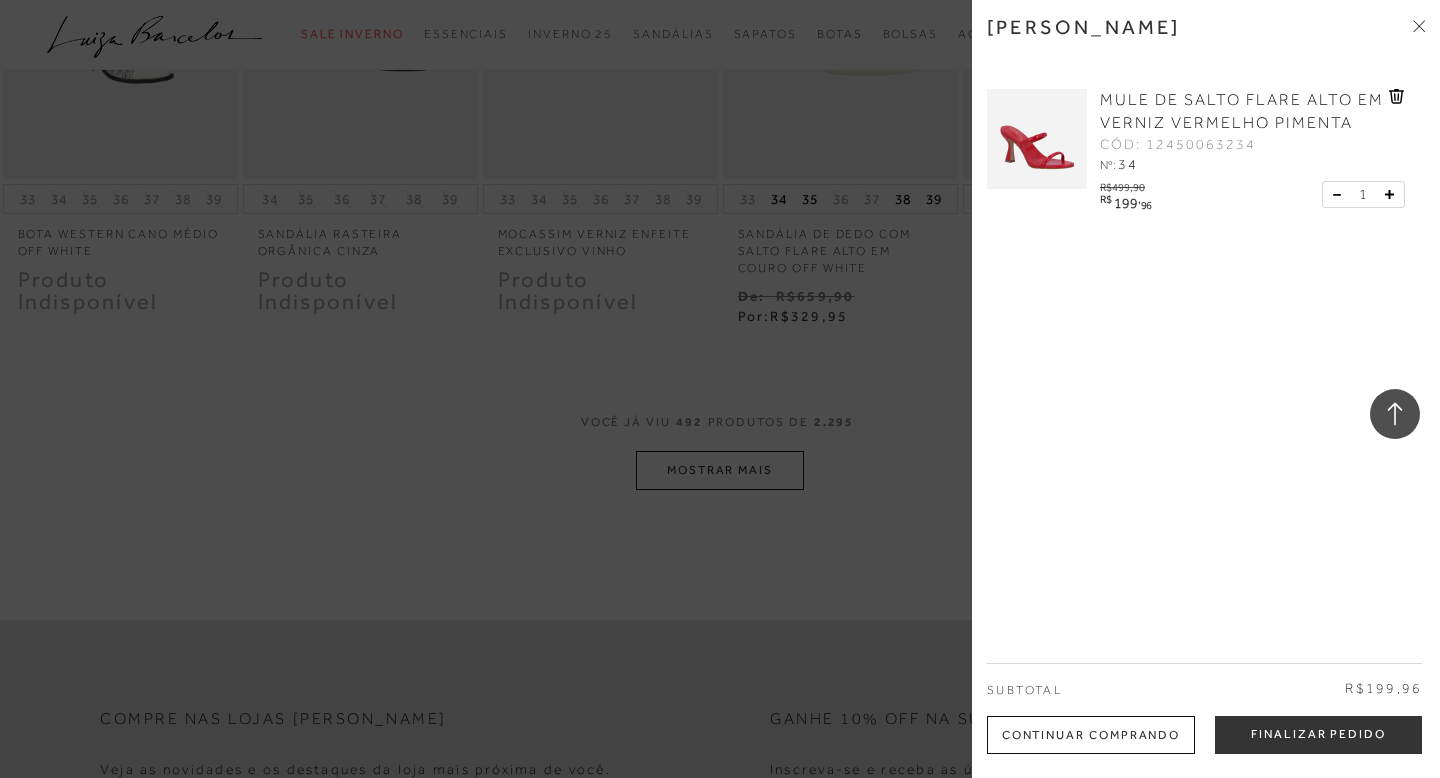 click on "MULE DE SALTO FLARE ALTO EM VERNIZ VERMELHO PIMENTA" at bounding box center (1242, 111) 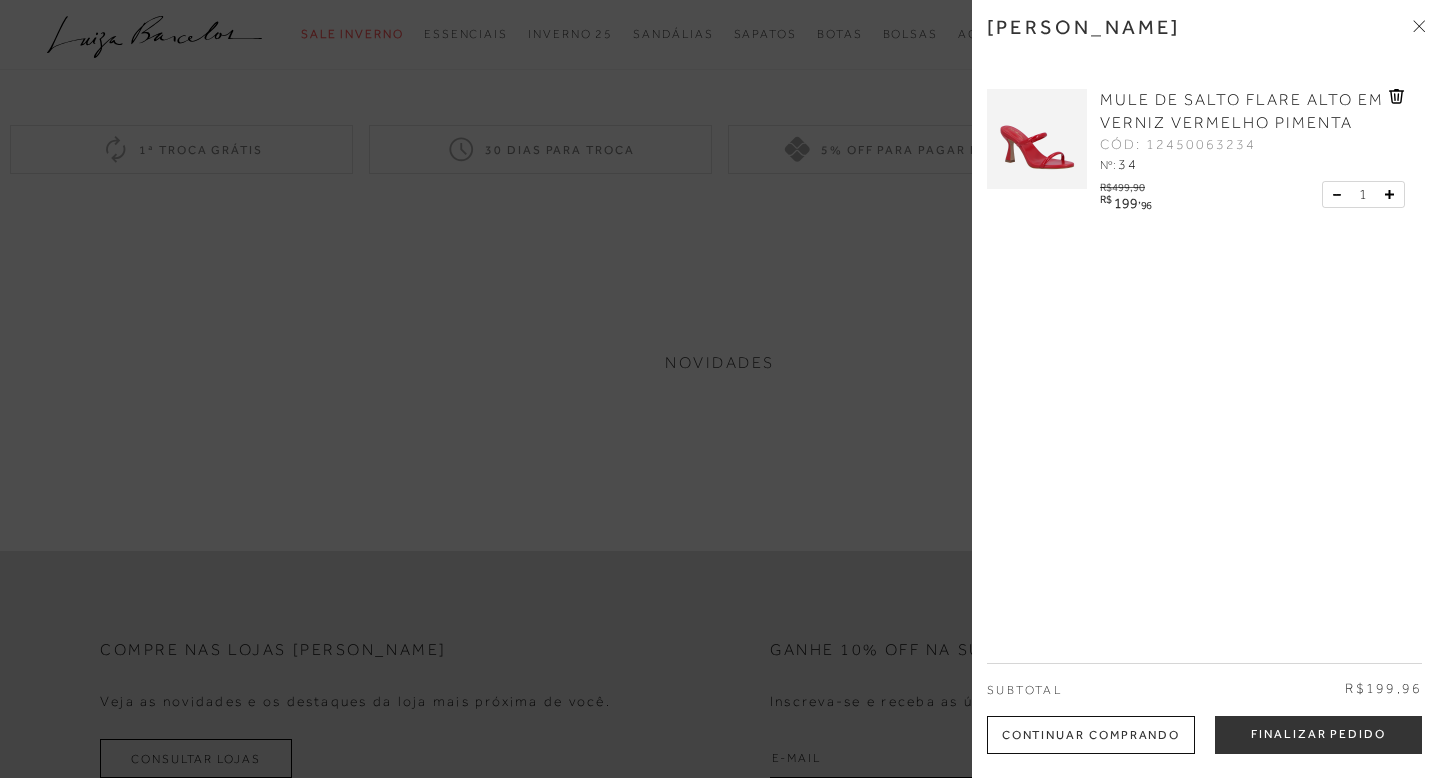 scroll, scrollTop: 0, scrollLeft: 0, axis: both 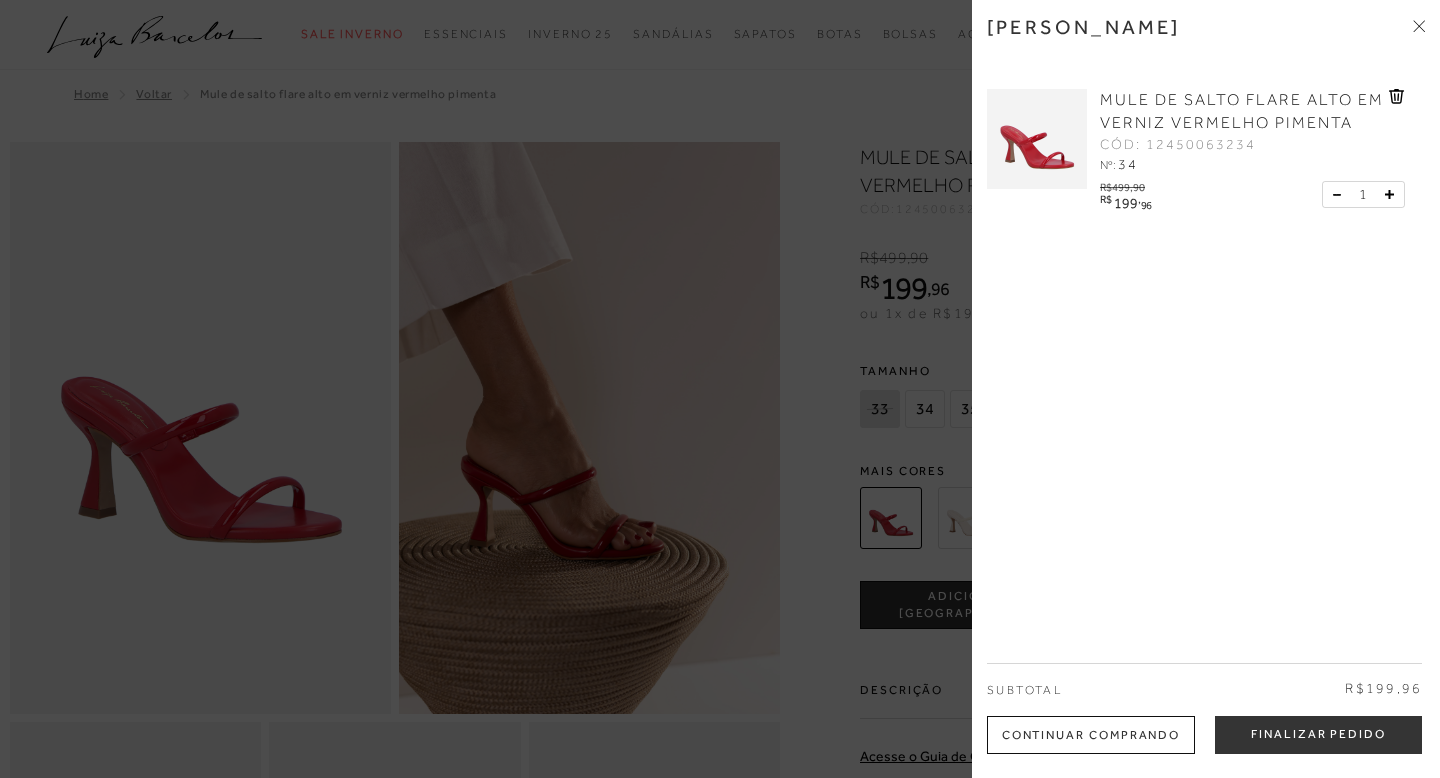 click at bounding box center (720, 389) 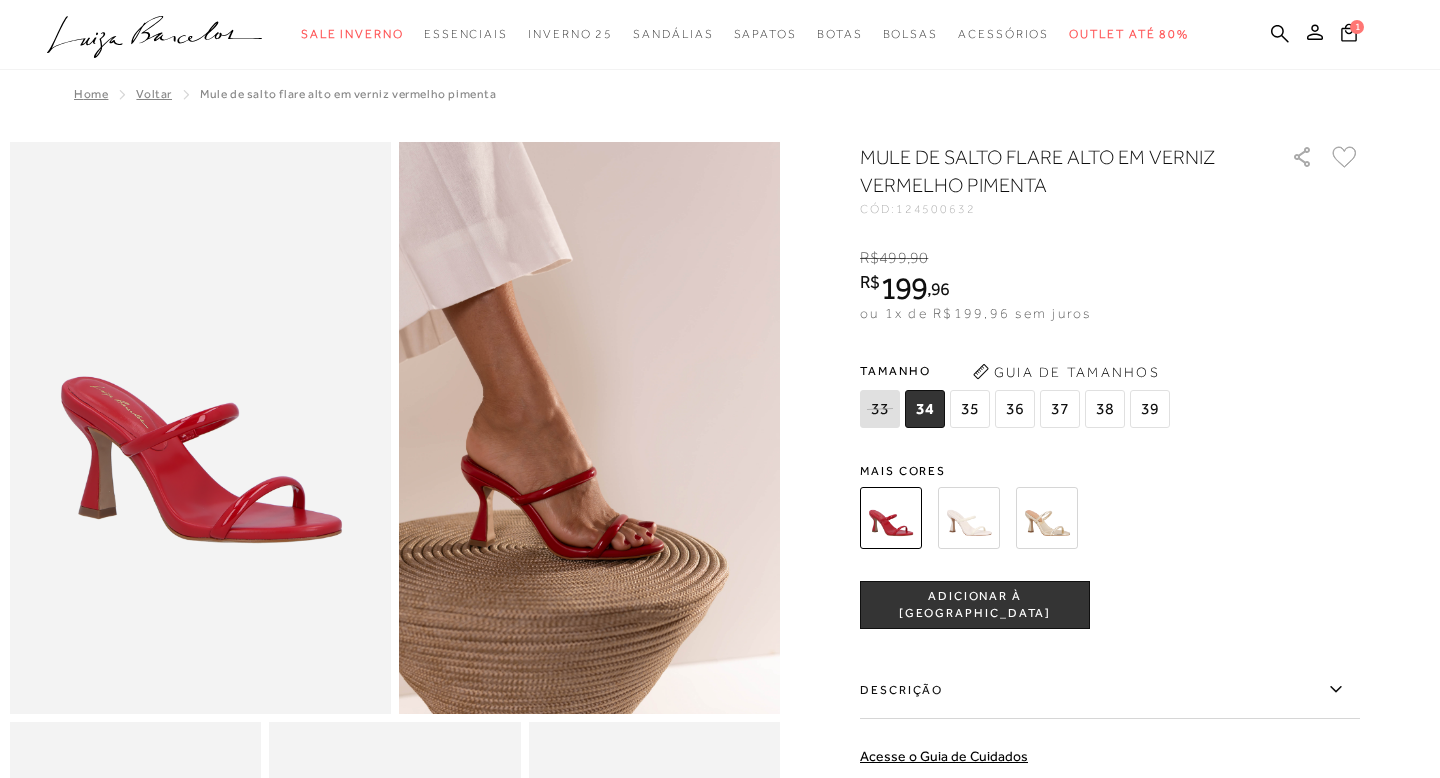 click on "36" at bounding box center [1015, 409] 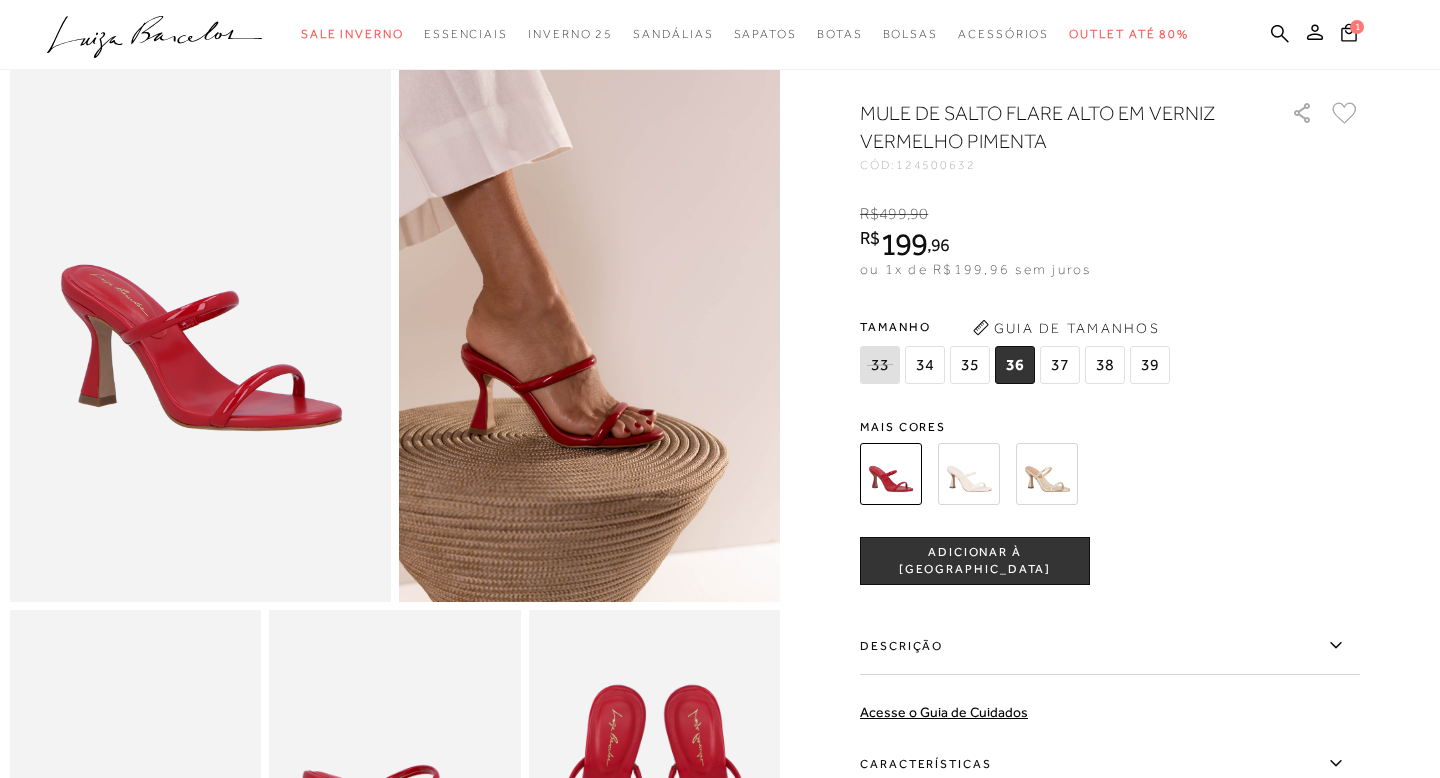scroll, scrollTop: 0, scrollLeft: 0, axis: both 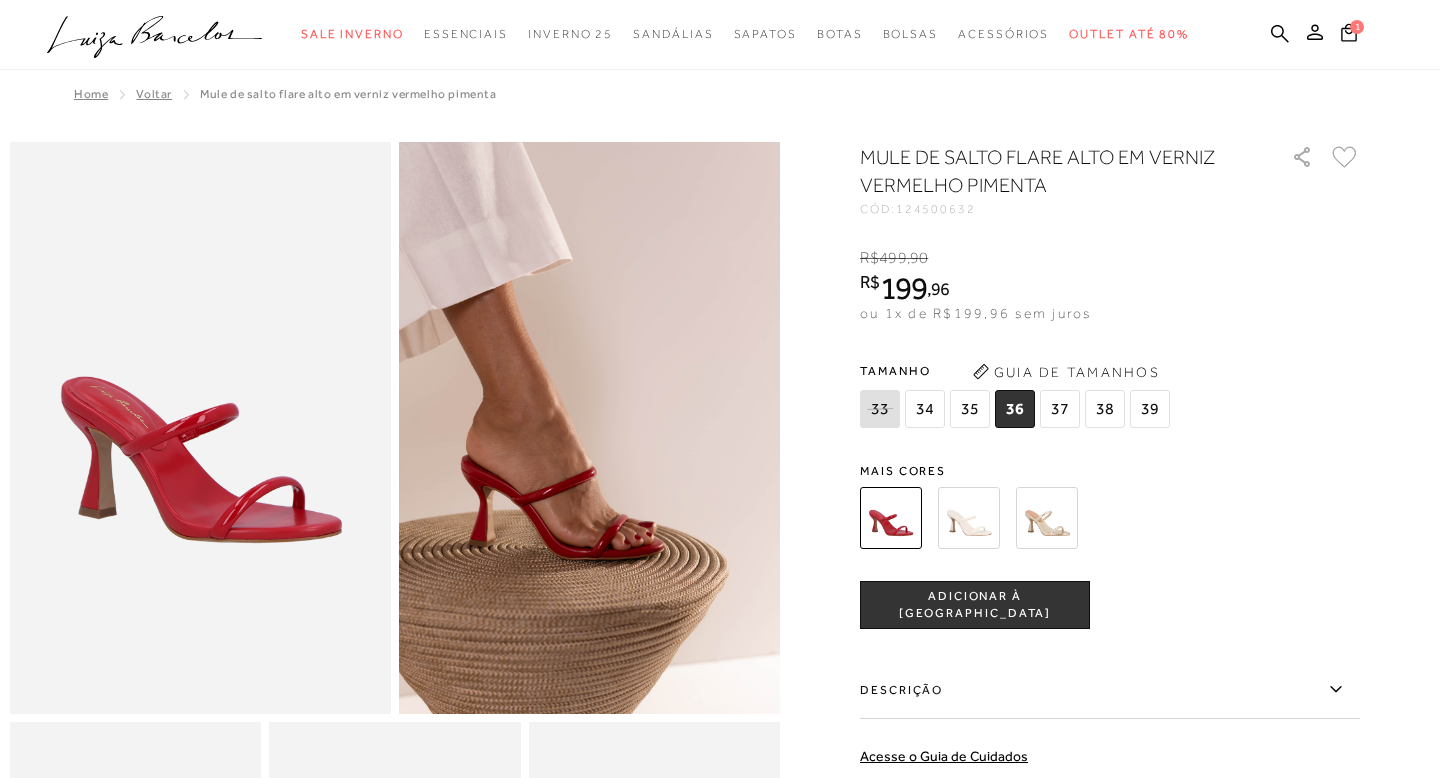 click on ".a{fill-rule:evenodd;}" 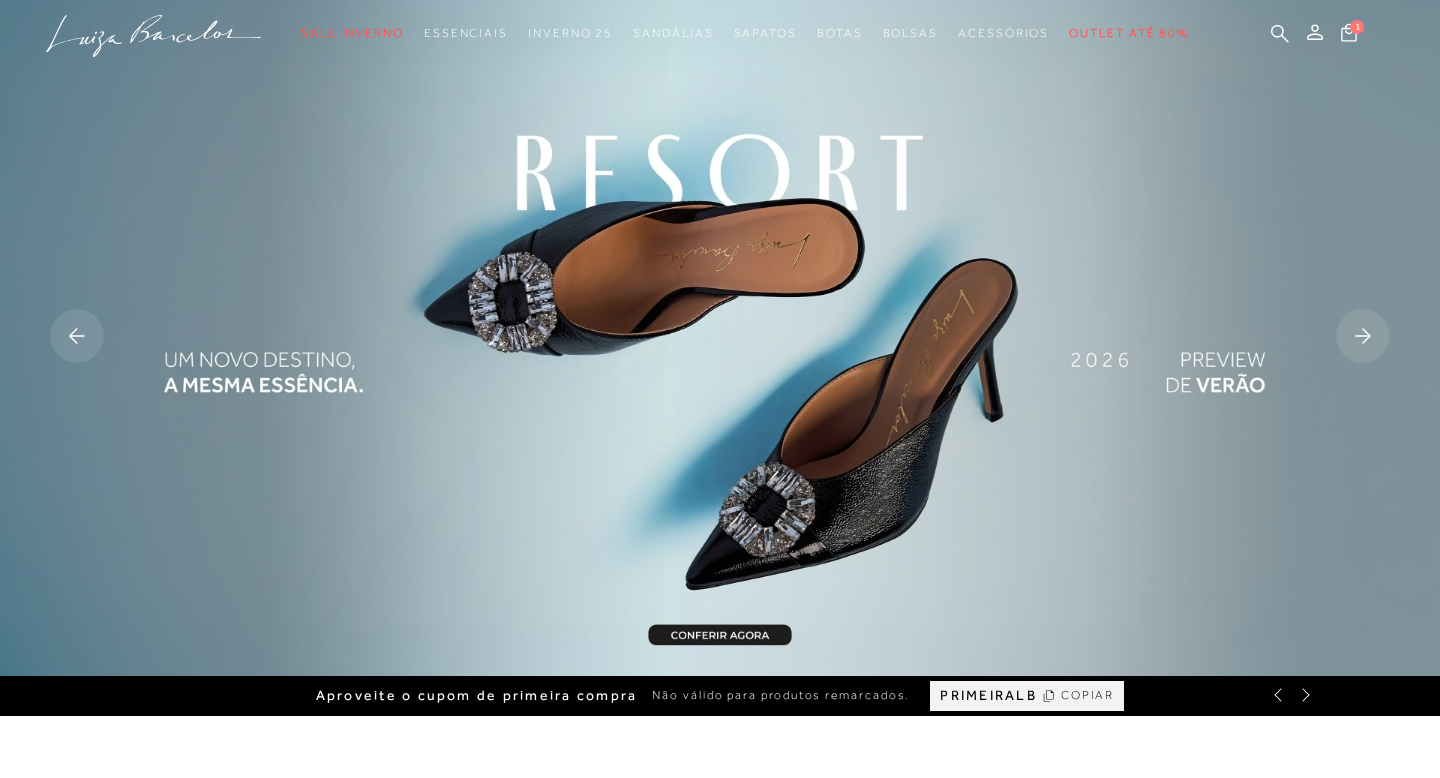 scroll, scrollTop: 0, scrollLeft: 0, axis: both 